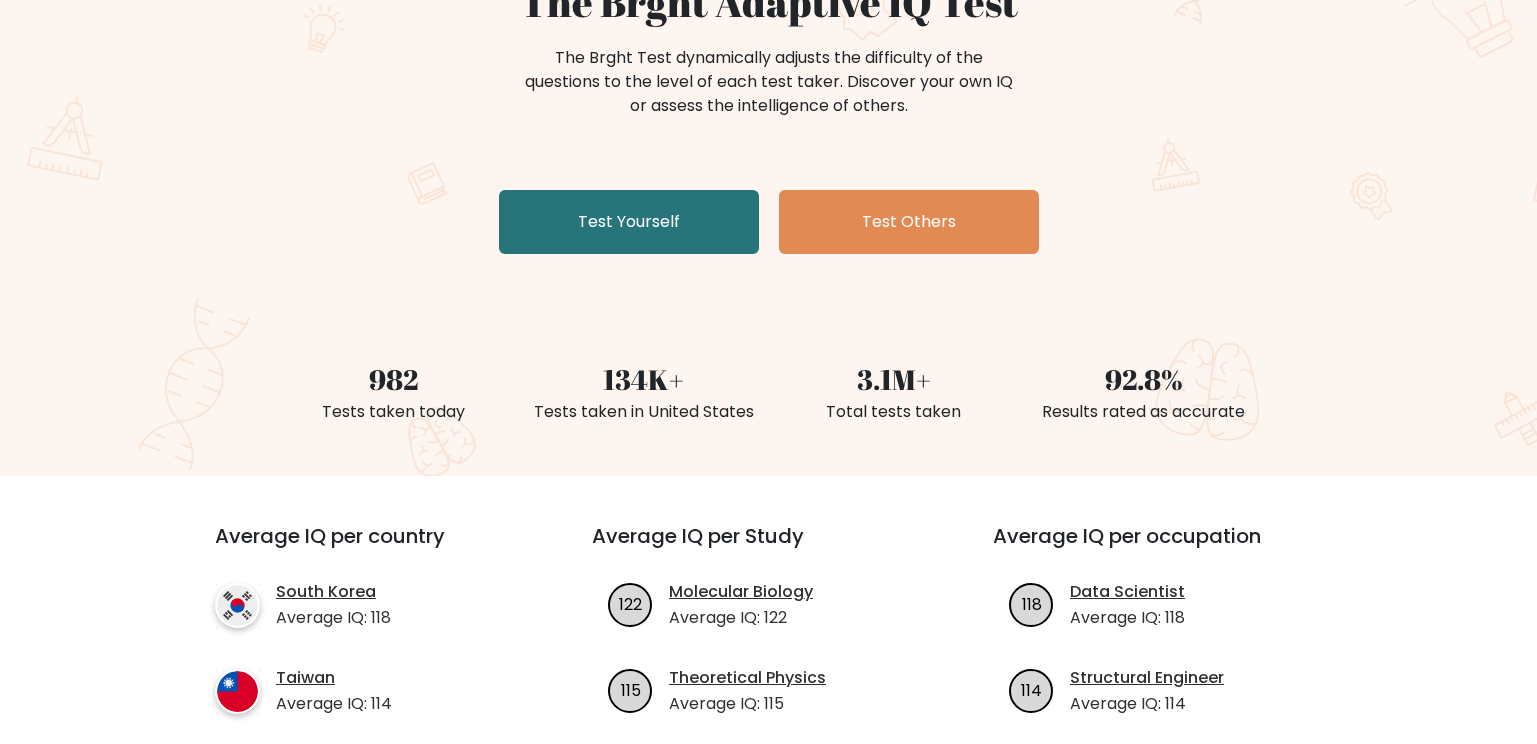 scroll, scrollTop: 0, scrollLeft: 0, axis: both 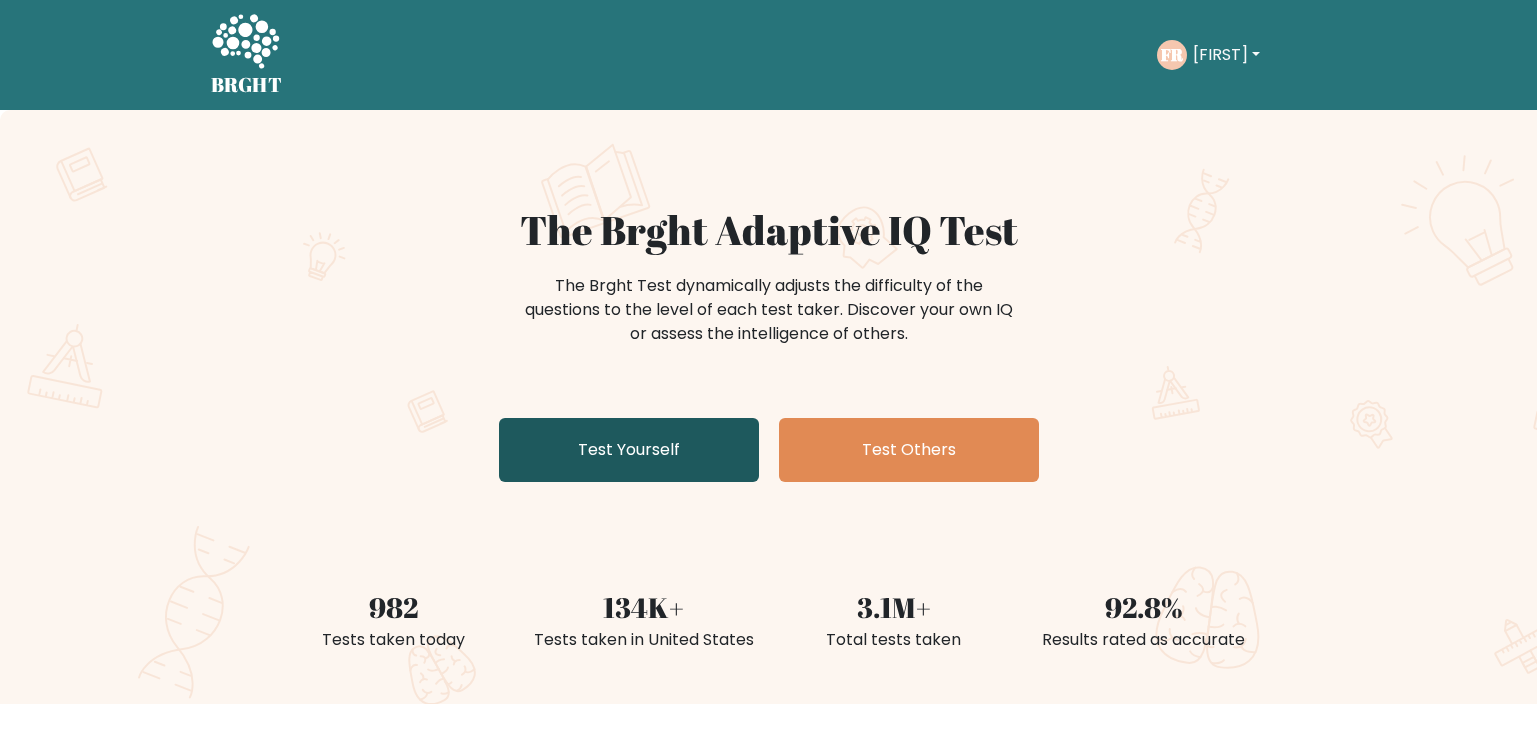 click on "Test Yourself" at bounding box center [629, 450] 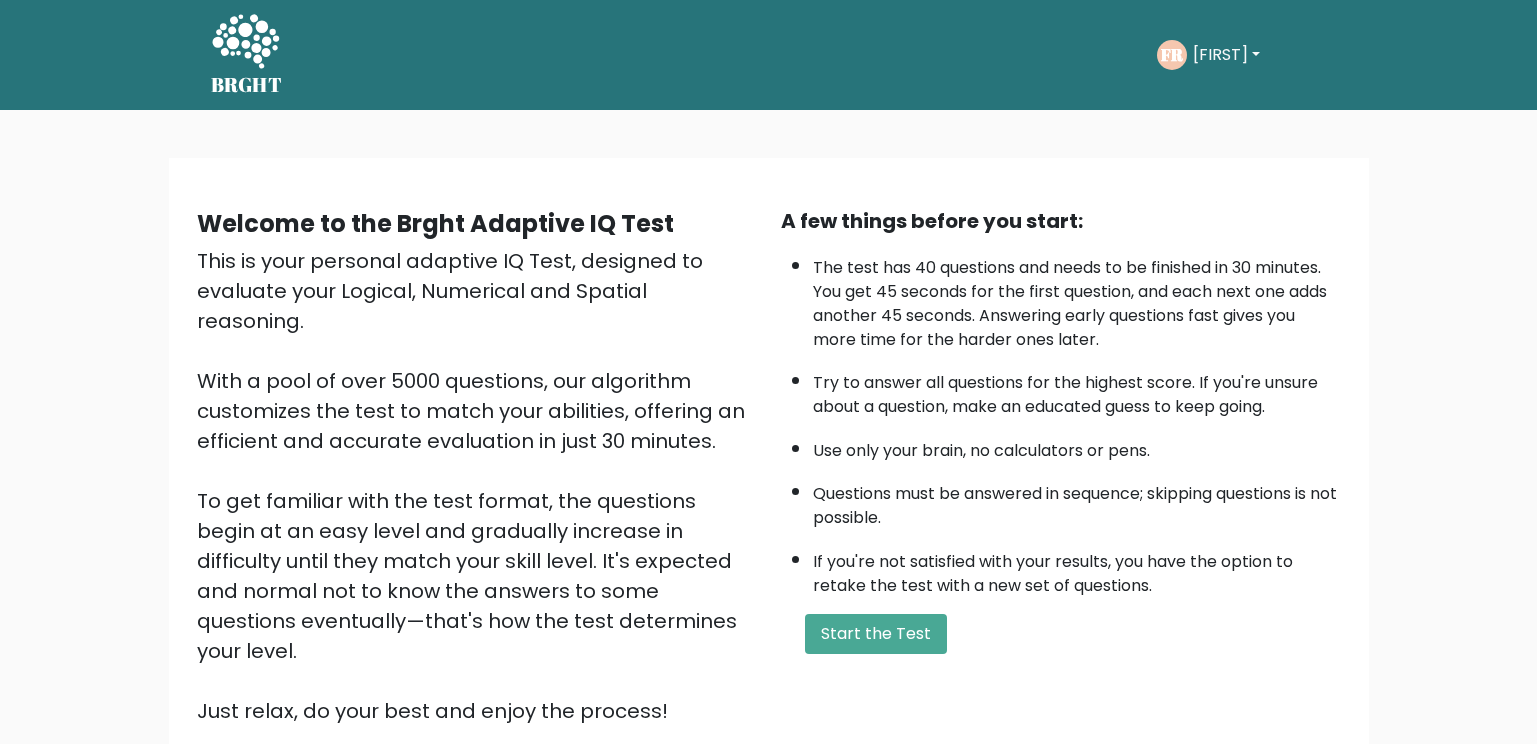scroll, scrollTop: 0, scrollLeft: 0, axis: both 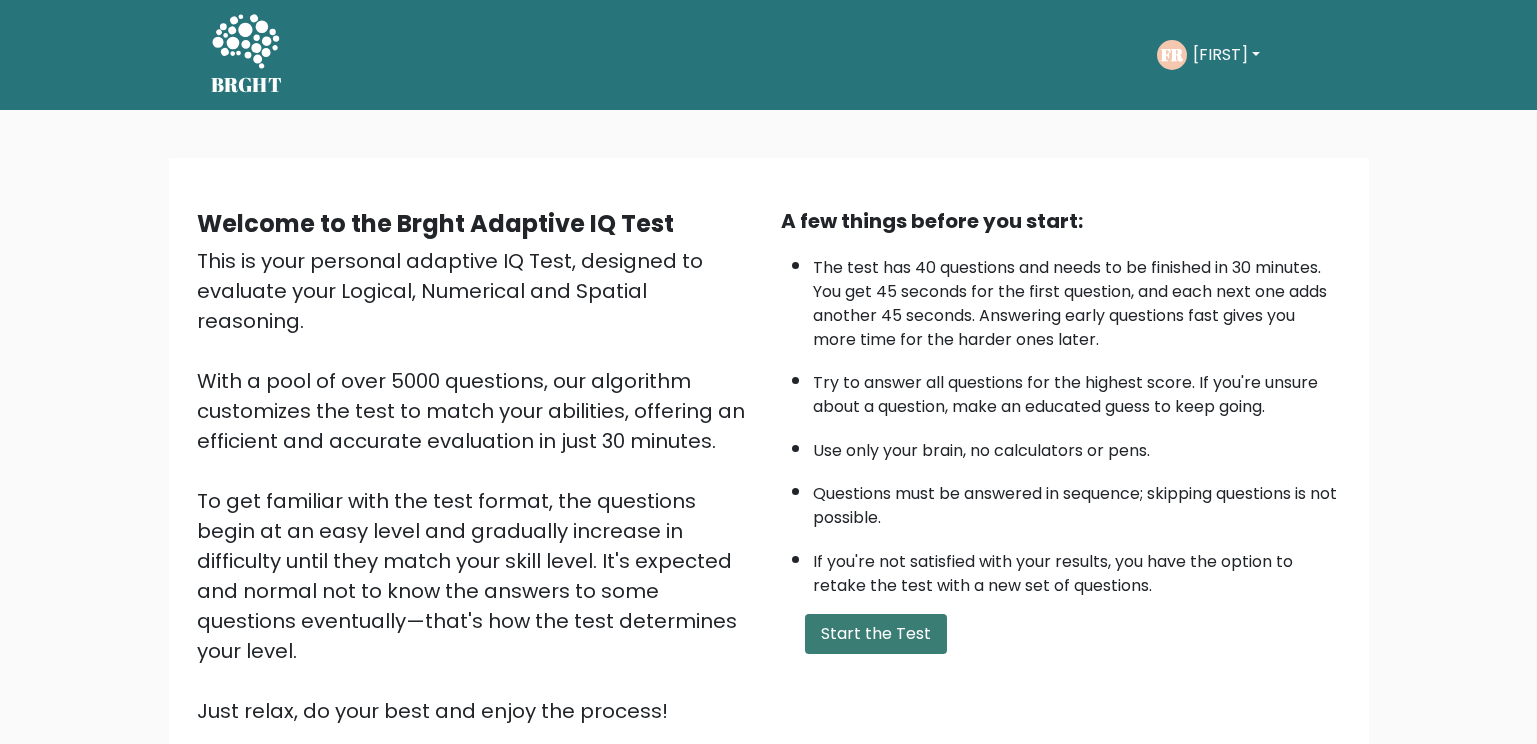 click on "Start the Test" at bounding box center [876, 634] 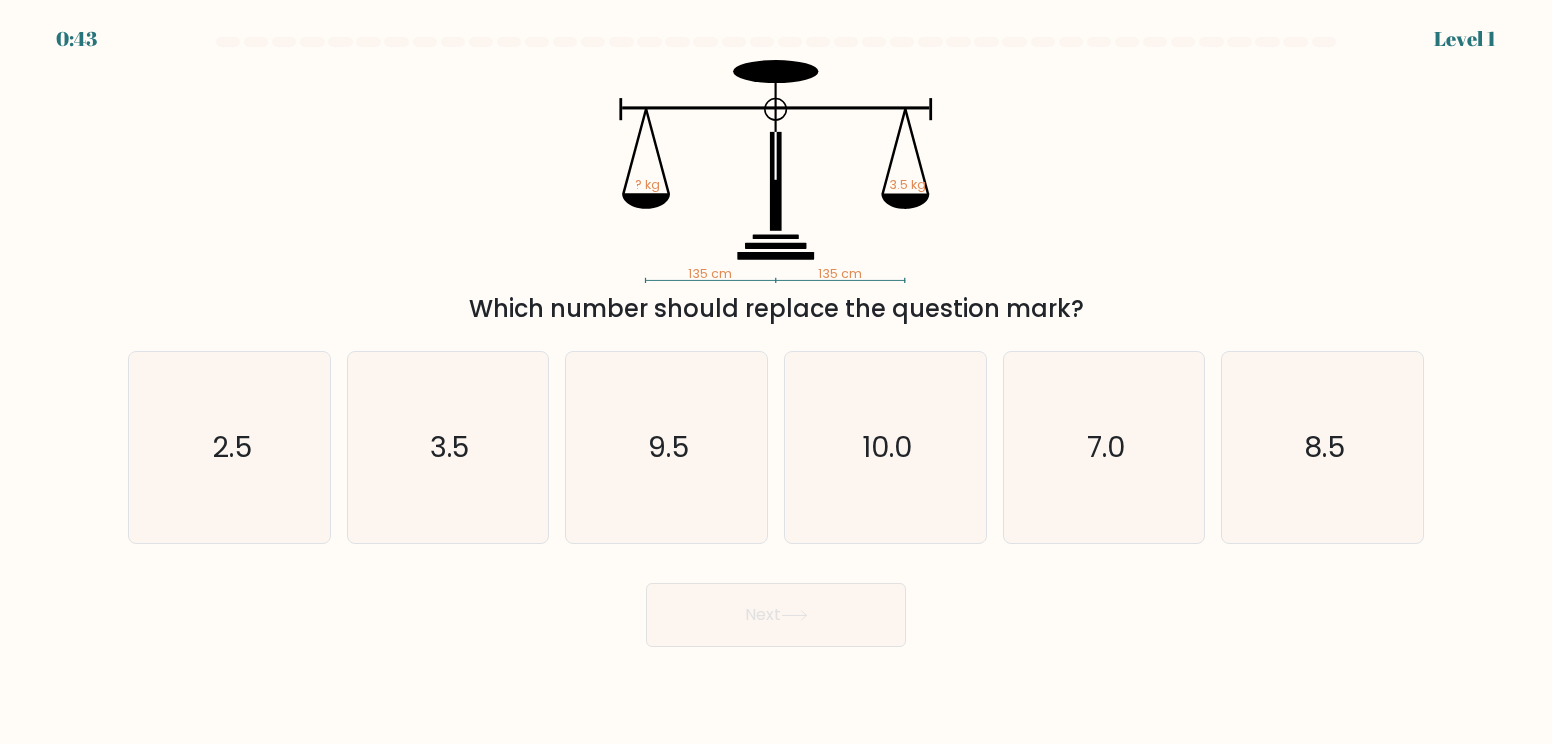 scroll, scrollTop: 0, scrollLeft: 0, axis: both 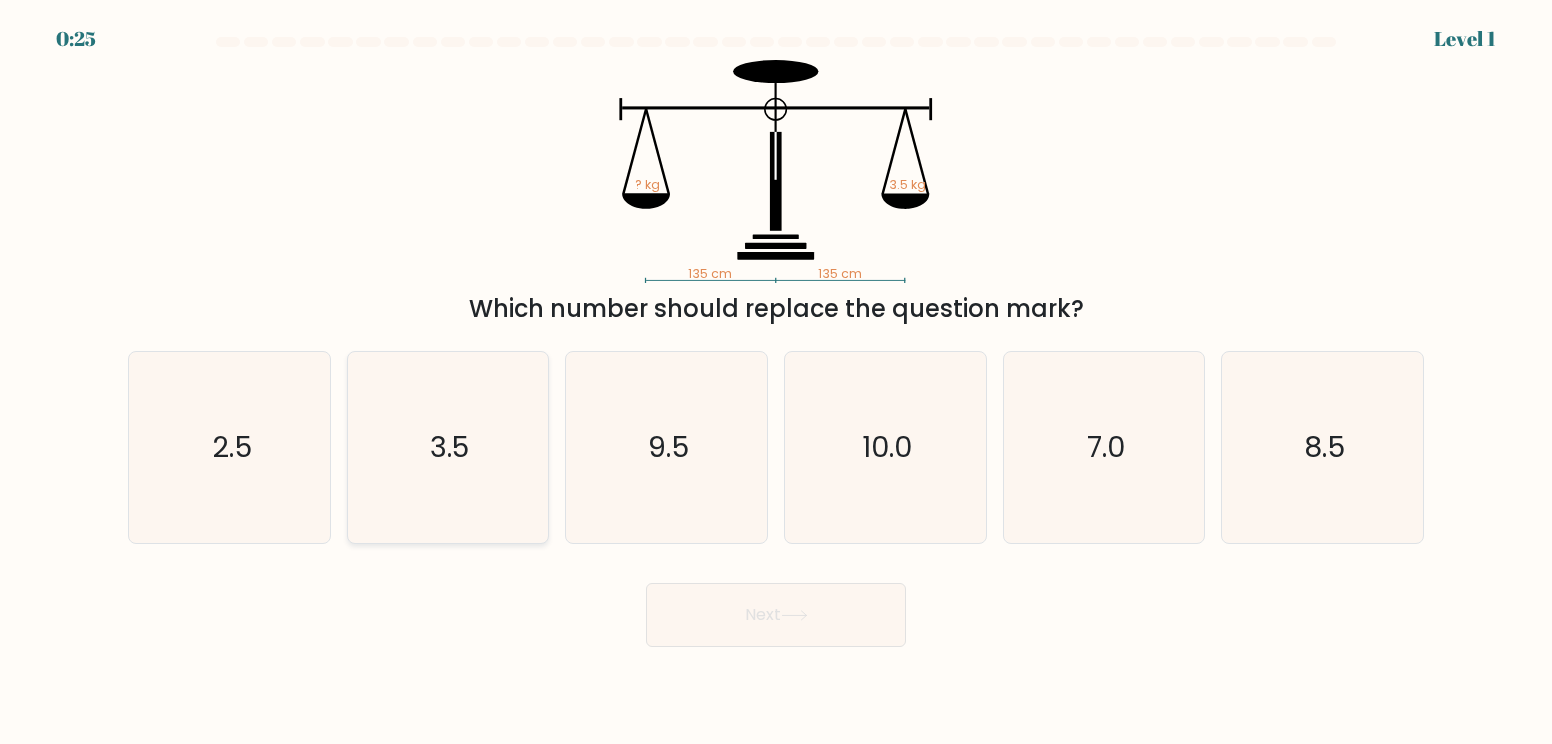 click on "3.5" 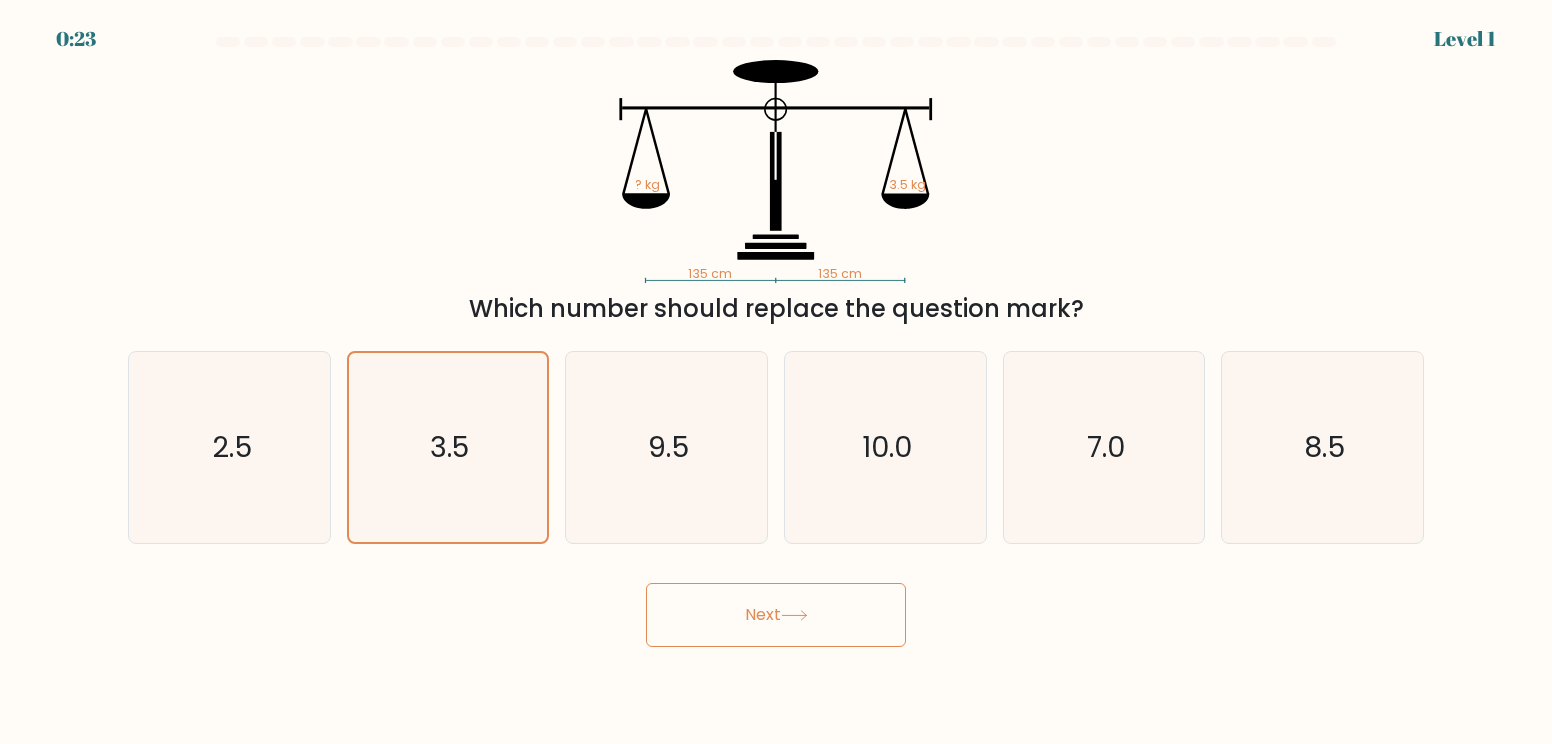 click on "Next" at bounding box center (776, 615) 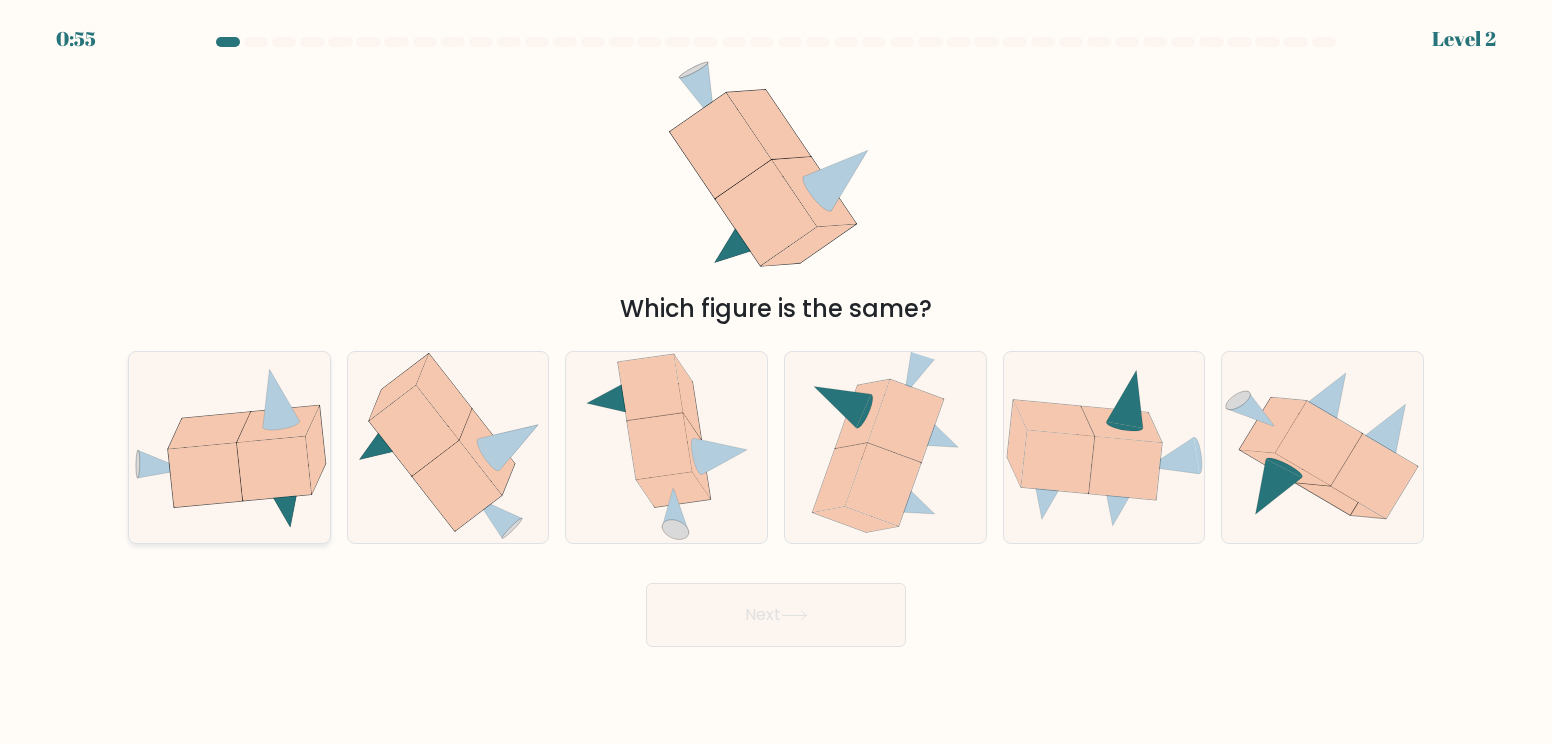 click 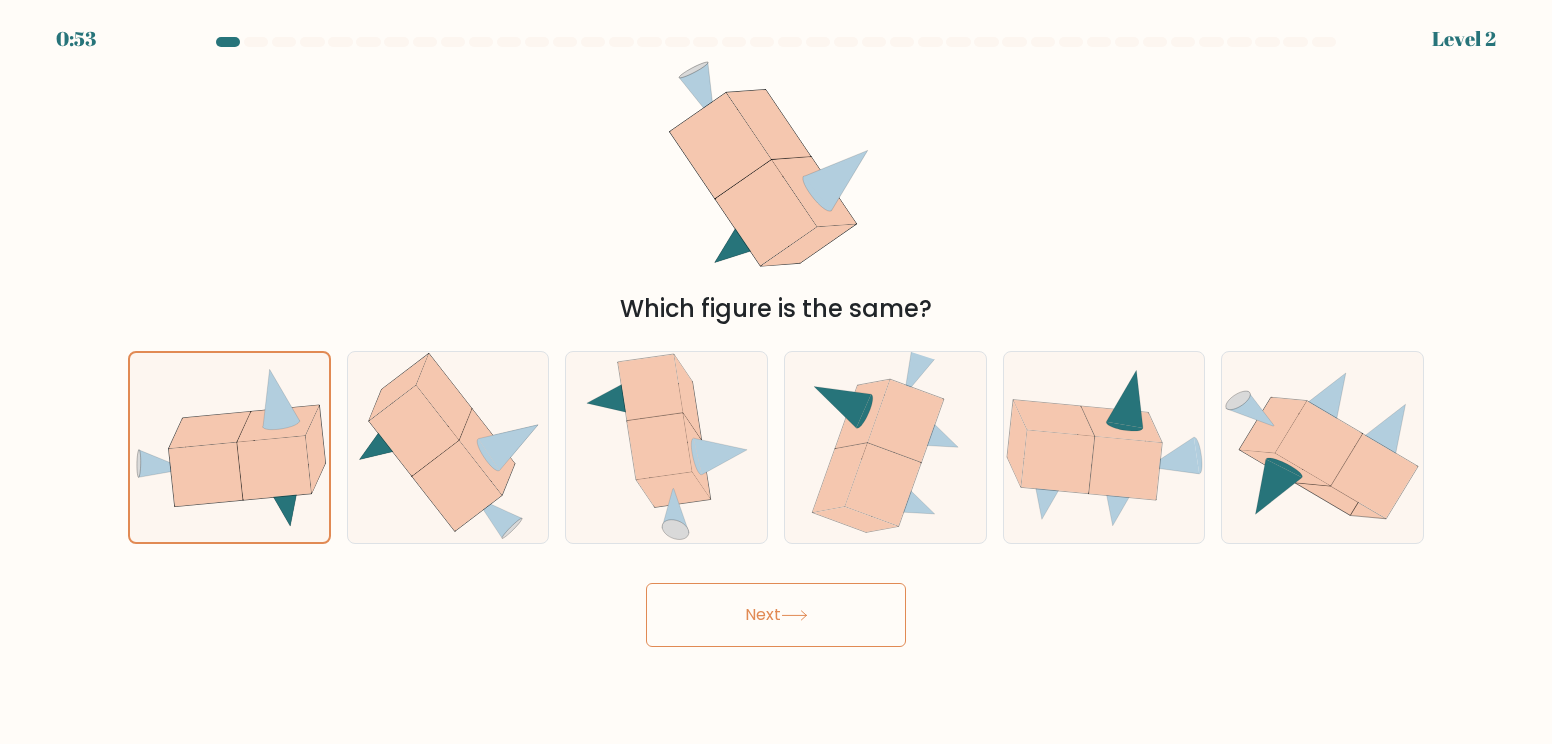 click on "Next" at bounding box center (776, 615) 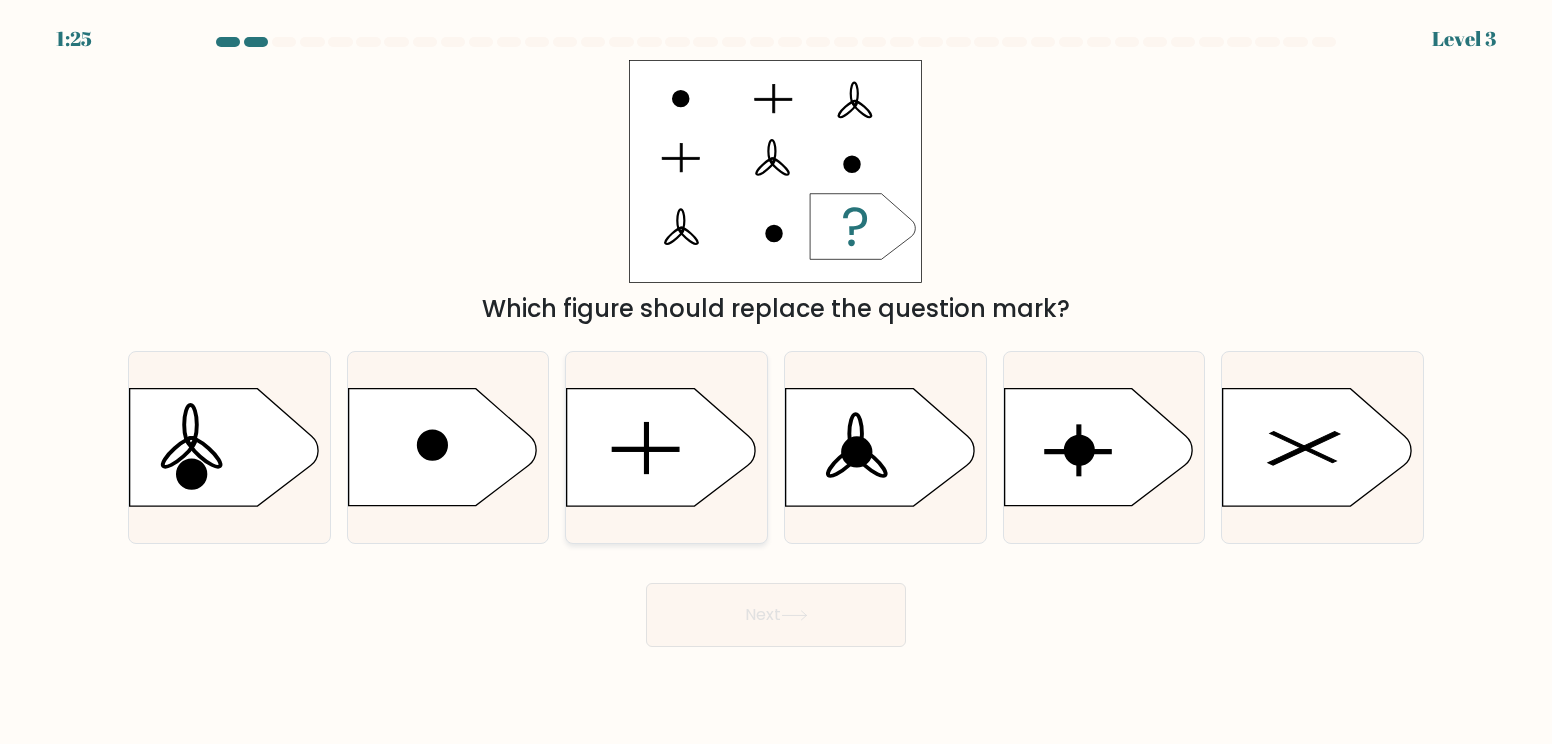 click 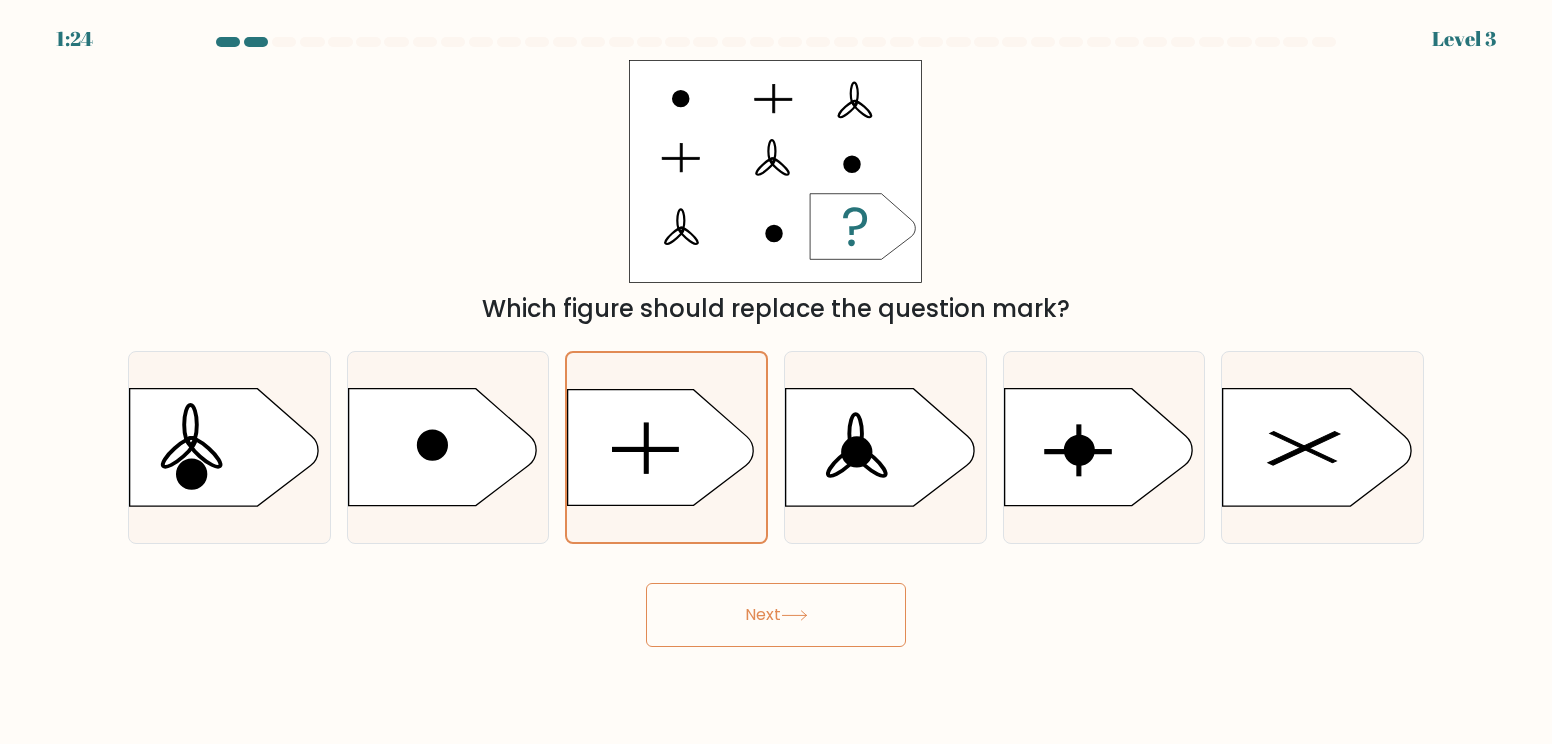 click on "Next" at bounding box center [776, 615] 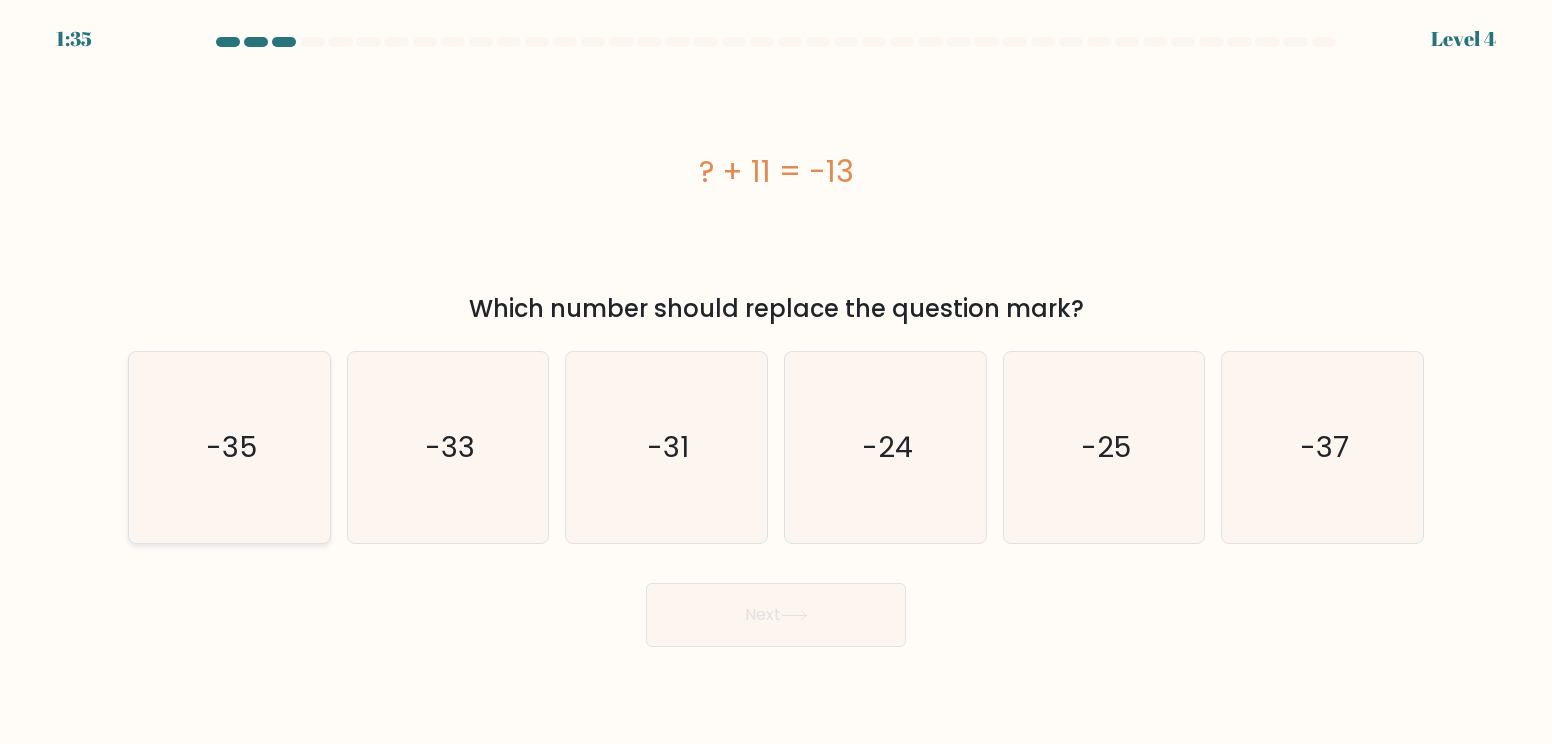 click on "-35" 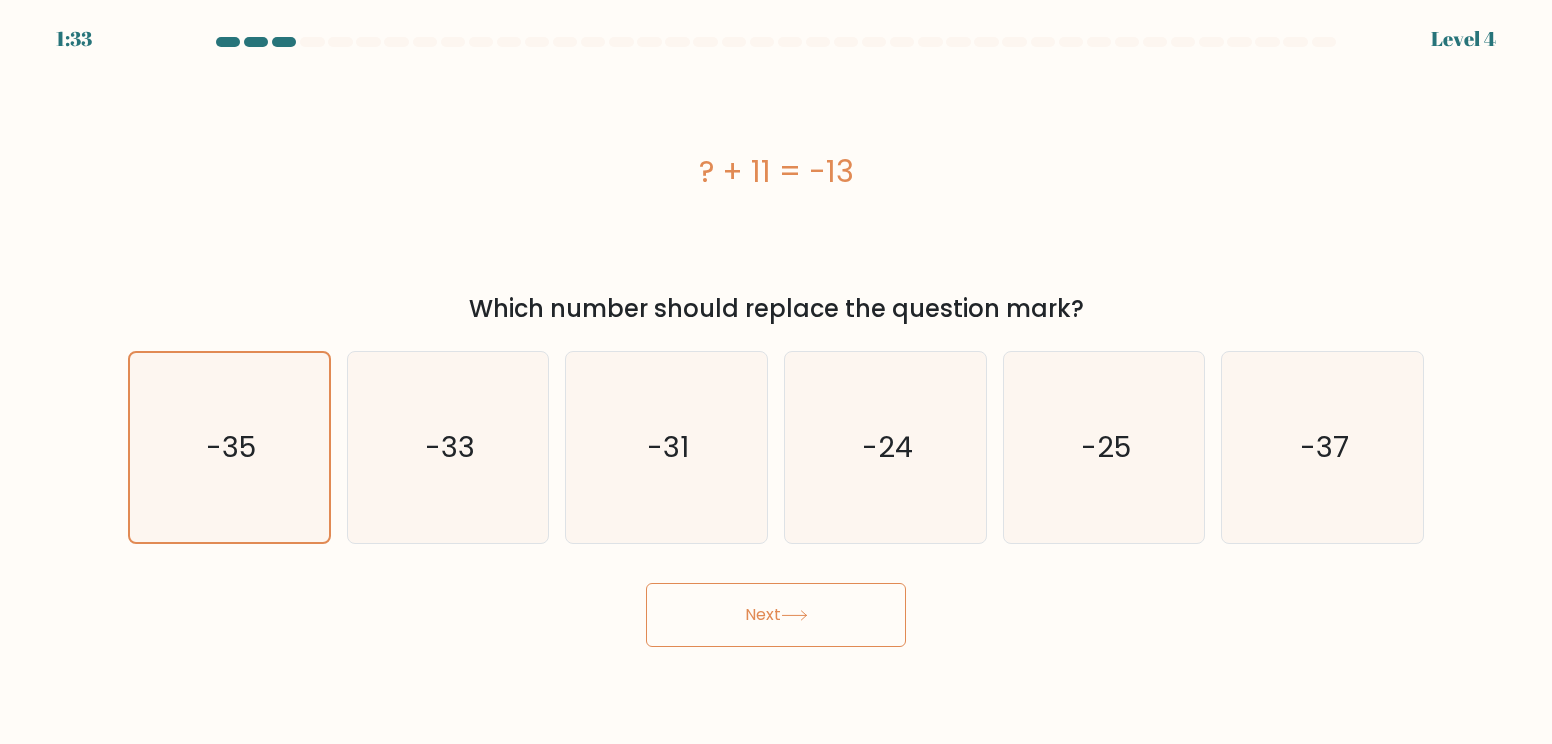click on "Next" at bounding box center (776, 615) 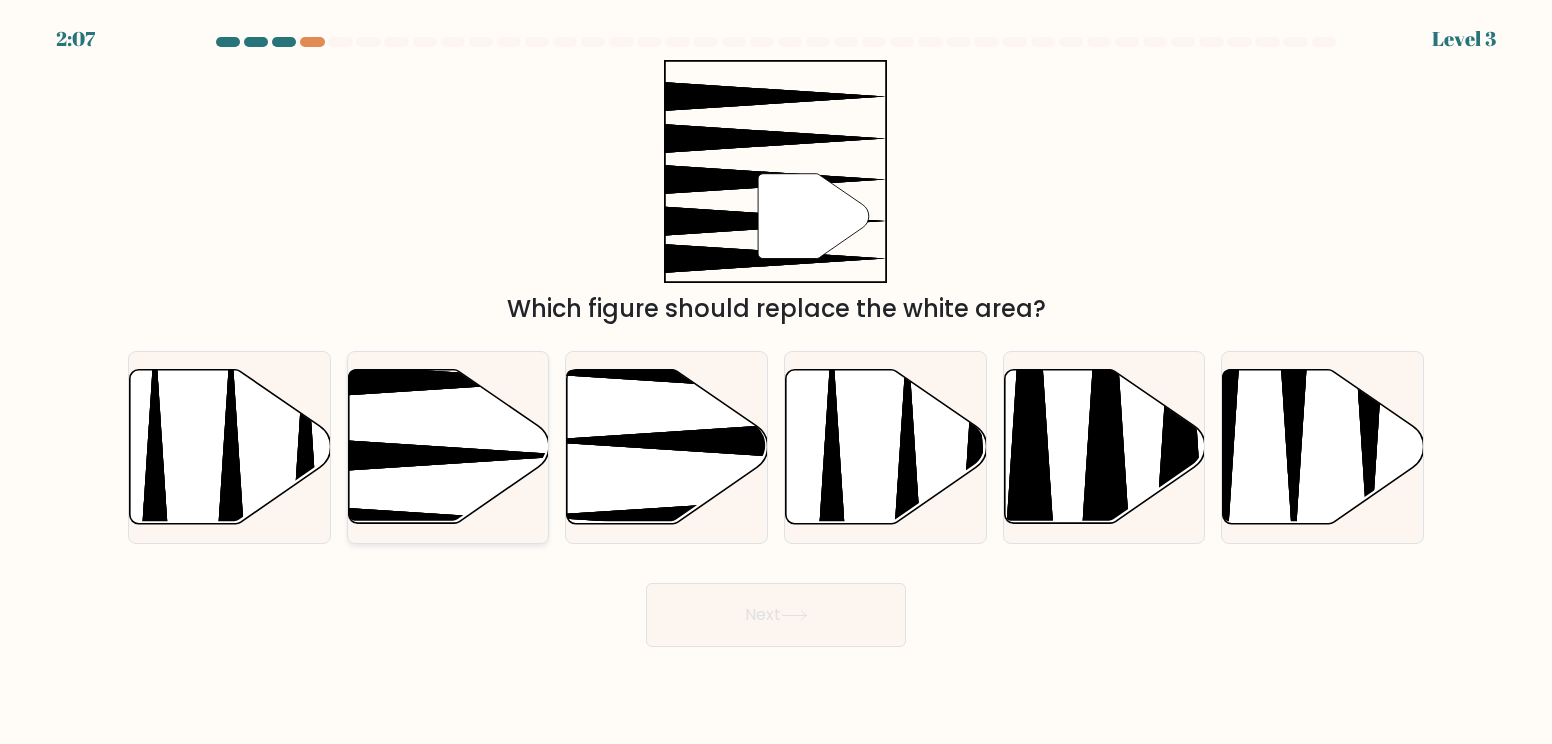 click 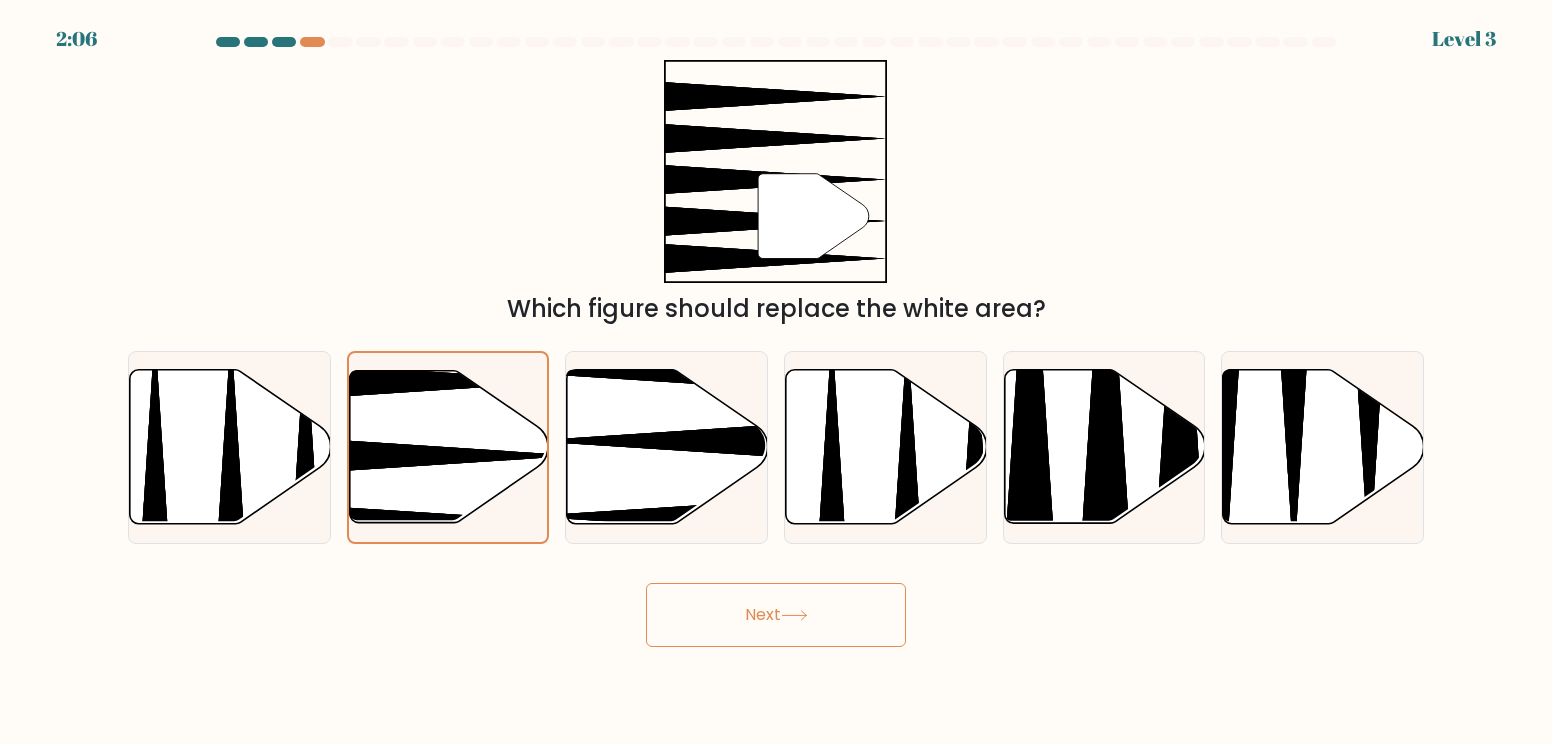 click 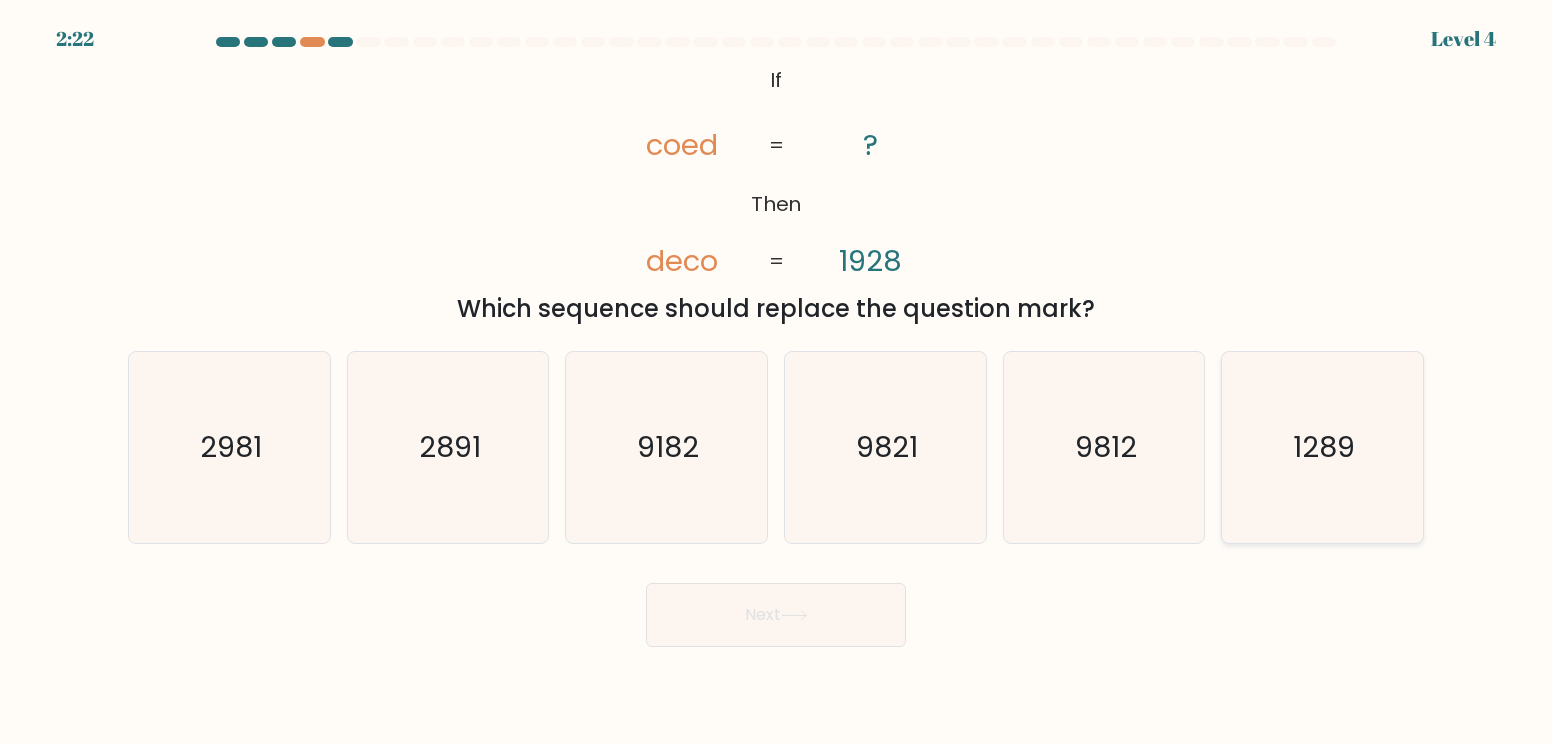 click on "1289" 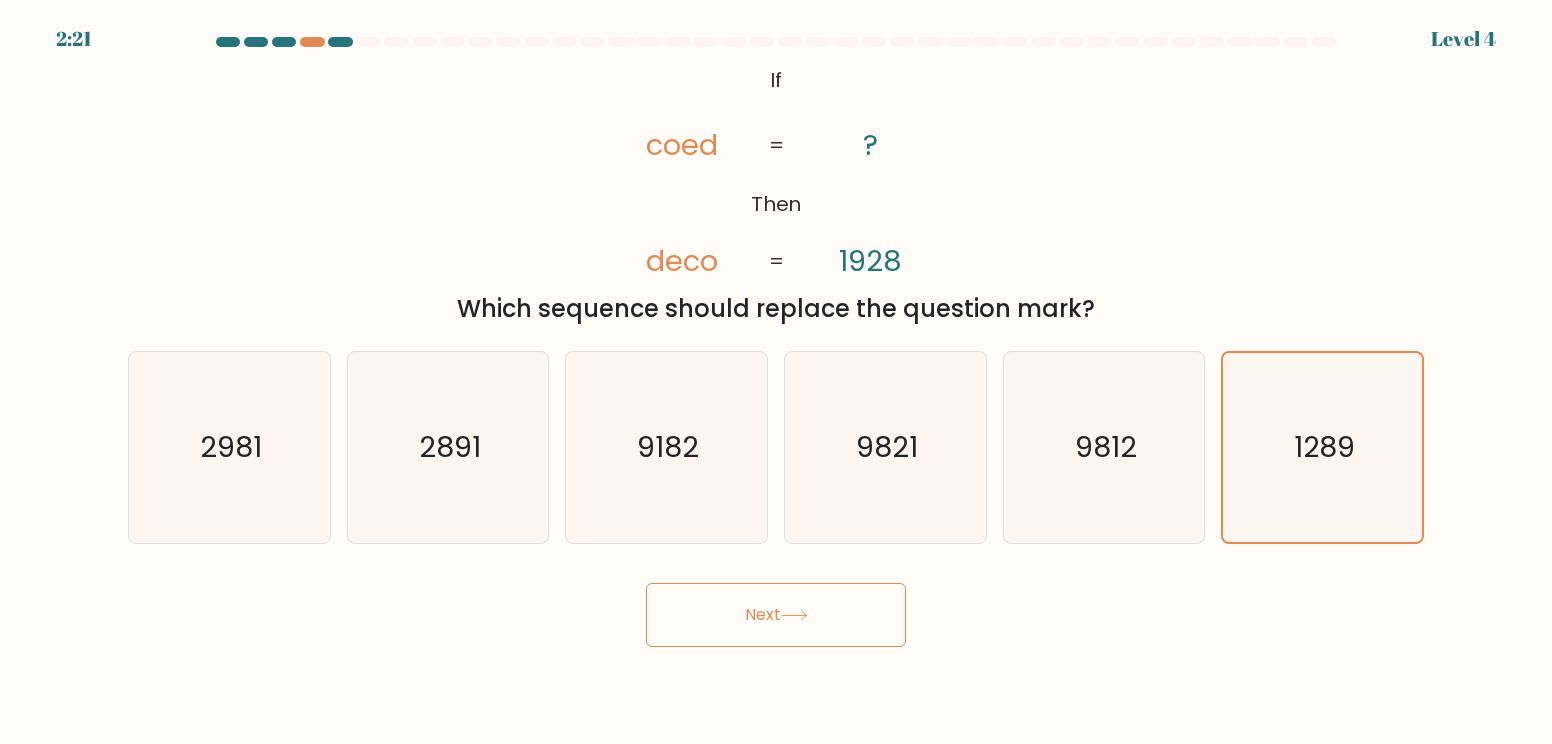 click on "Next" at bounding box center (776, 615) 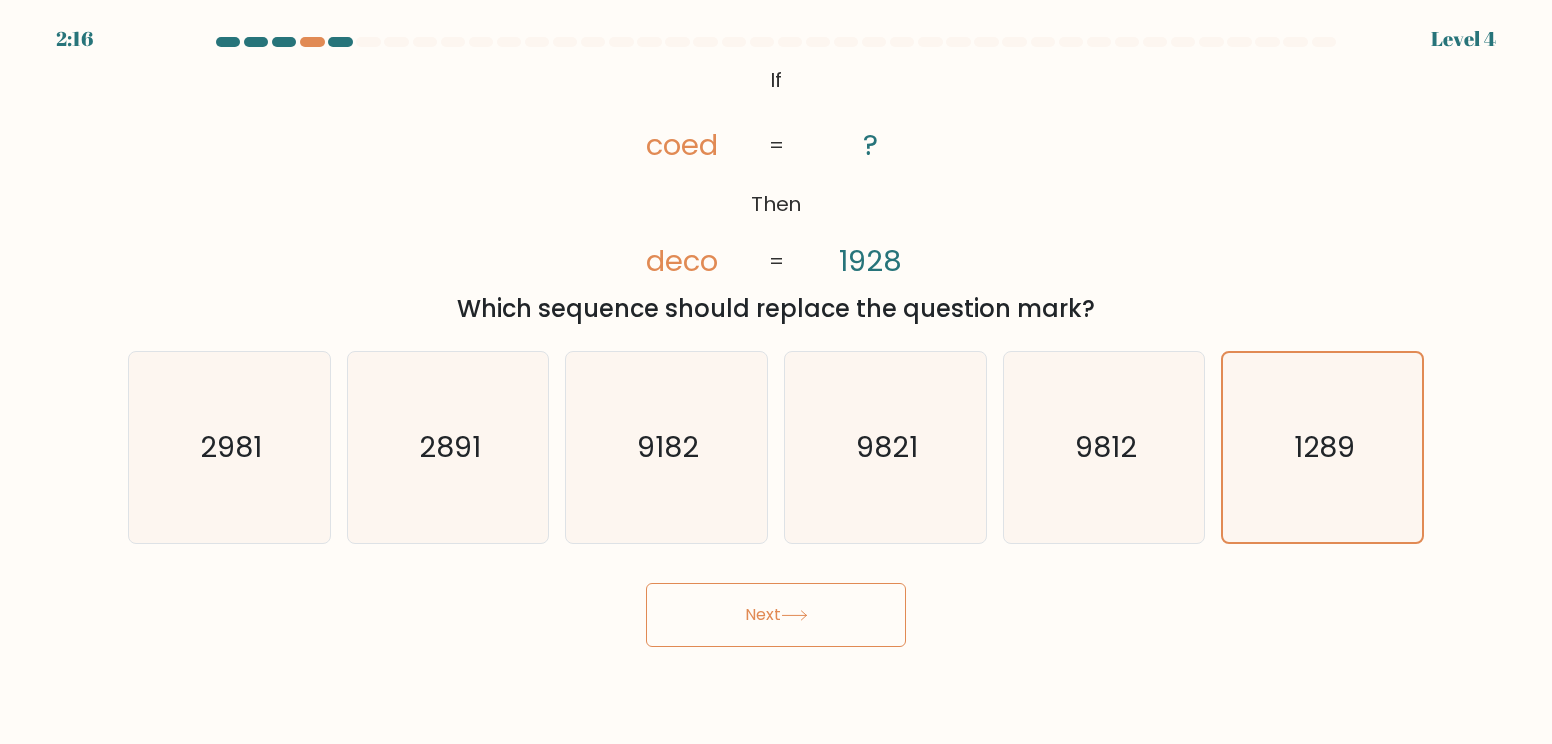 click on "Next" at bounding box center [776, 615] 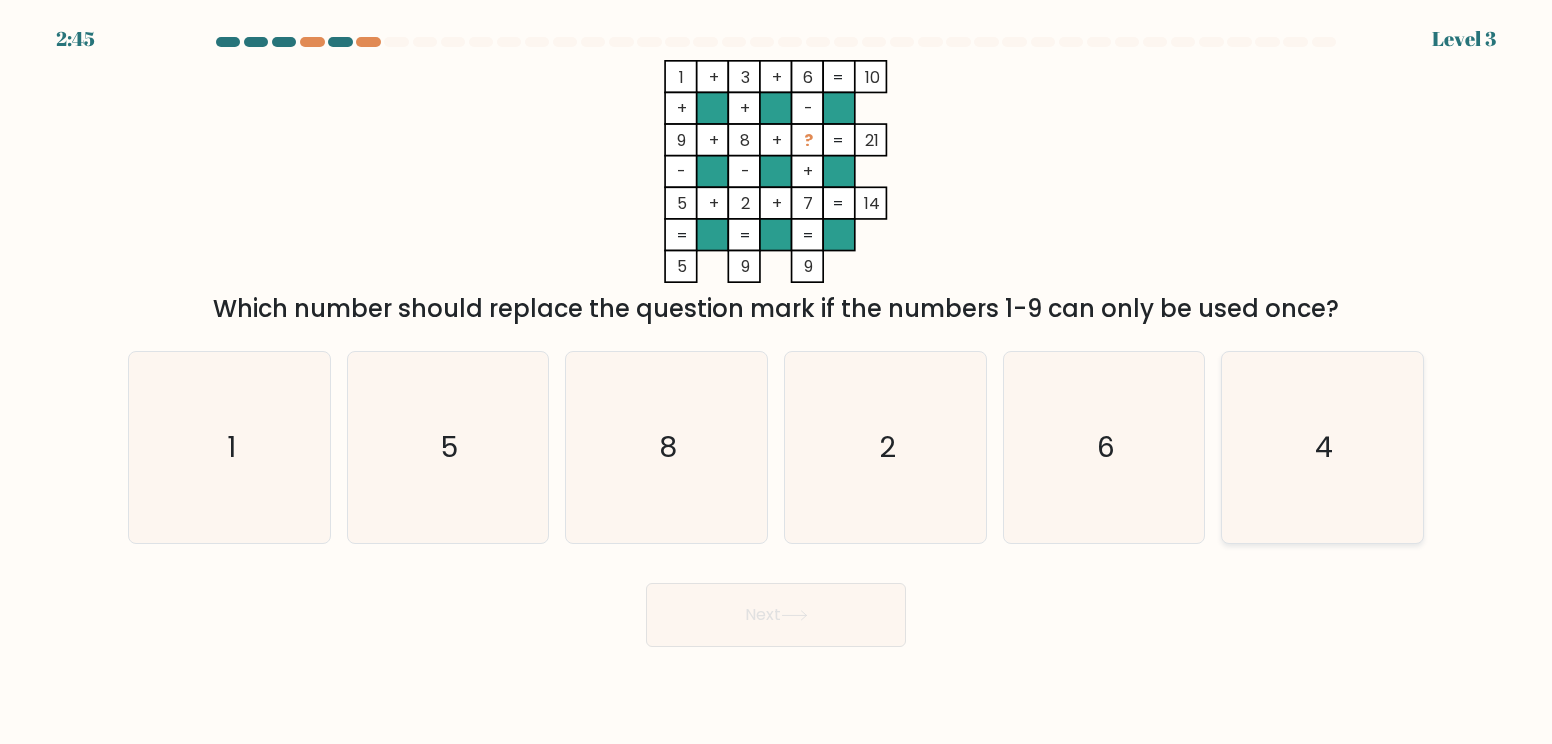 click on "4" 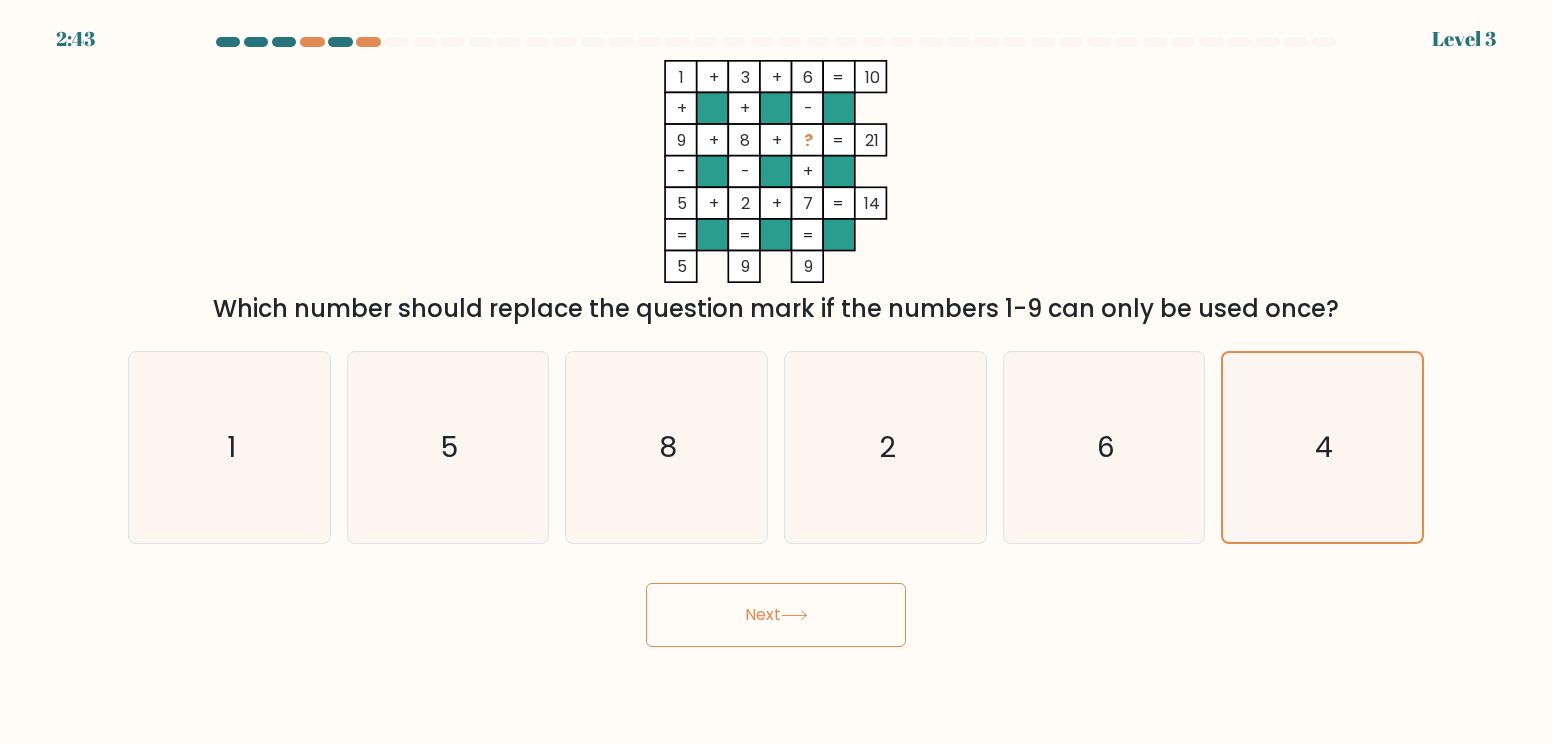 click on "Next" at bounding box center [776, 615] 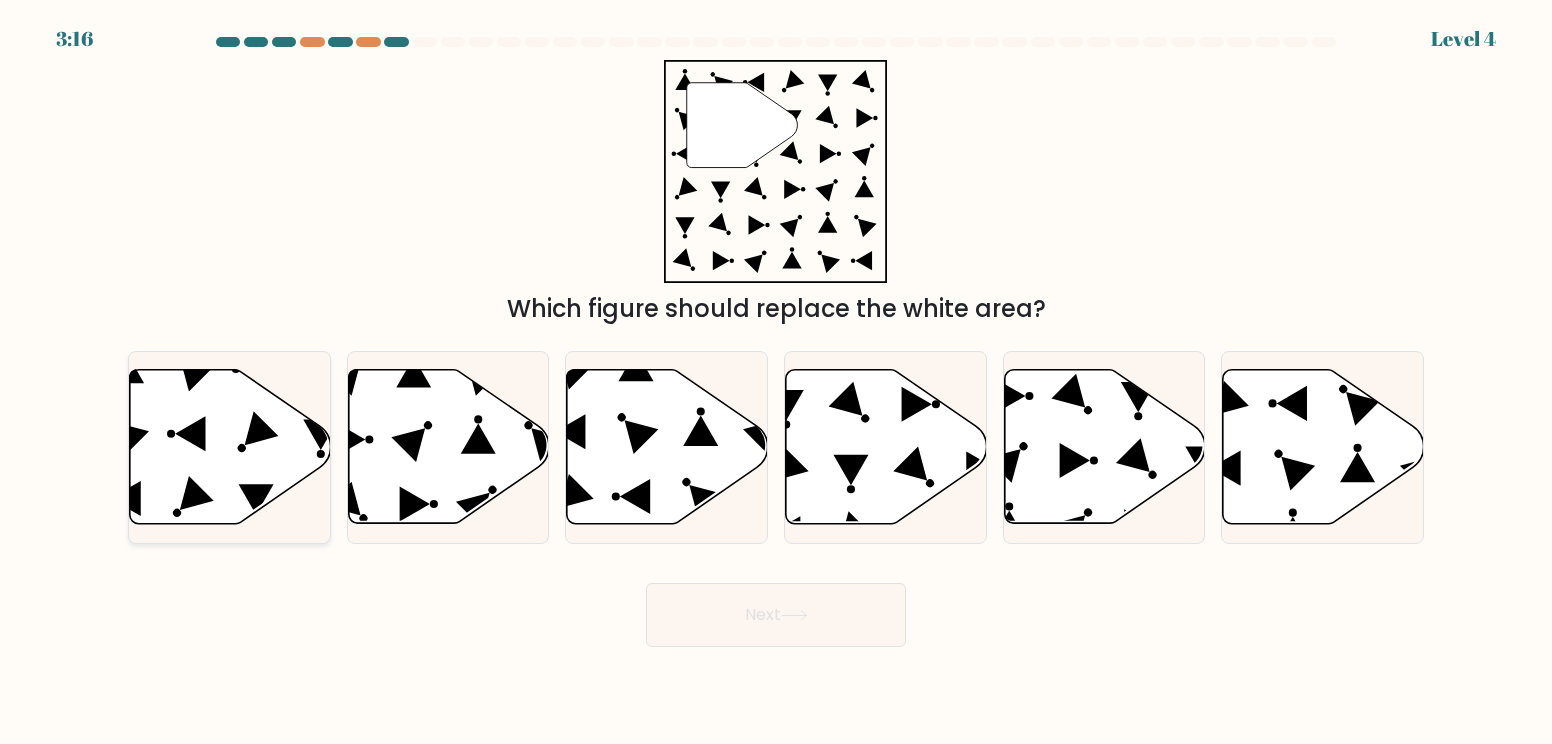 click 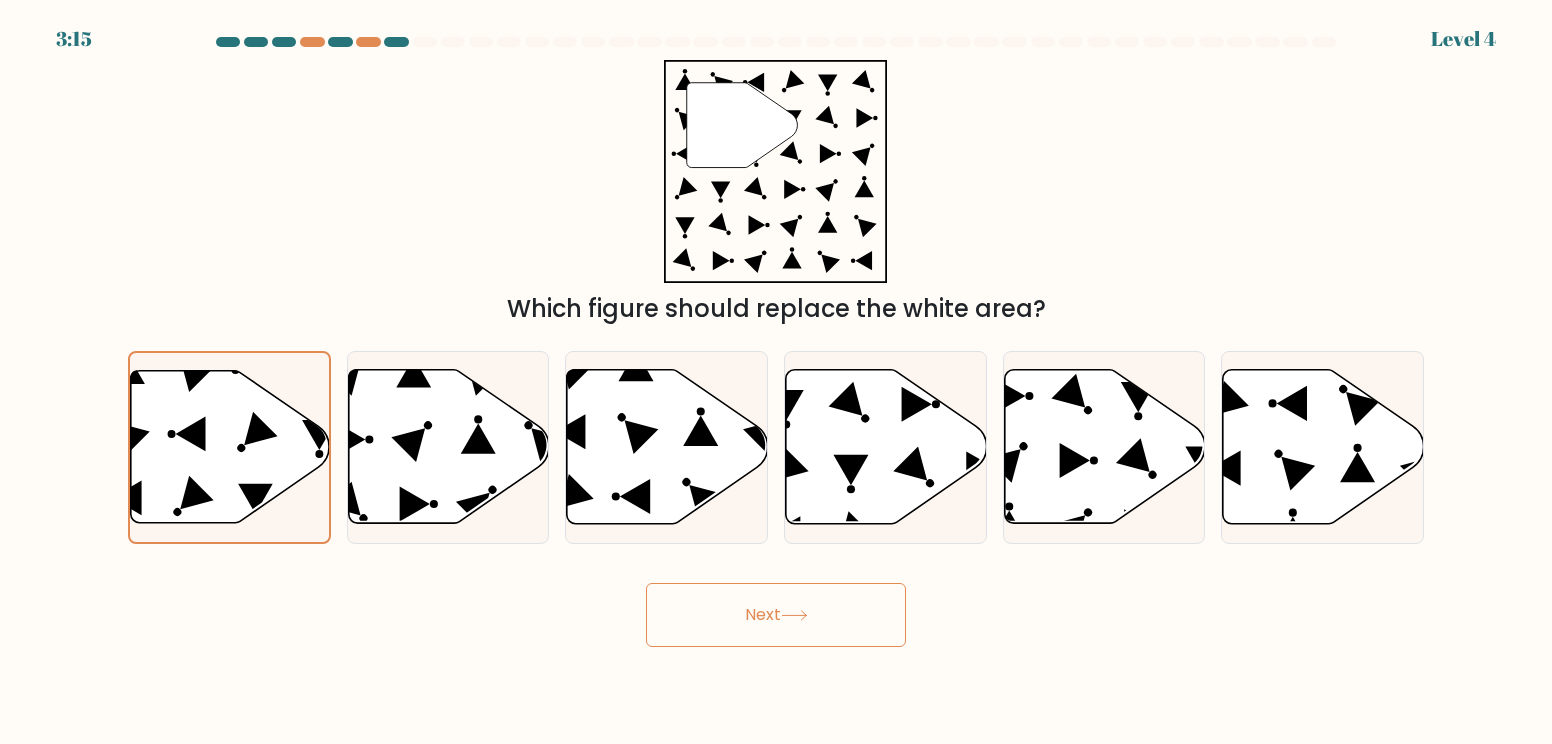 click on "Next" at bounding box center (776, 615) 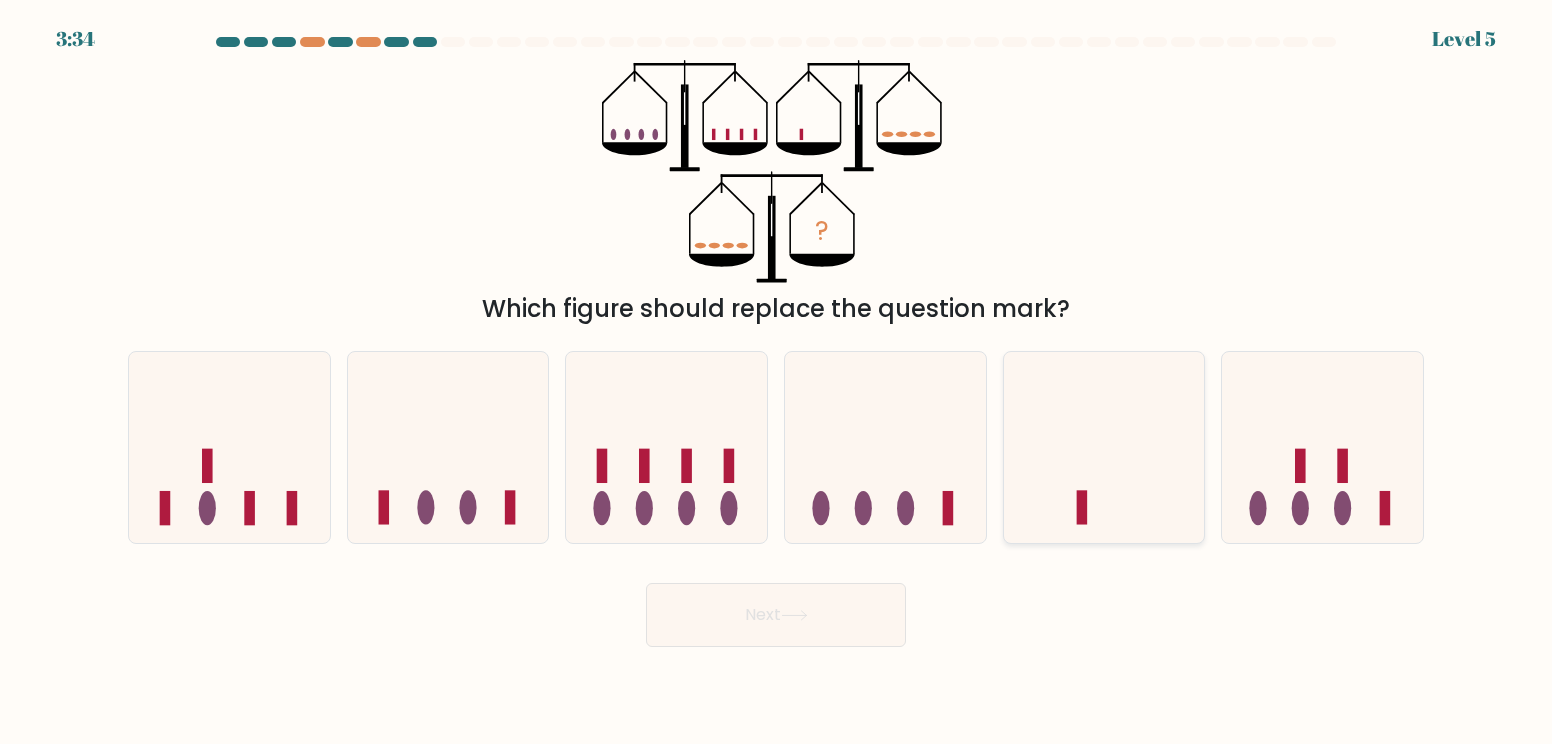 click 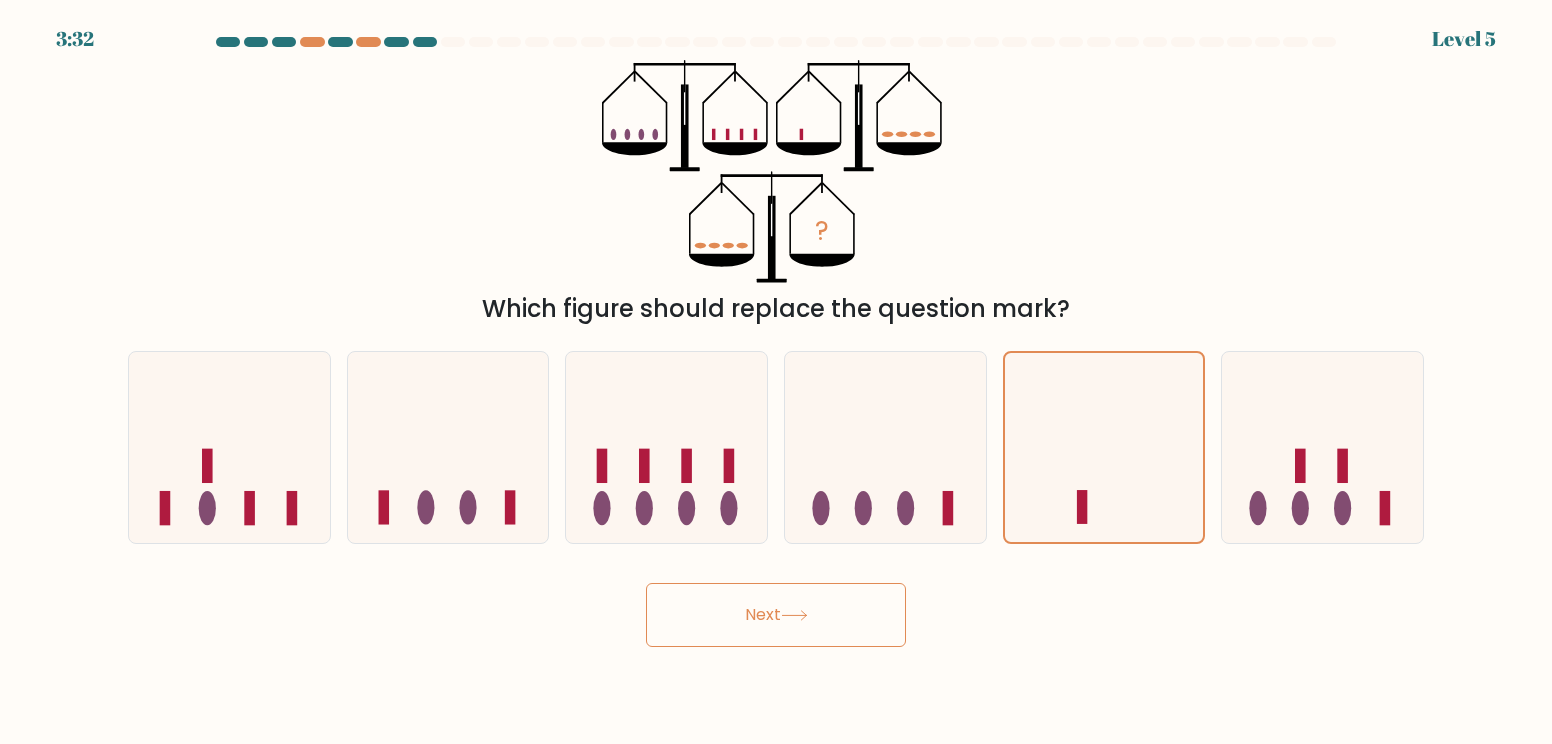 click on "Next" at bounding box center [776, 615] 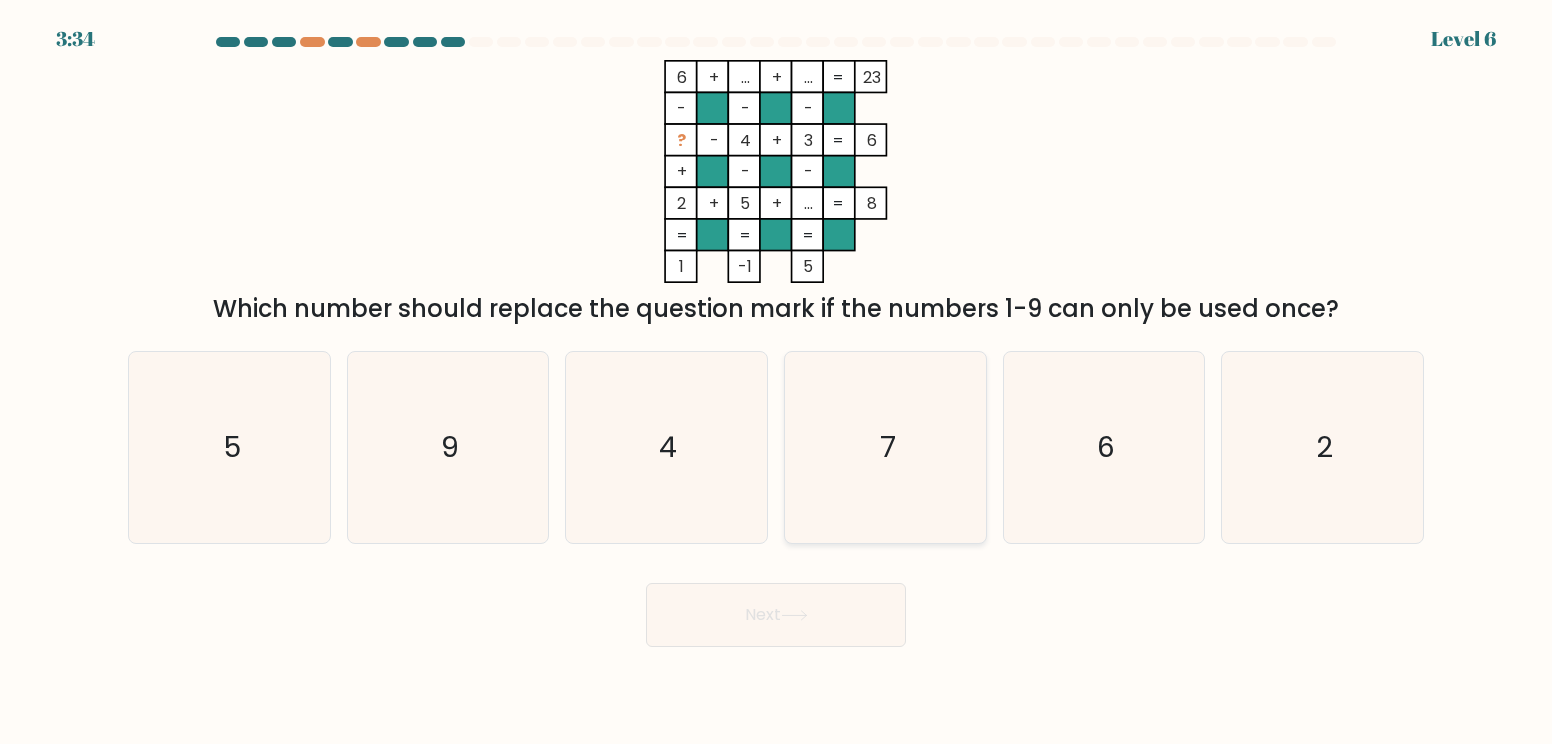 click on "7" 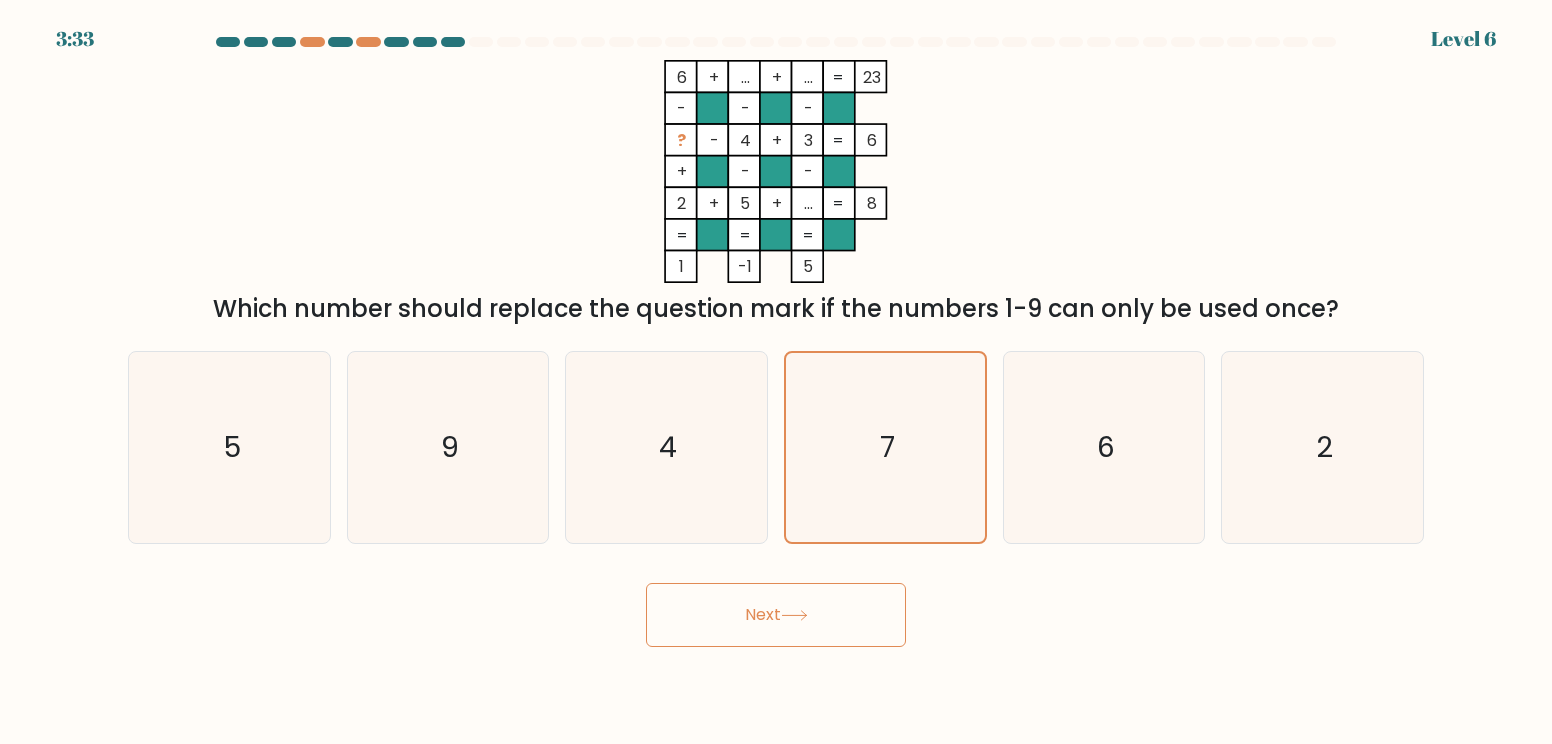 click on "Next" at bounding box center (776, 615) 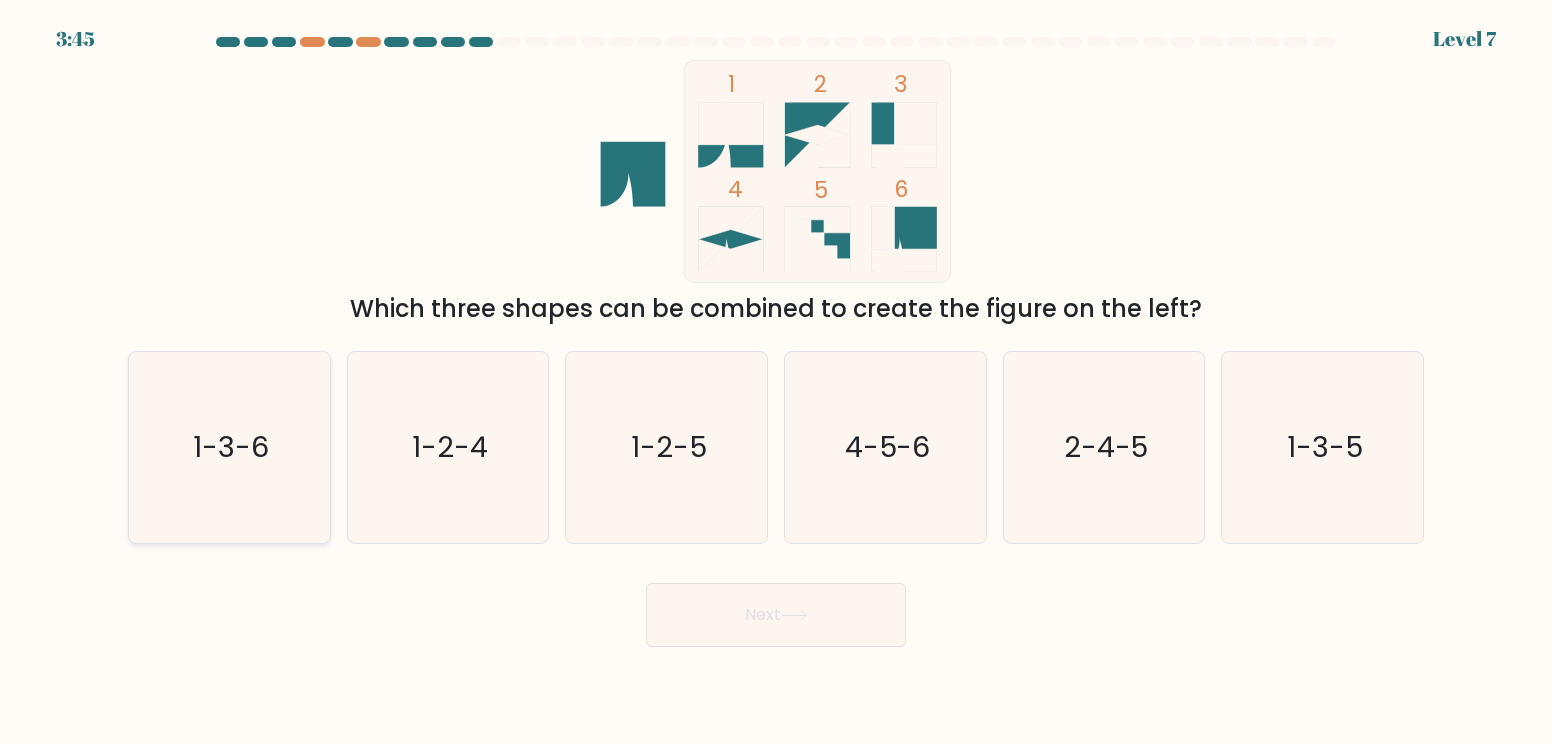 click on "1-3-6" 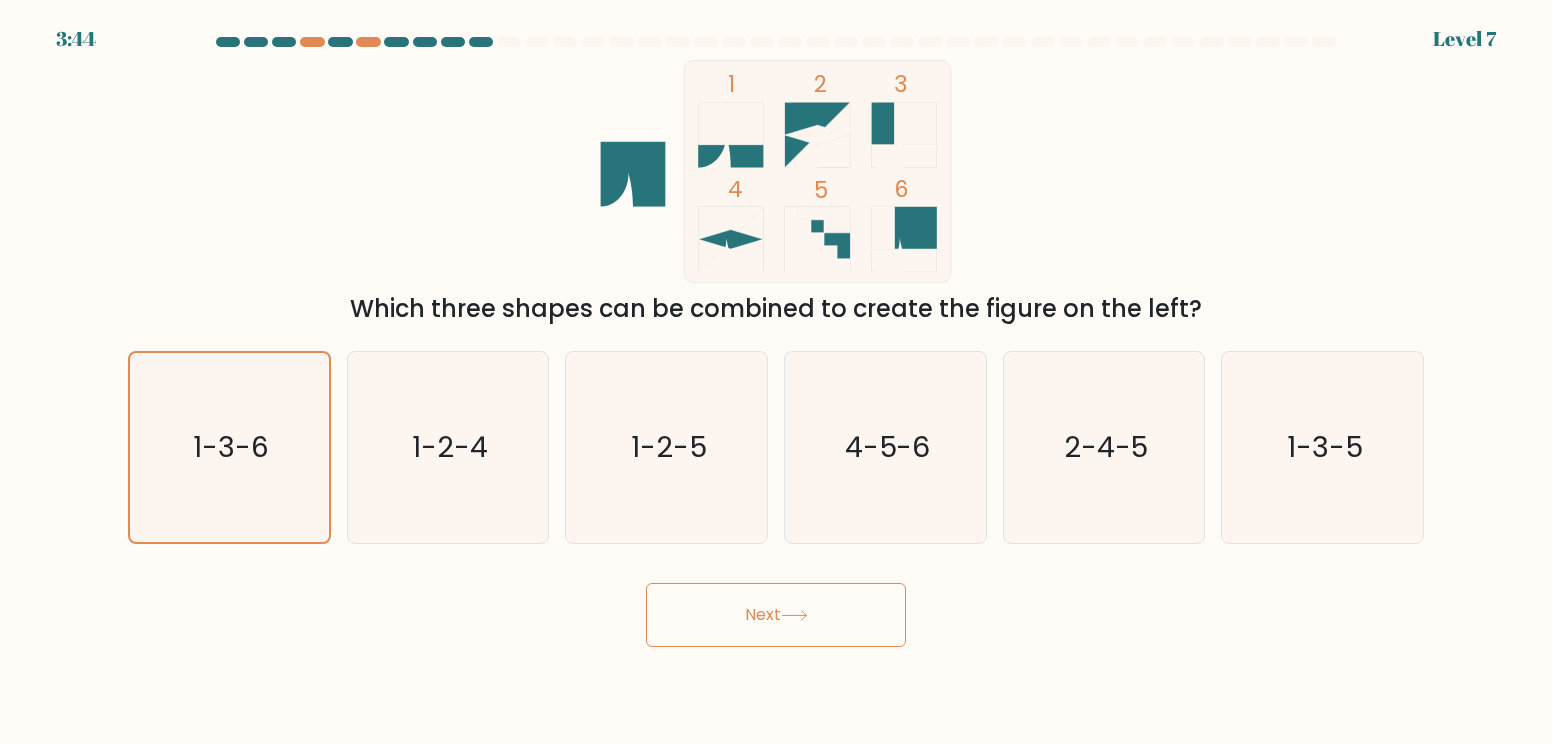 click on "Next" at bounding box center [776, 615] 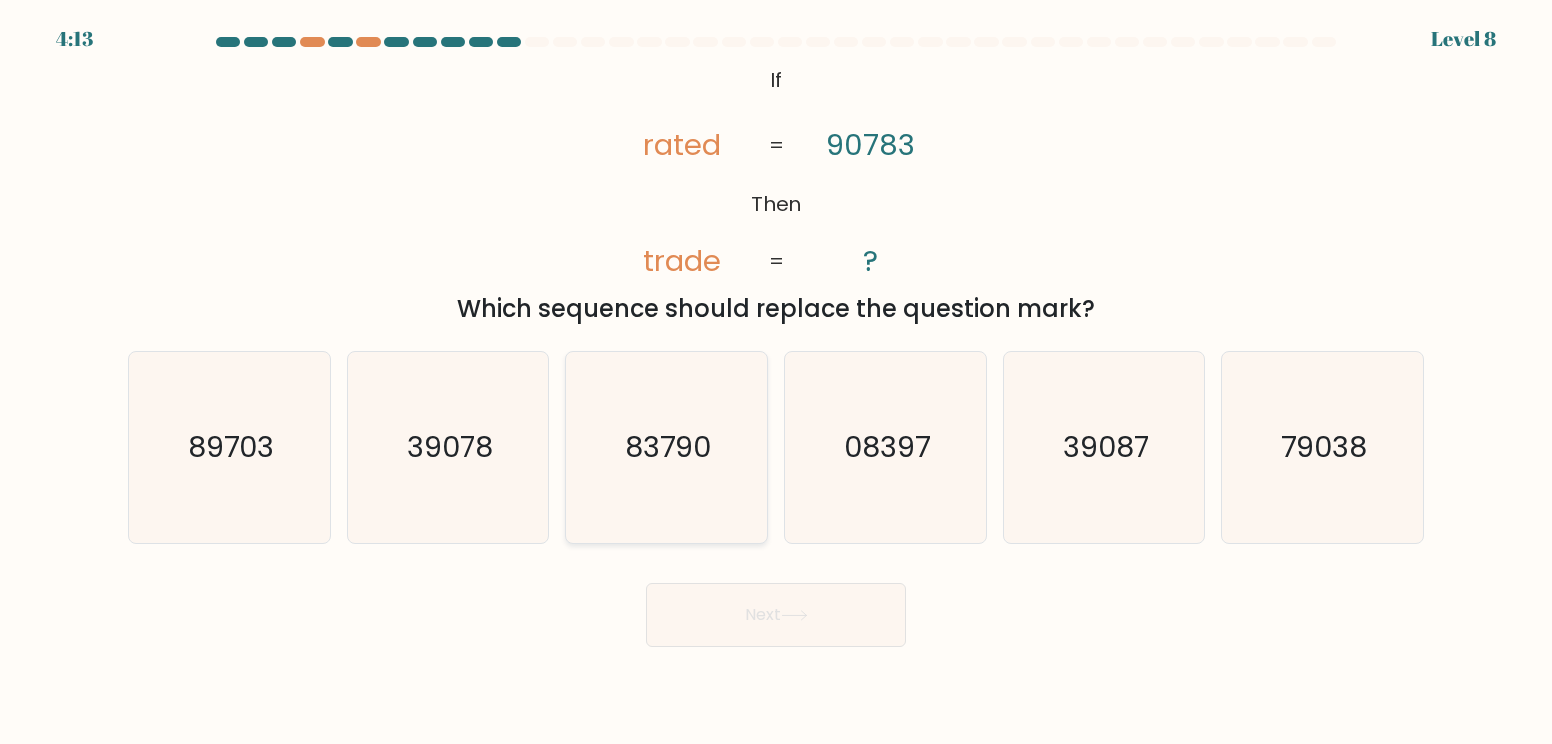 click on "83790" 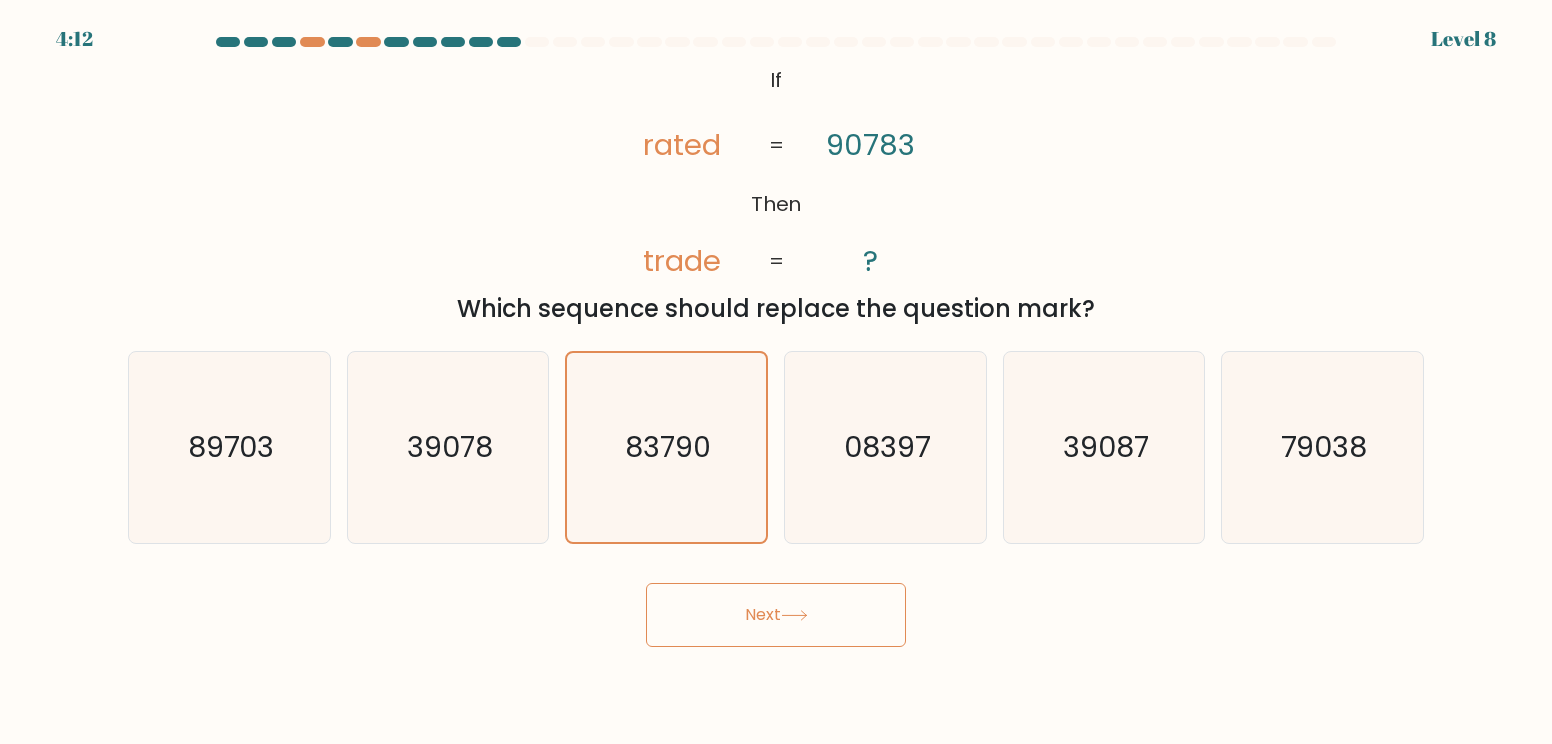click on "Next" at bounding box center (776, 615) 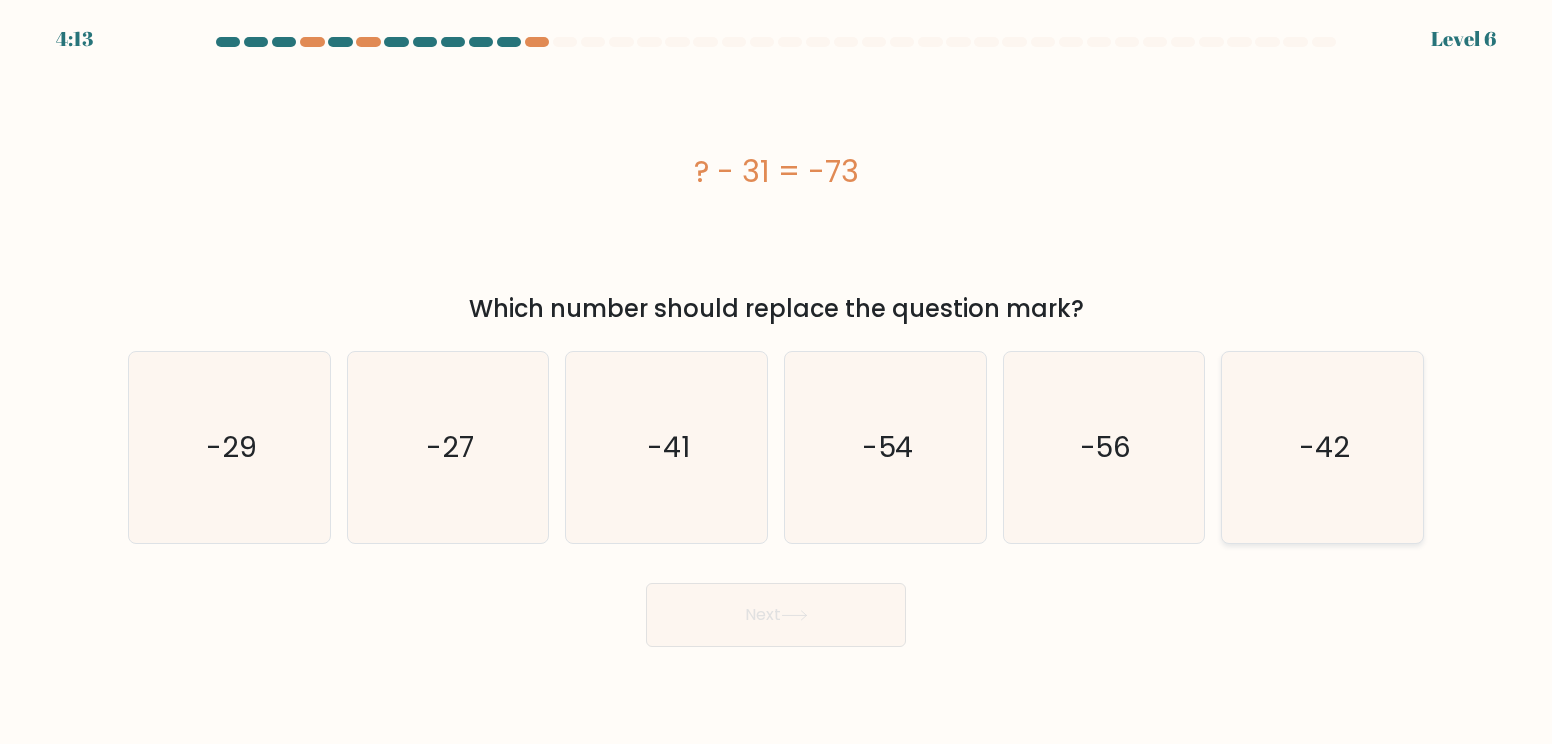 click on "-42" 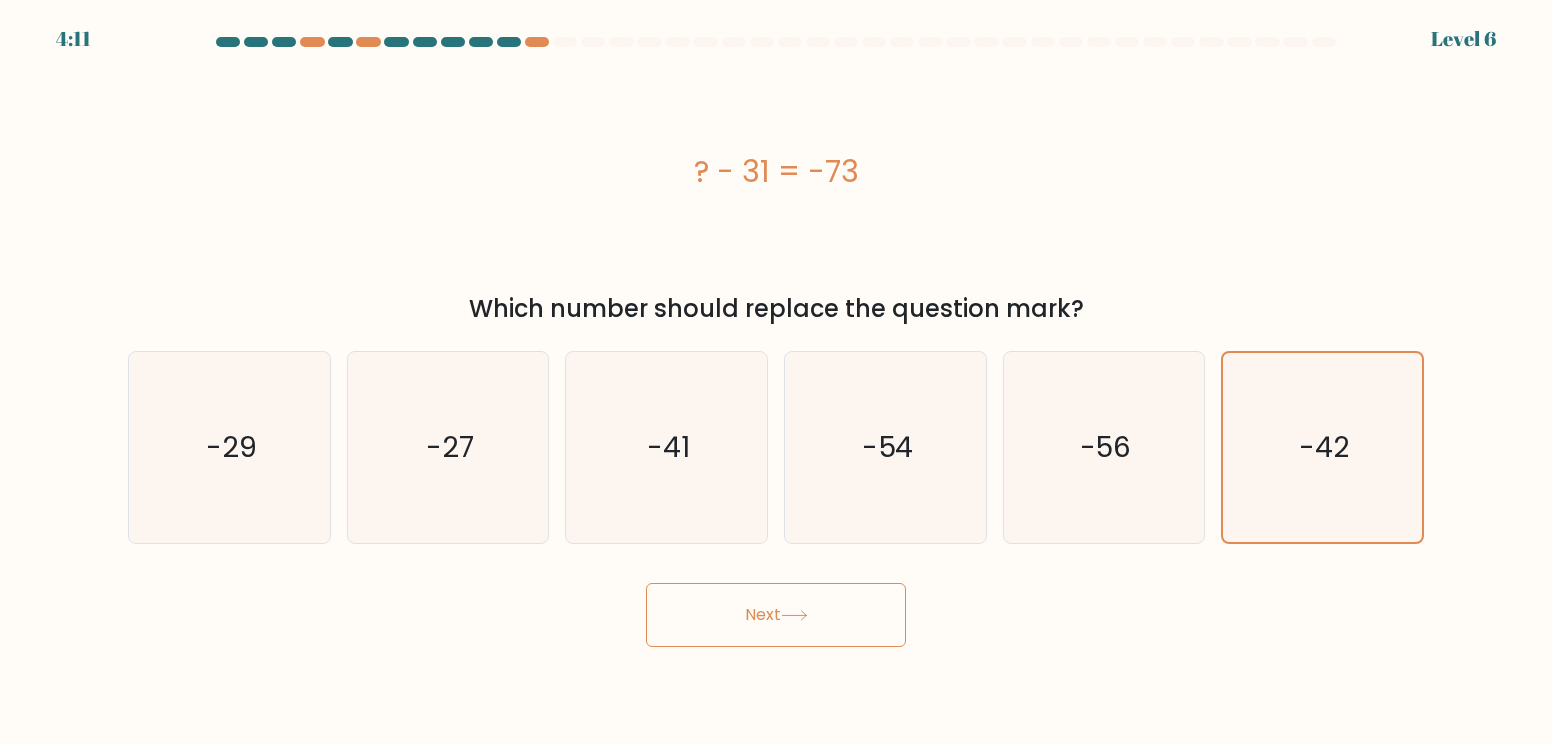 click on "Next" at bounding box center [776, 615] 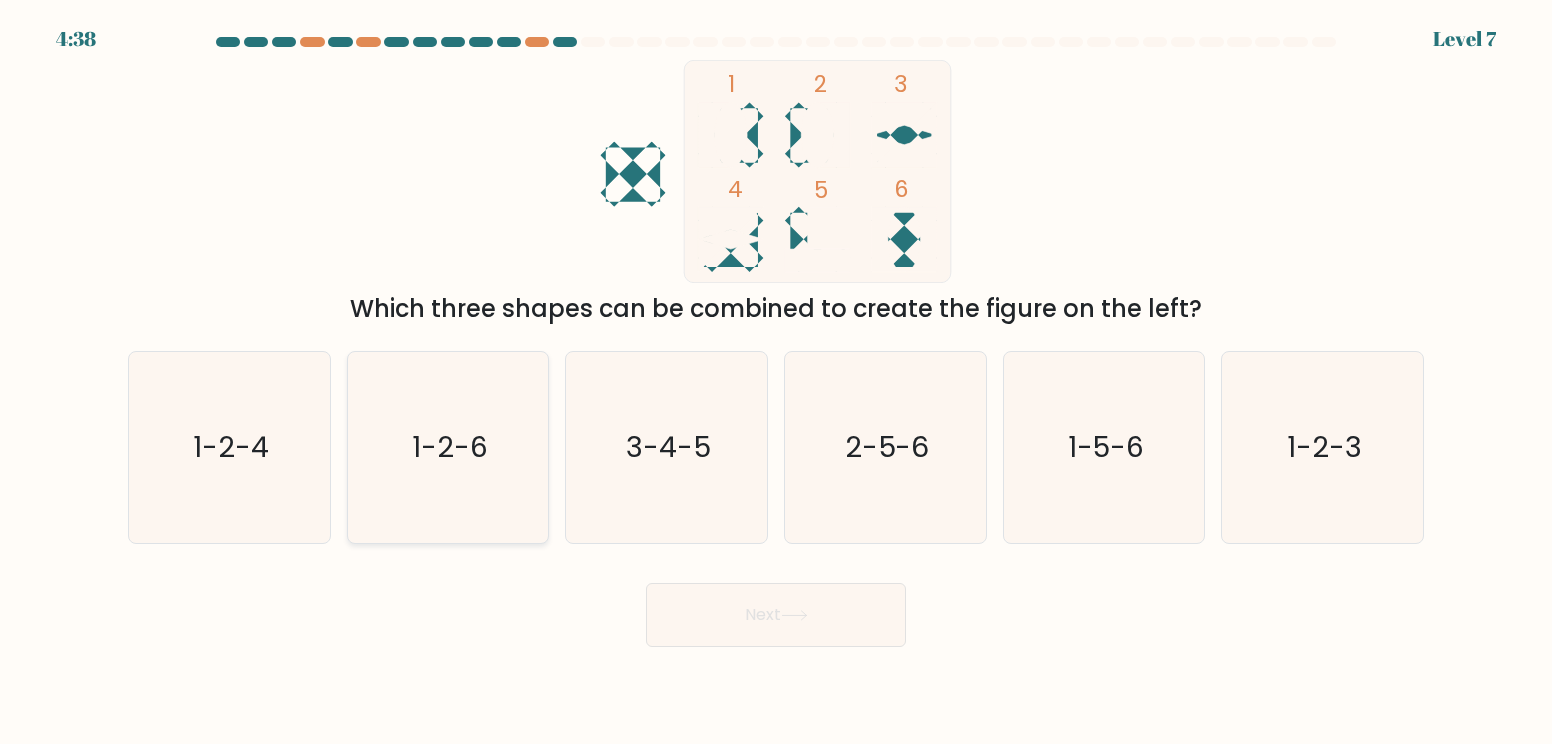 click on "1-2-6" 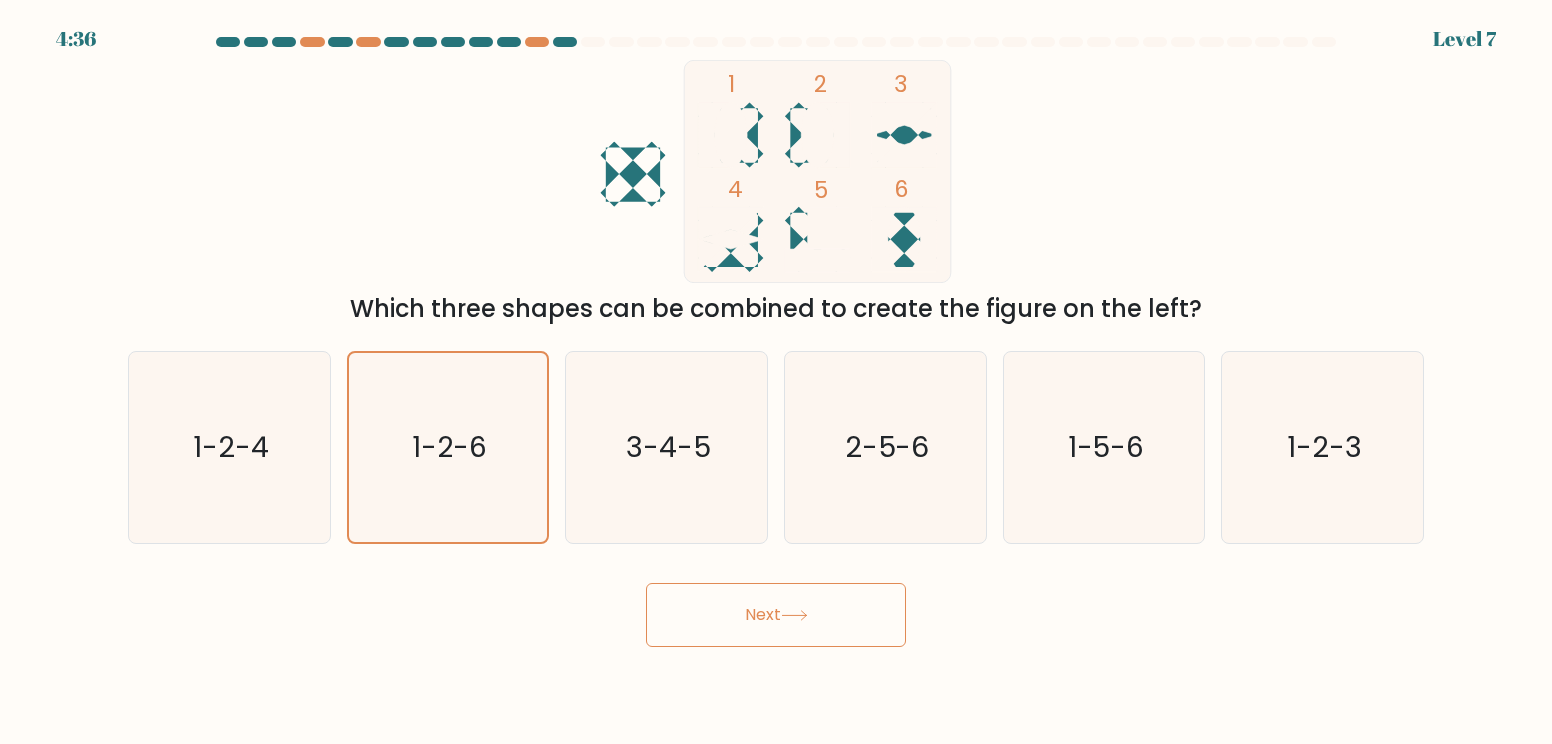 click on "Next" at bounding box center [776, 615] 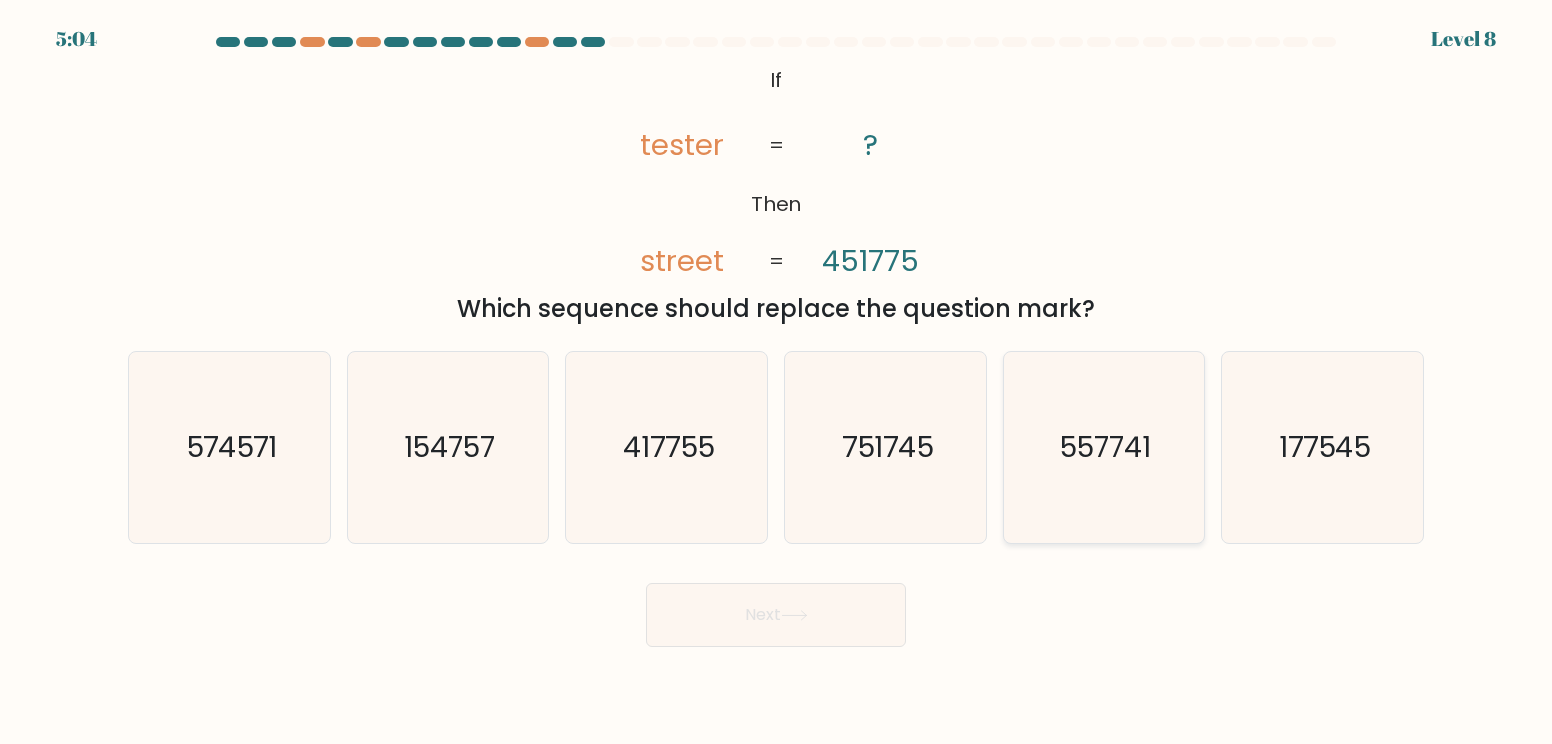click on "557741" 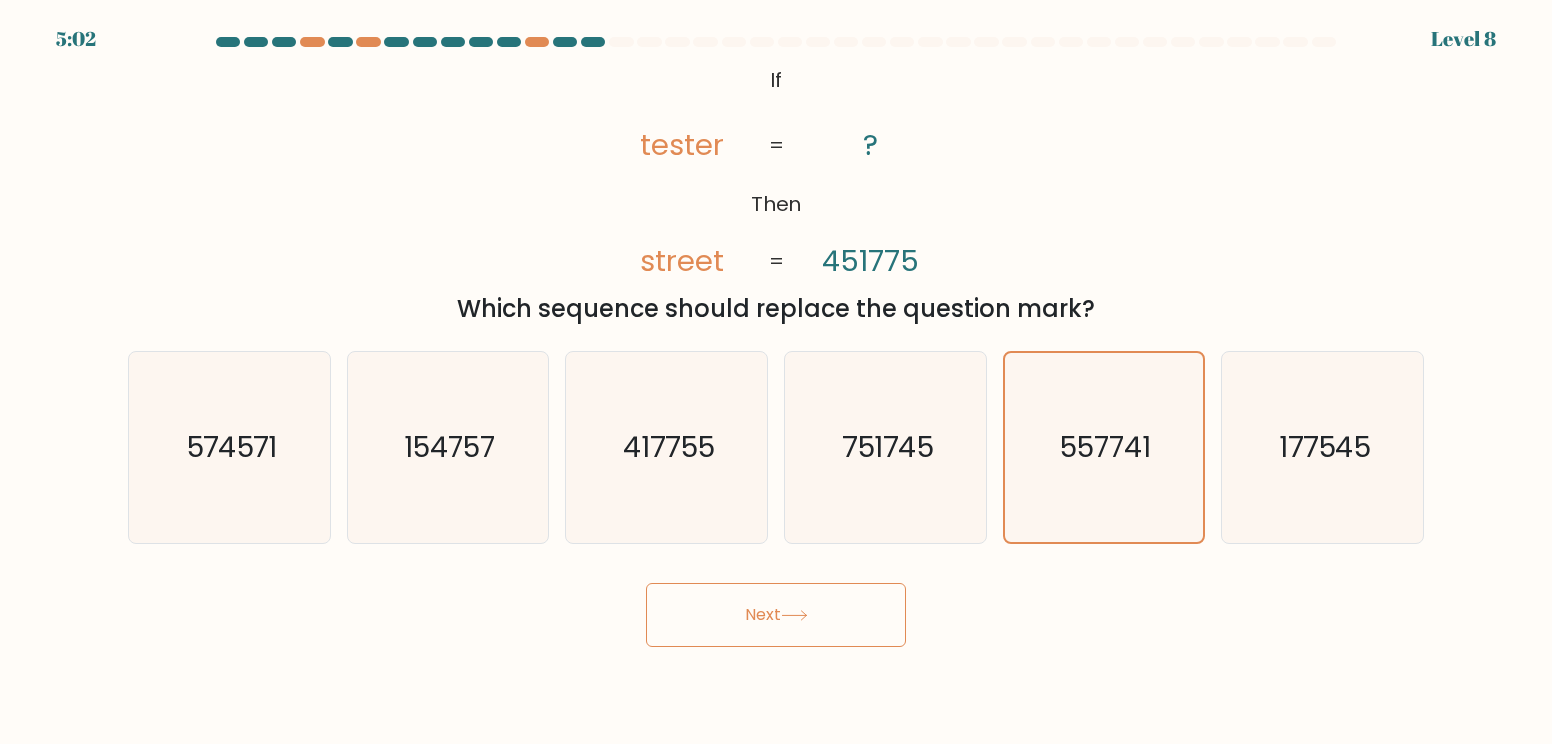 click on "Next" at bounding box center (776, 615) 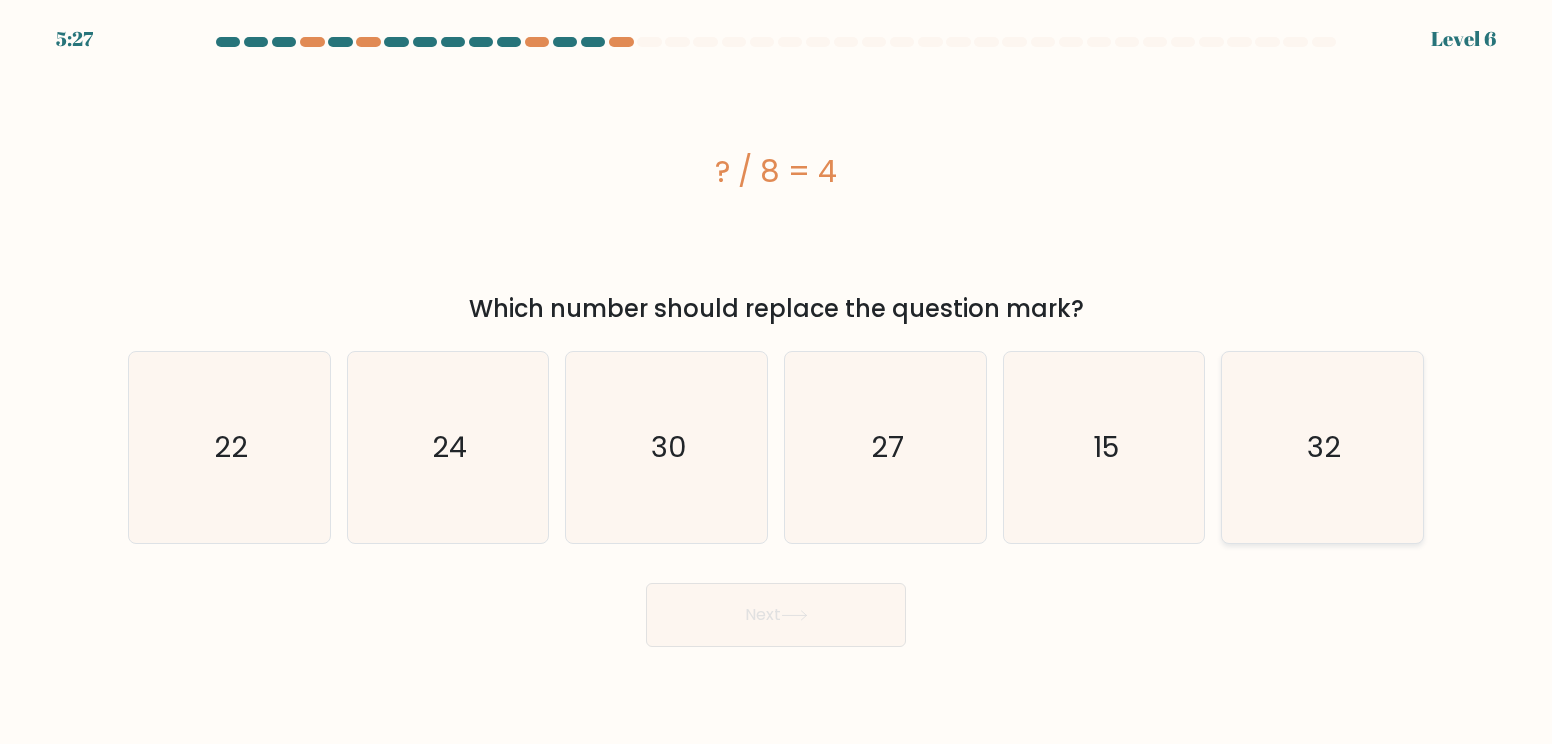 click on "32" 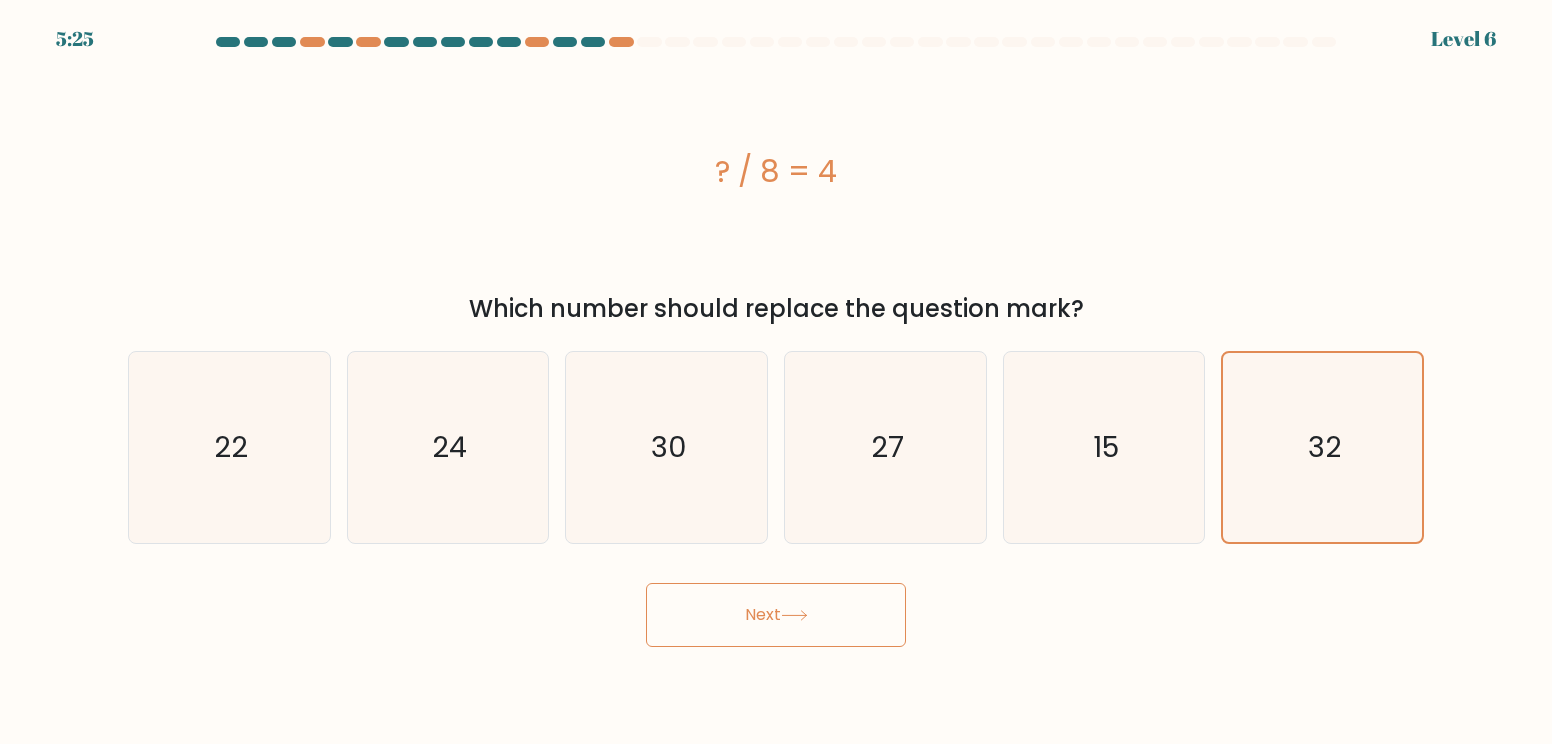 click on "Next" at bounding box center (776, 615) 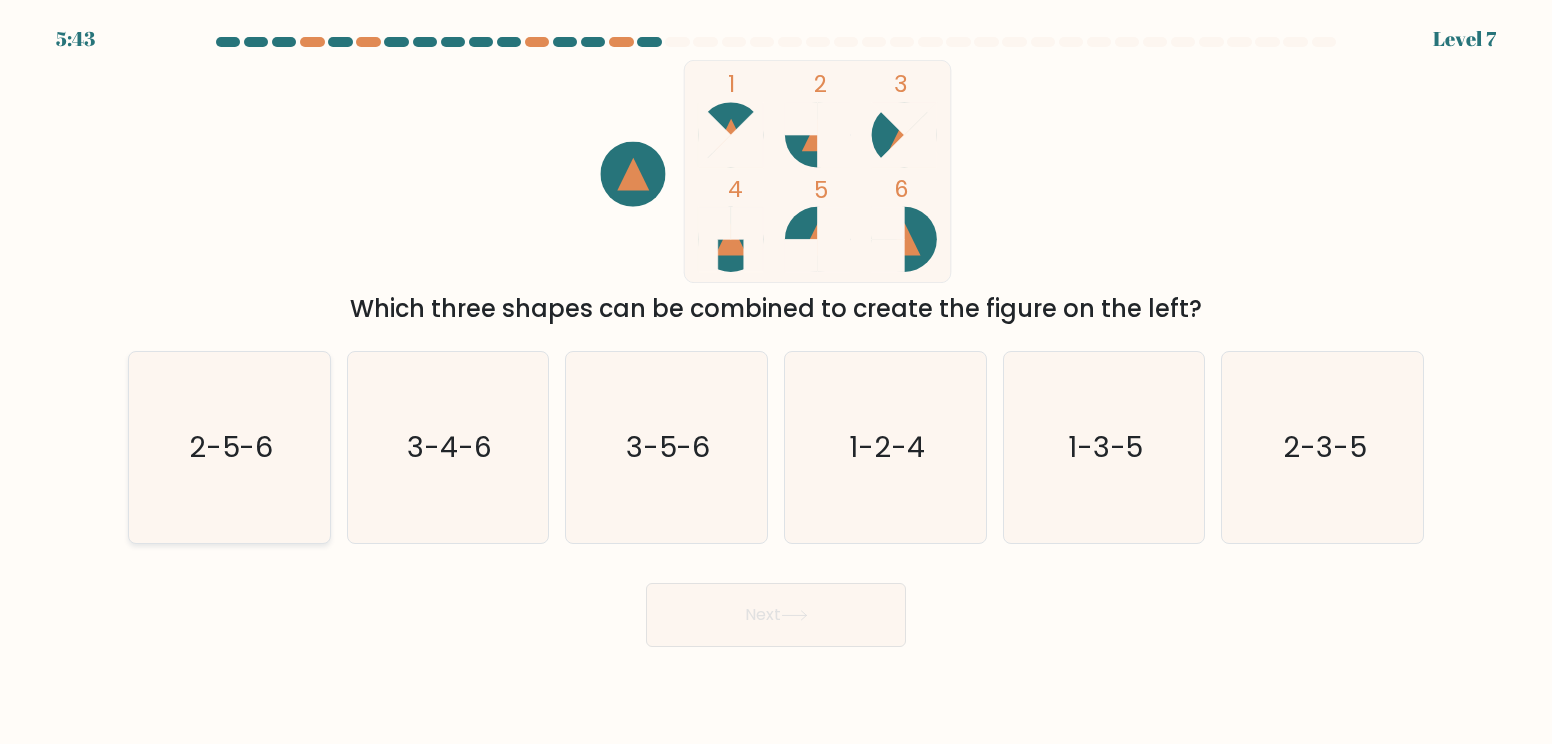 click on "2-5-6" 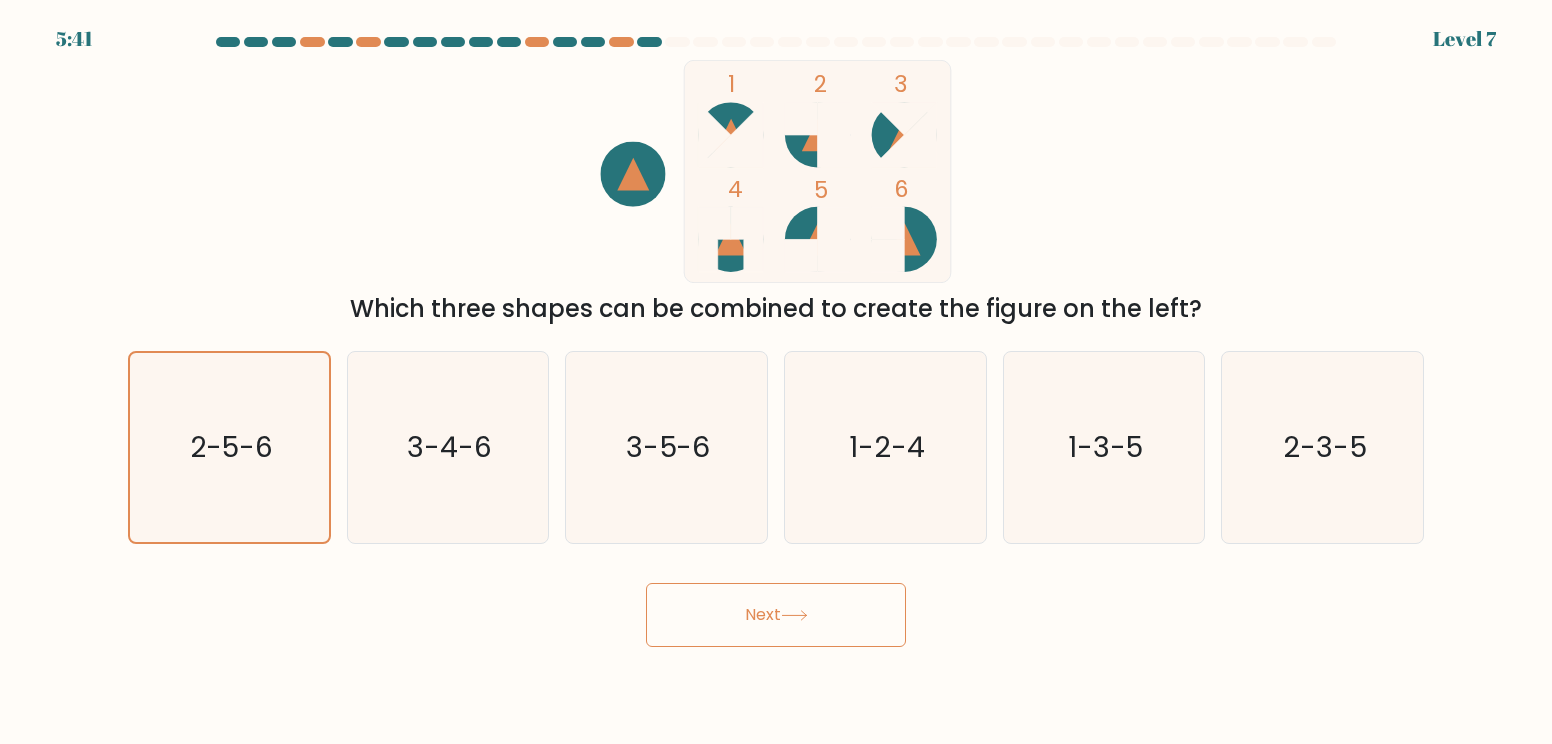 click on "Next" at bounding box center (776, 615) 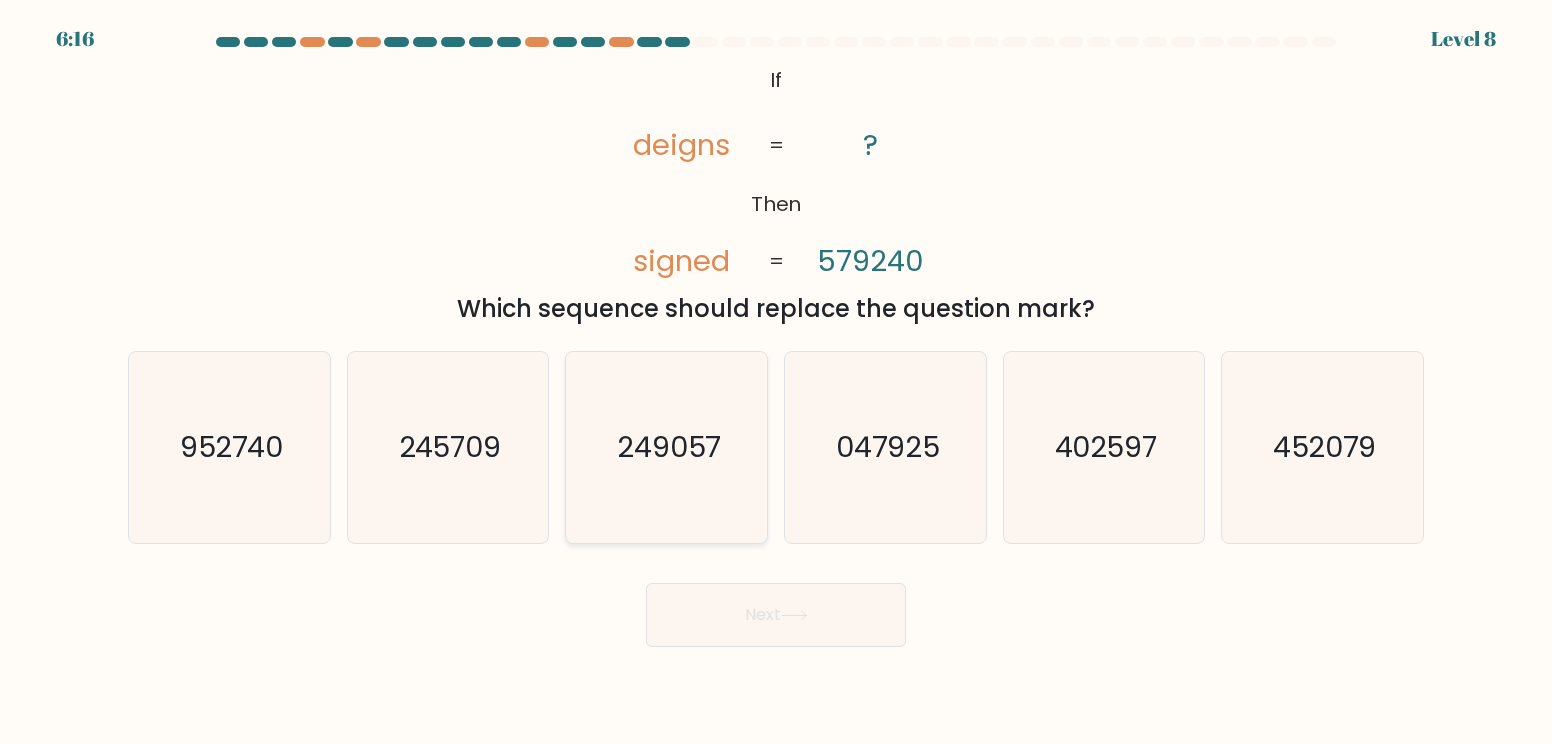 click on "249057" 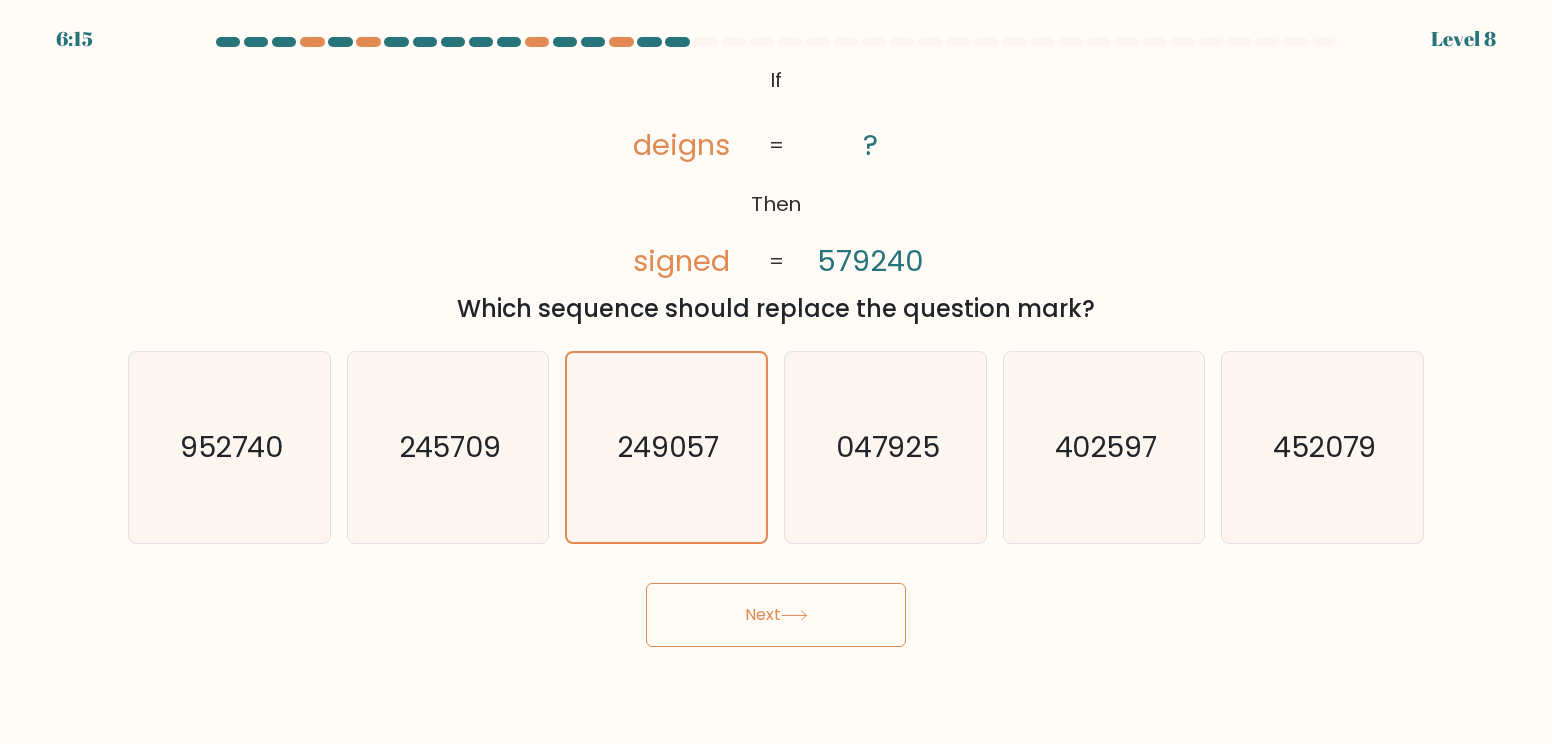 click on "Next" at bounding box center (776, 615) 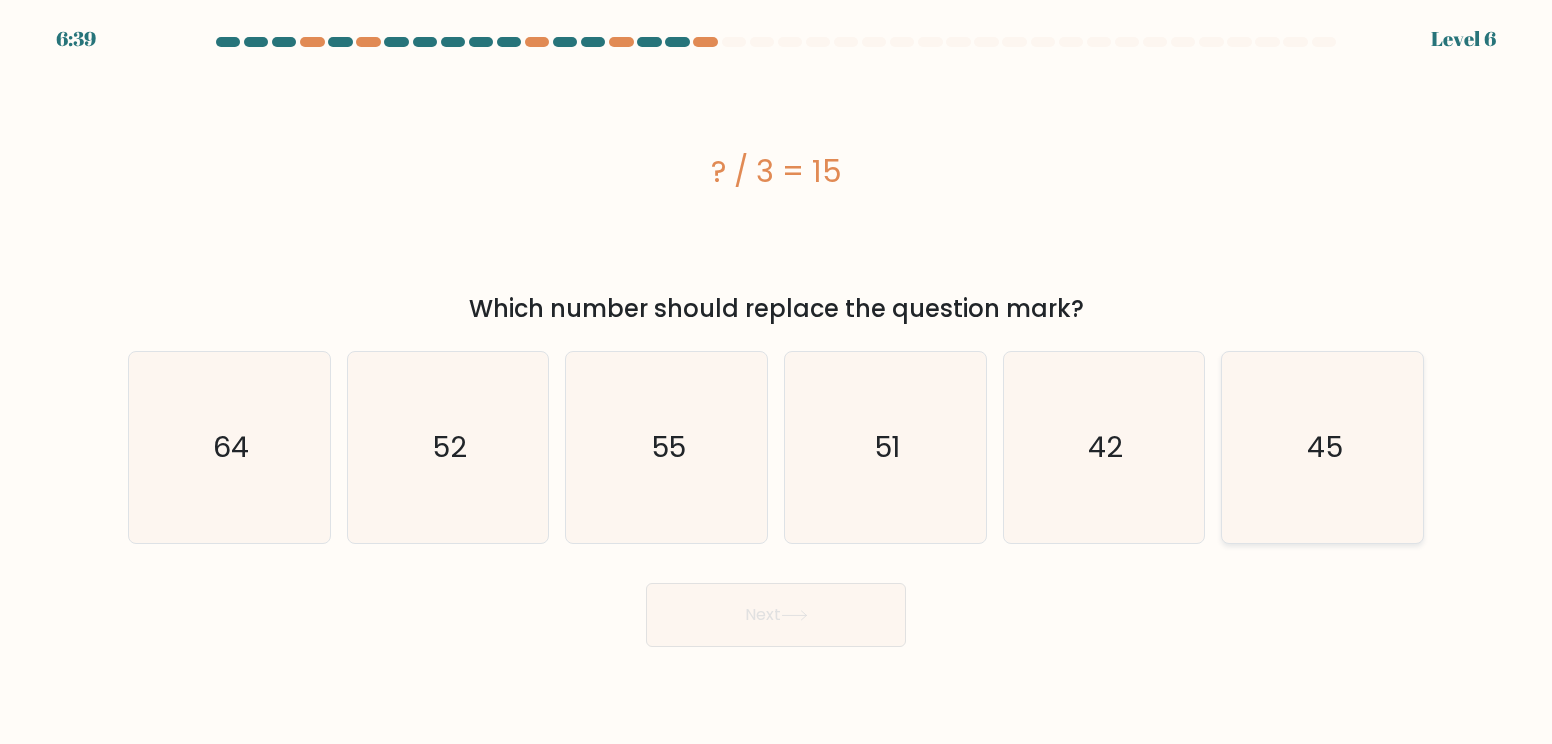 click on "45" 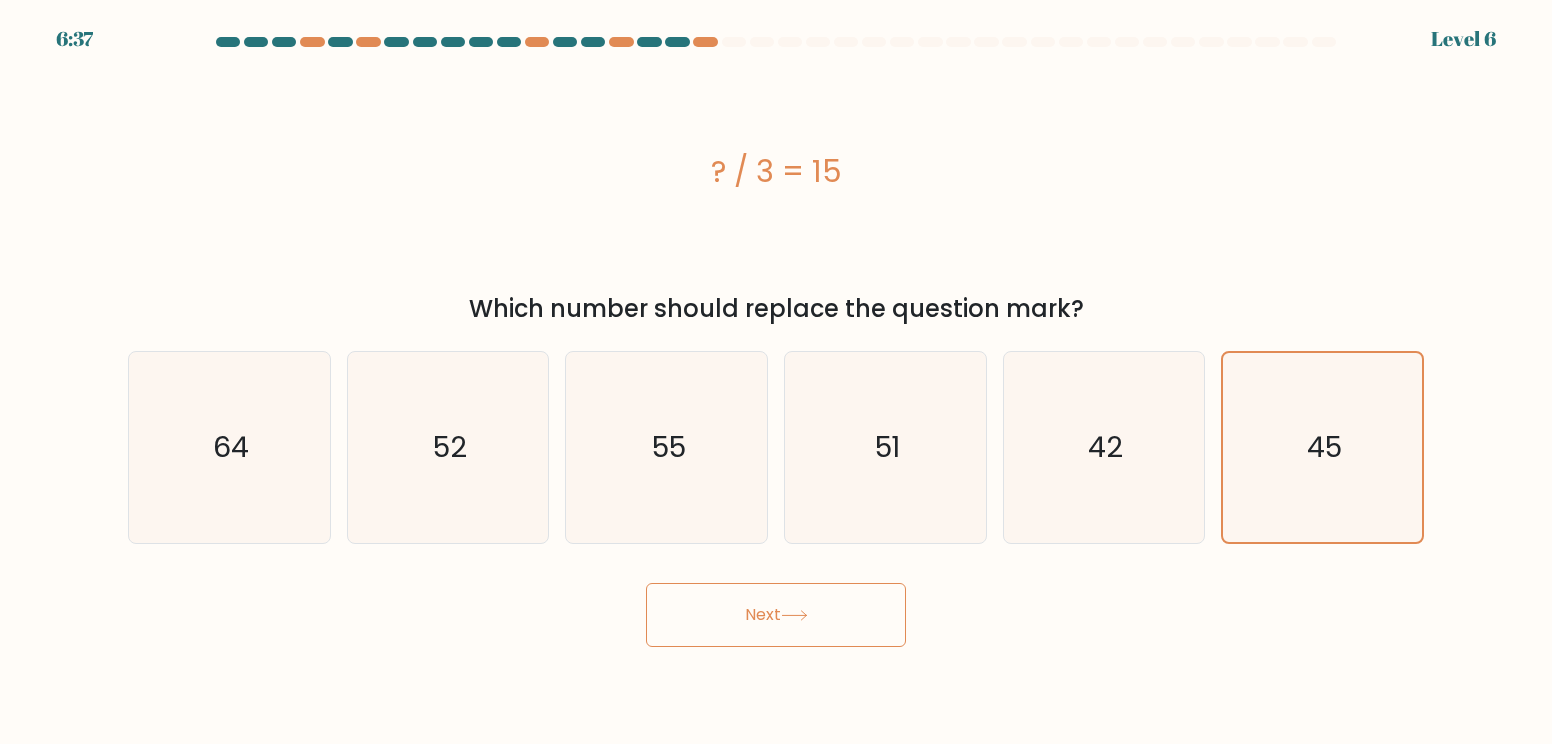 click on "Next" at bounding box center (776, 615) 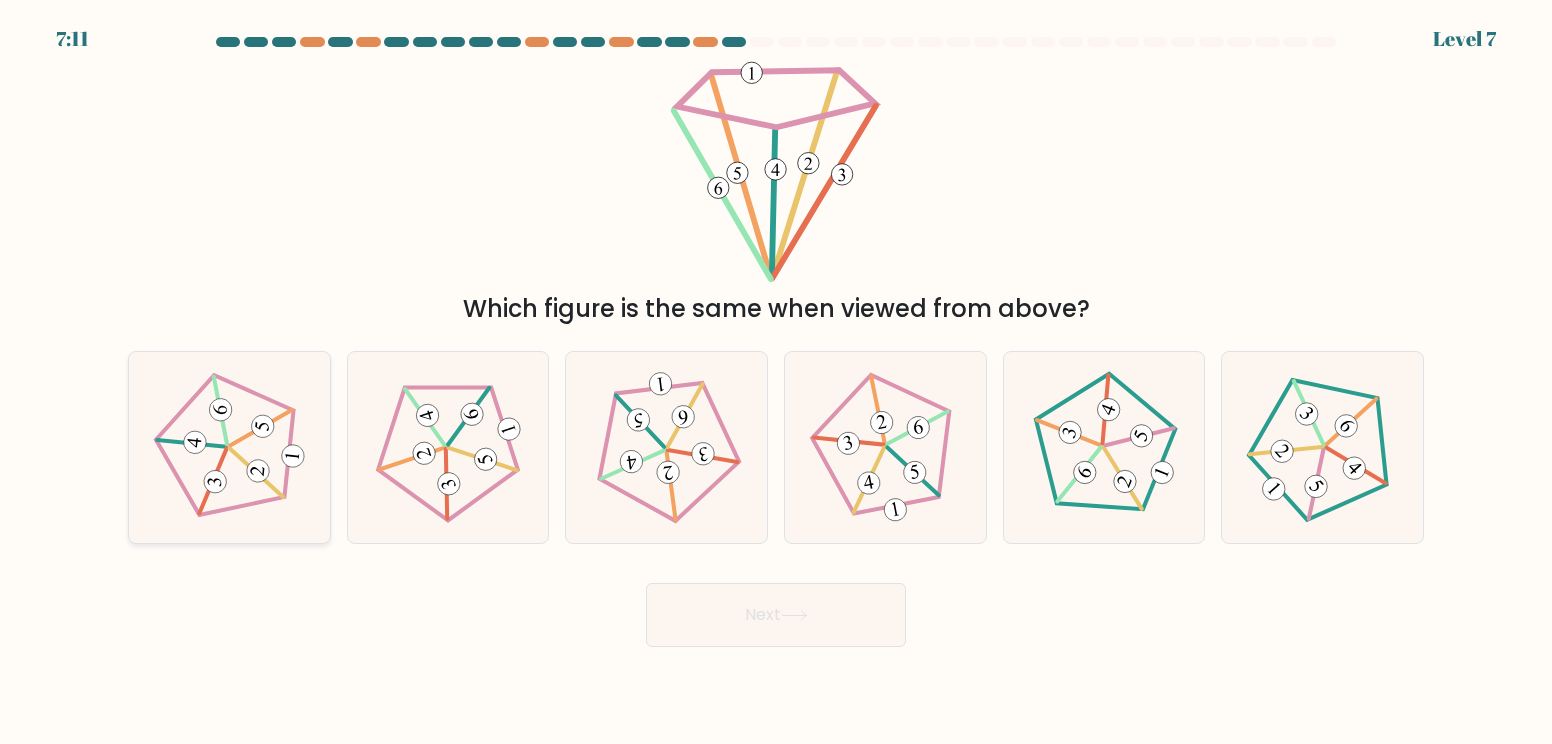 click 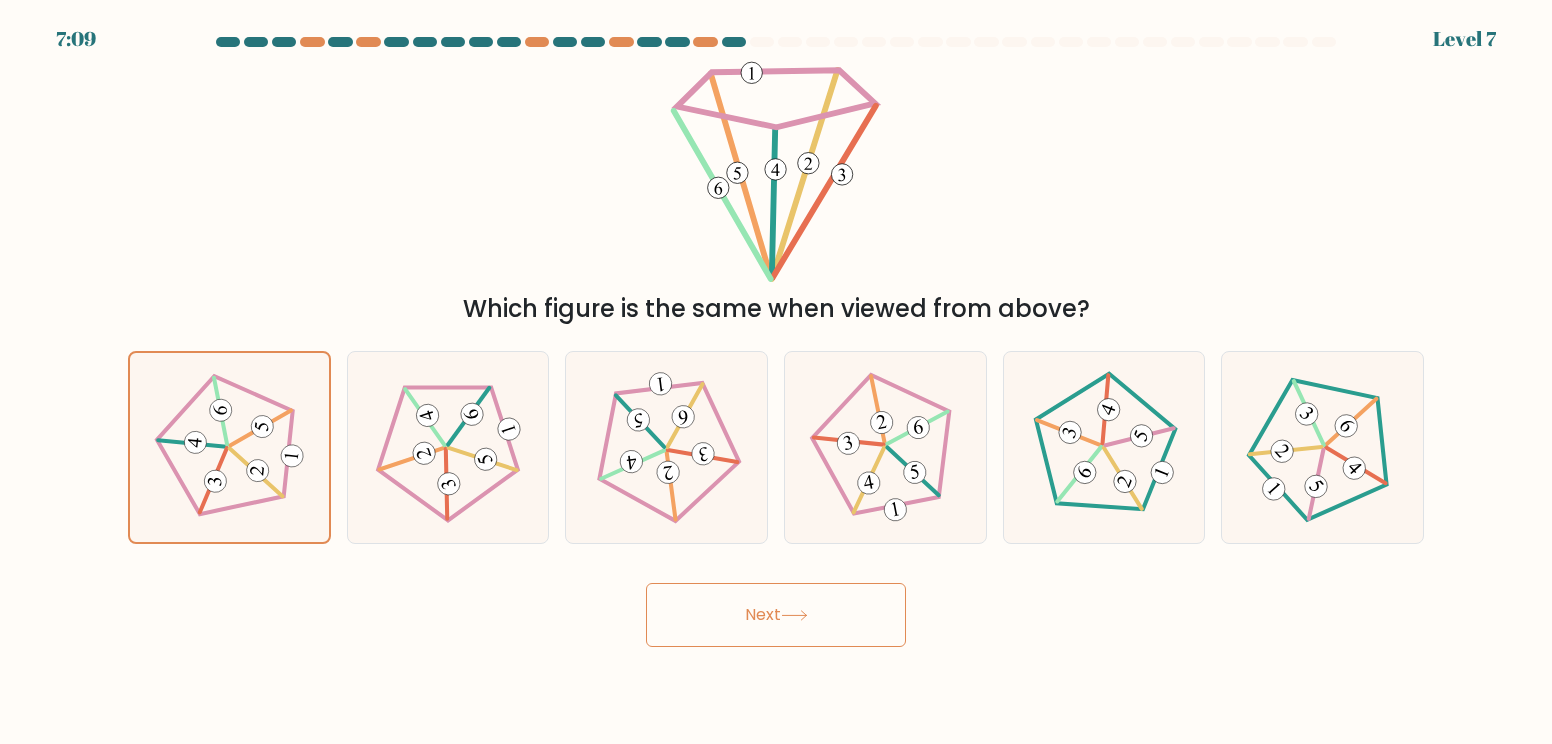 click on "Next" at bounding box center (776, 615) 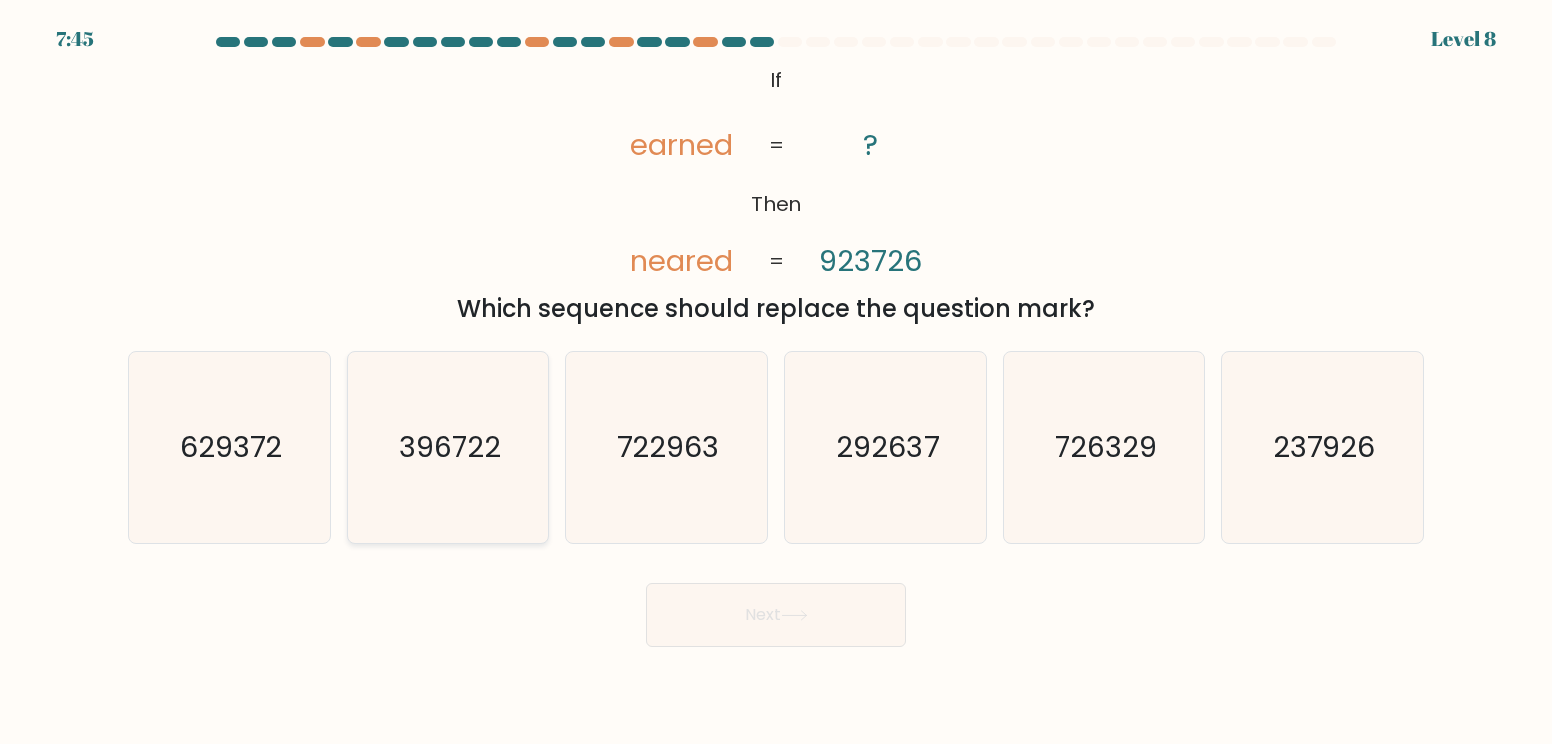 click on "396722" 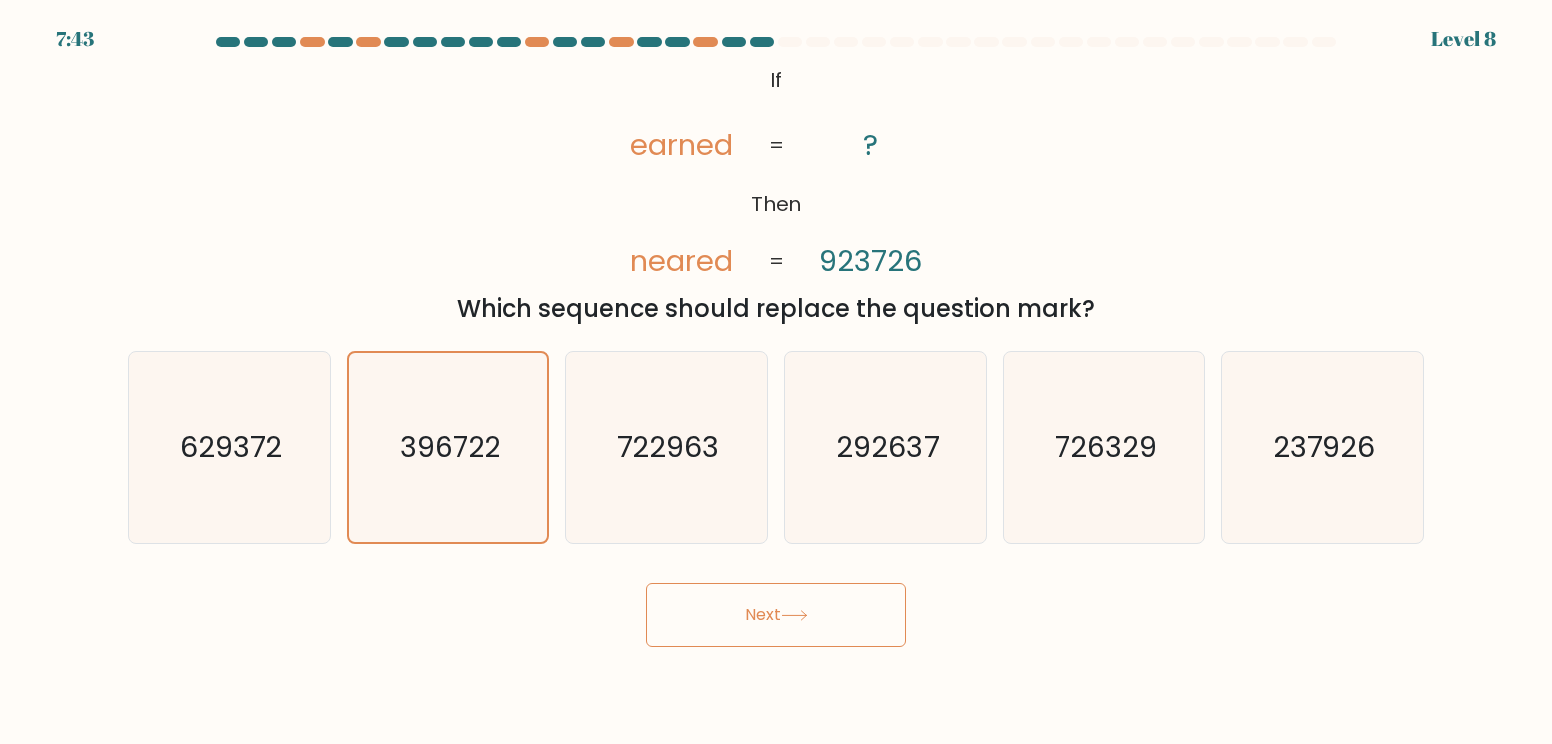 click on "Next" at bounding box center [776, 615] 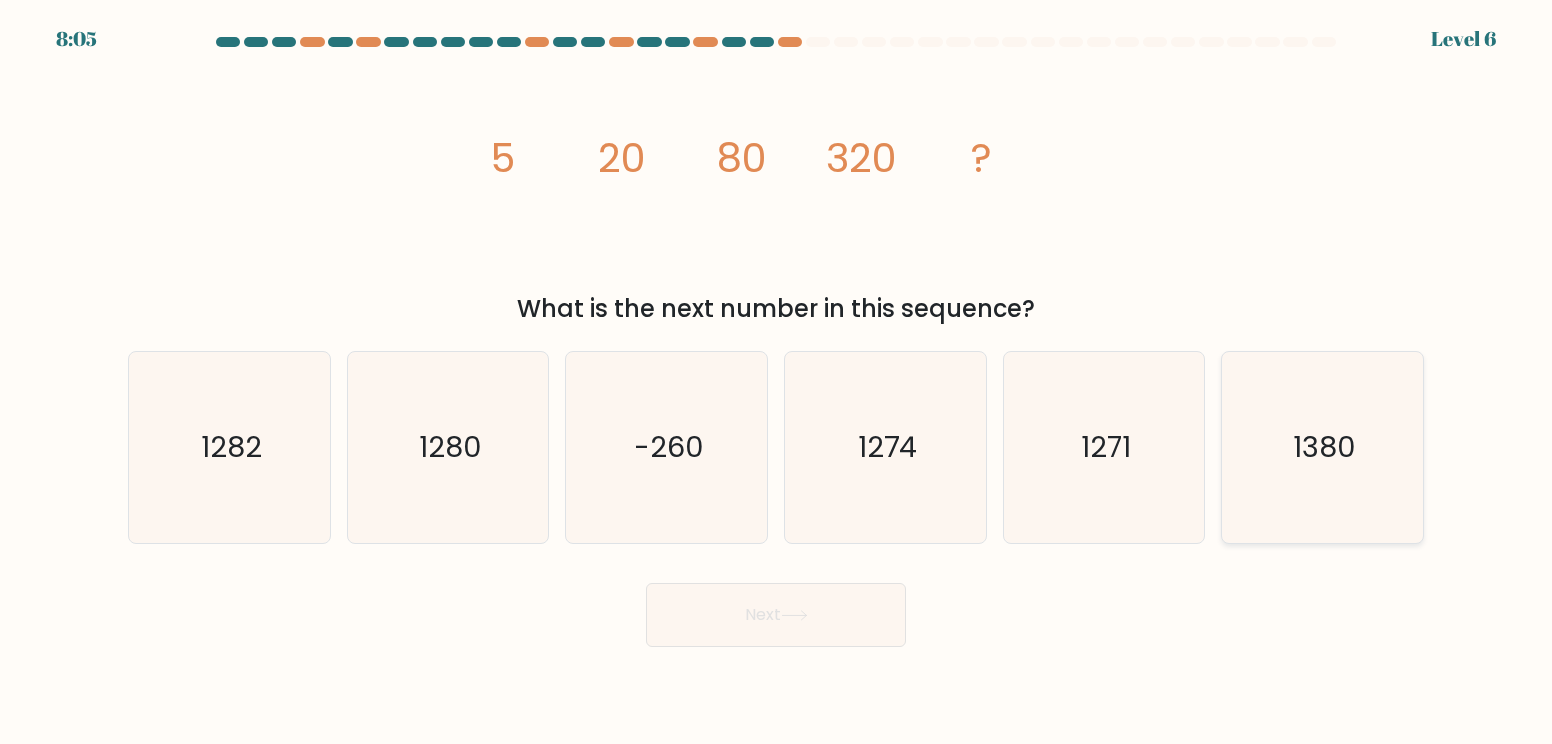 click on "1380" 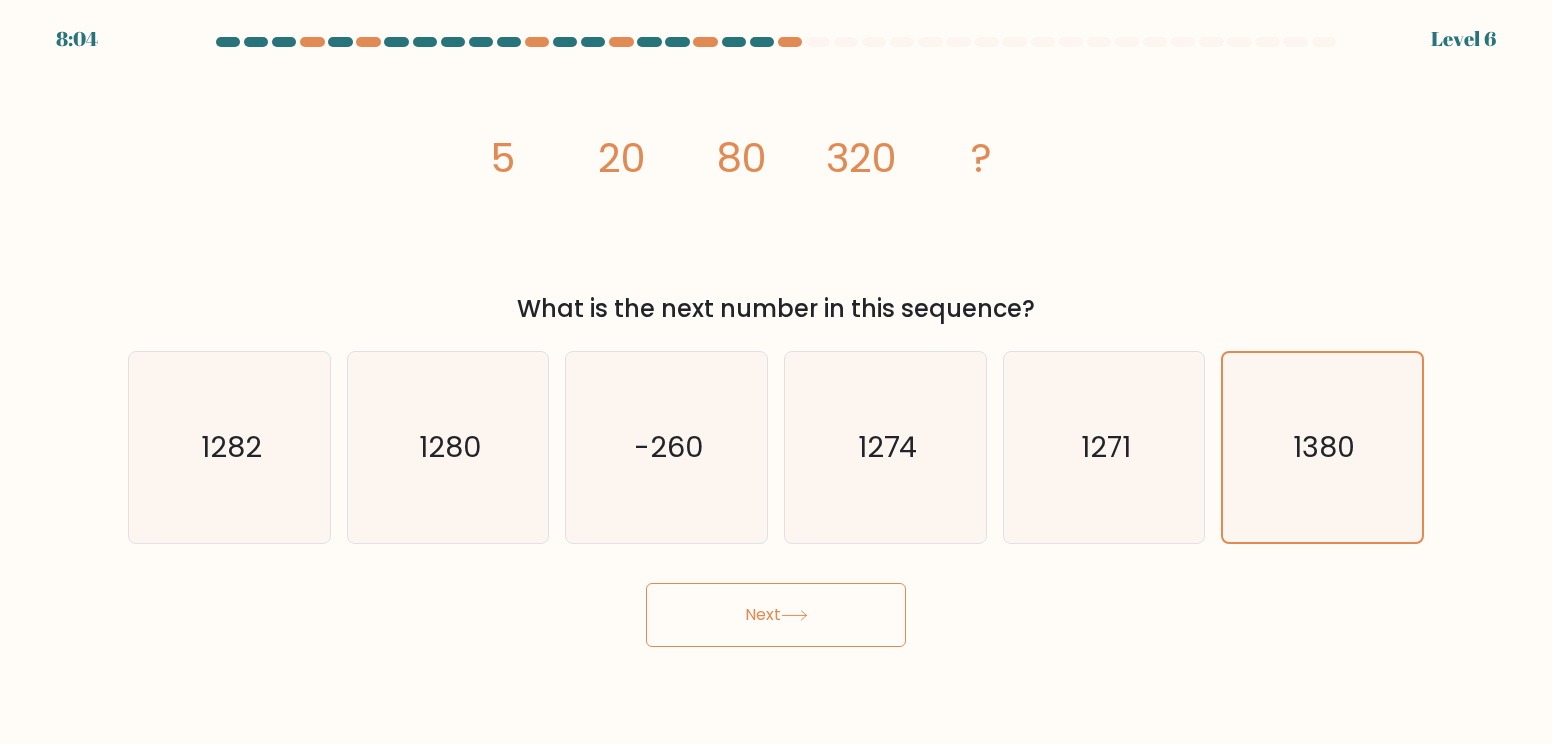 click on "Next" at bounding box center [776, 615] 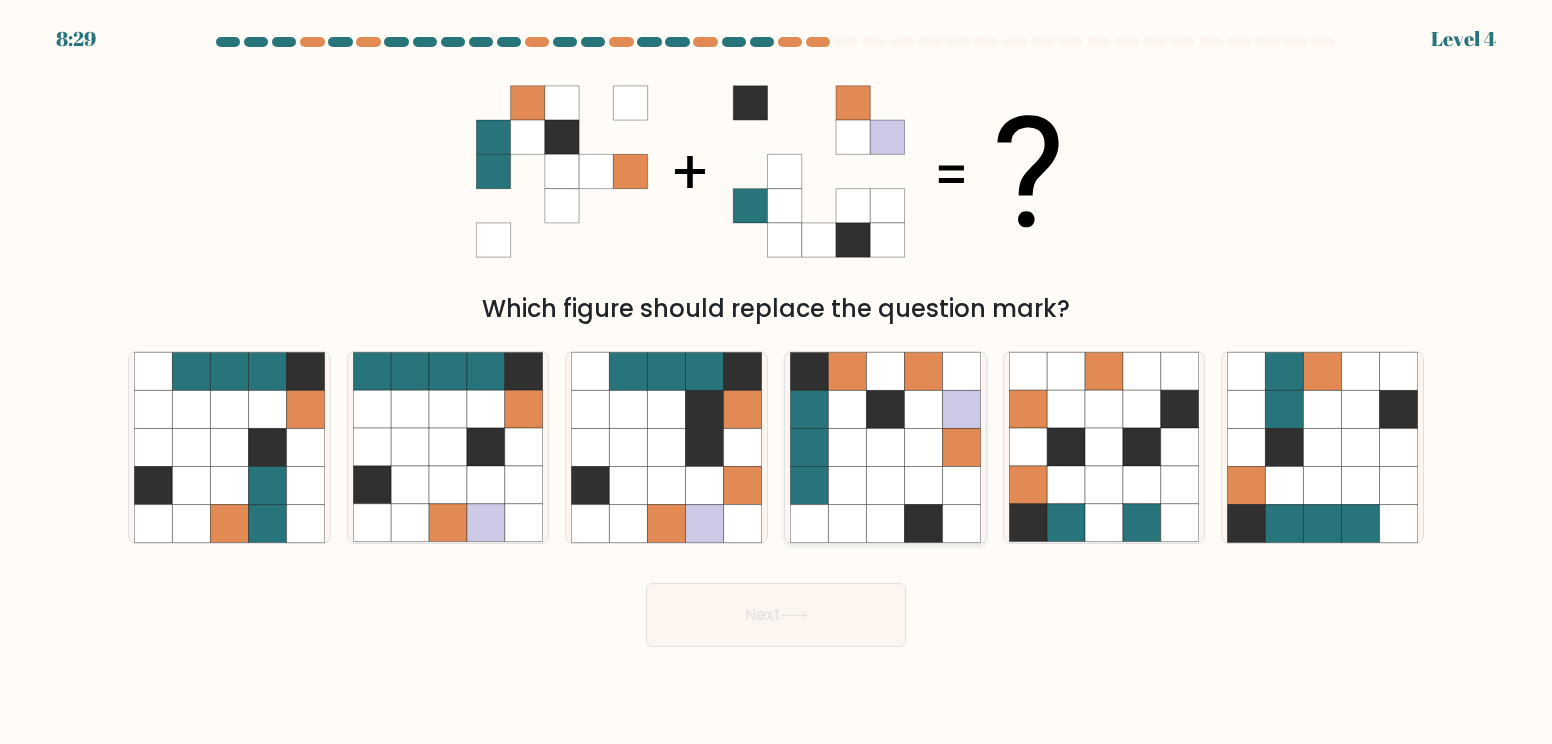 click 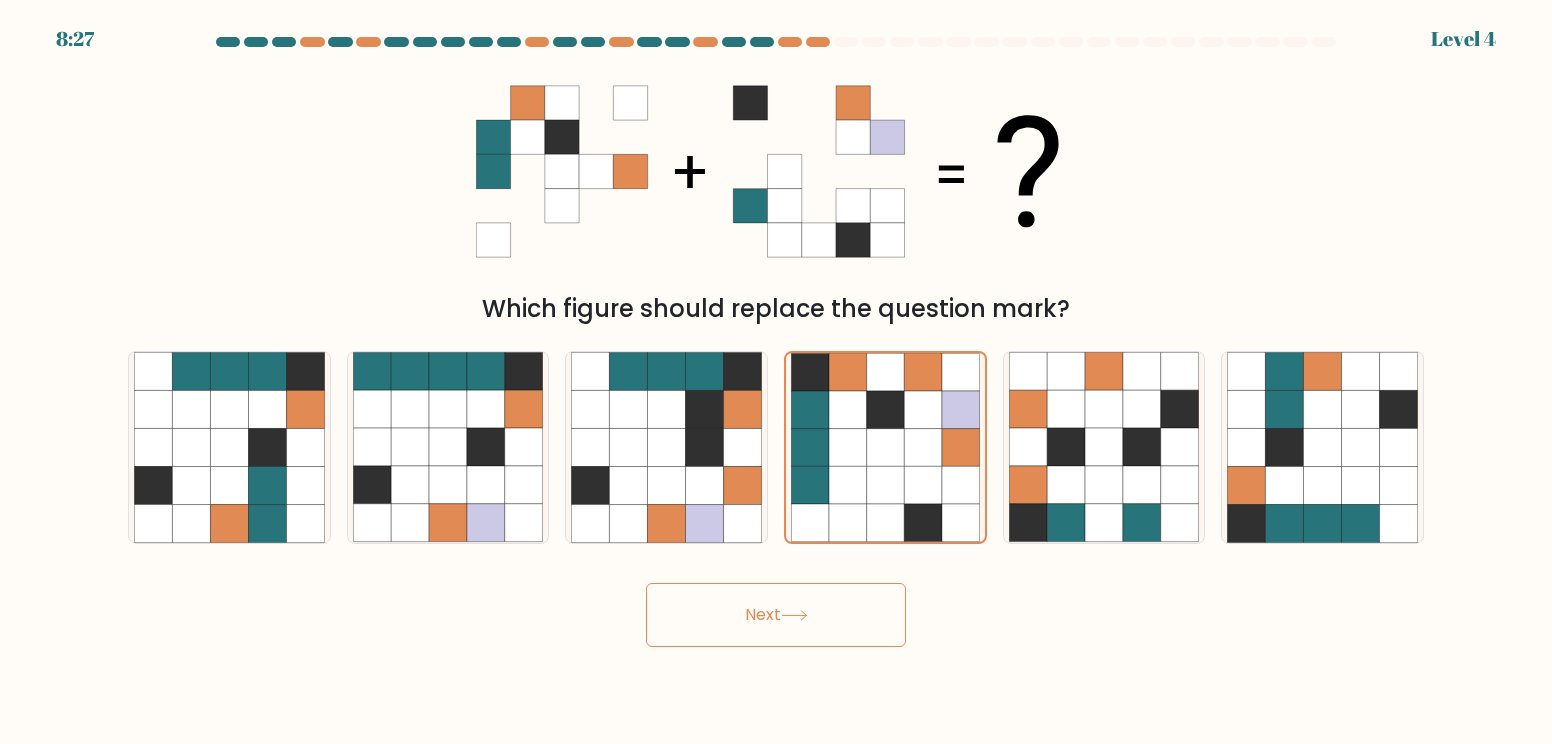 click on "Next" at bounding box center (776, 615) 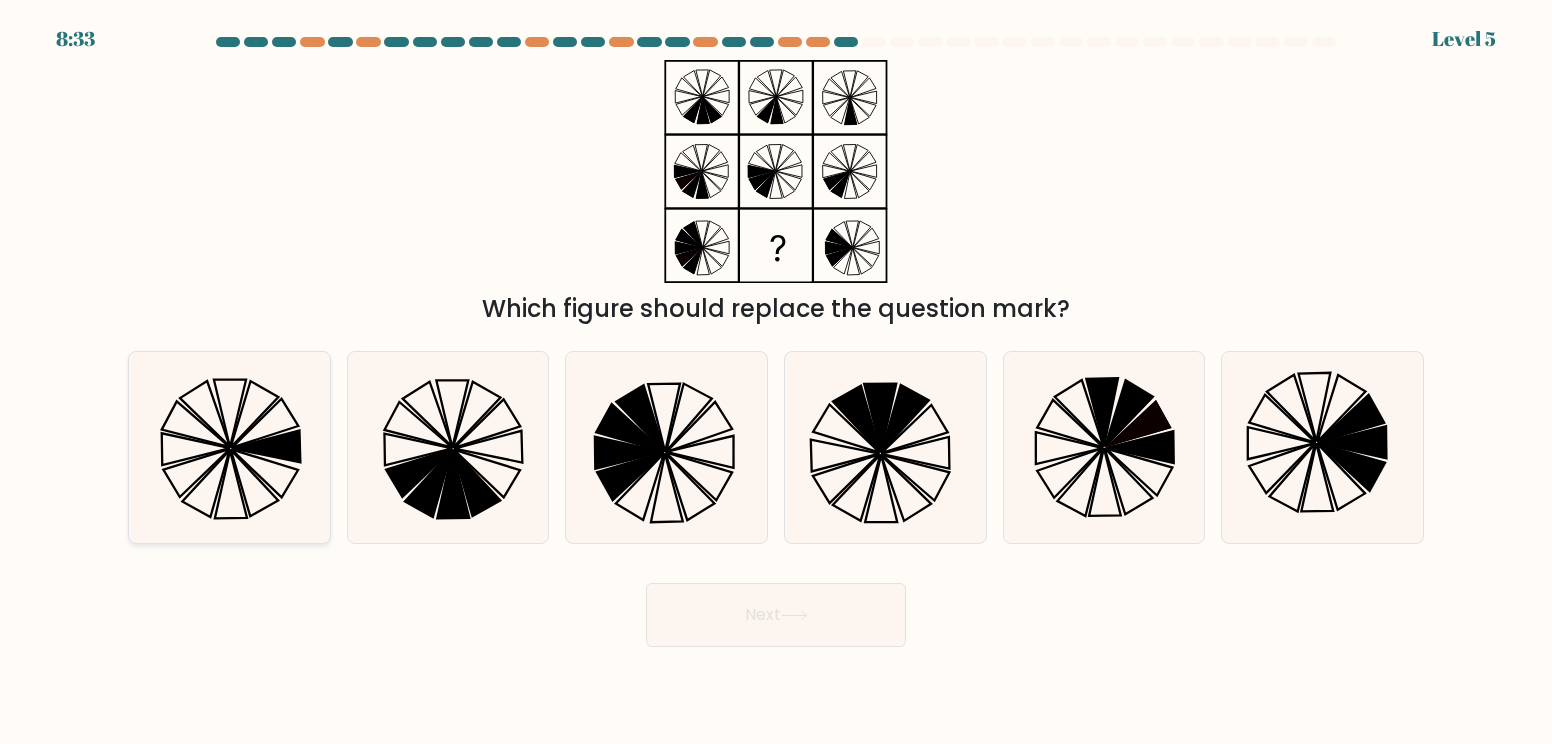 click 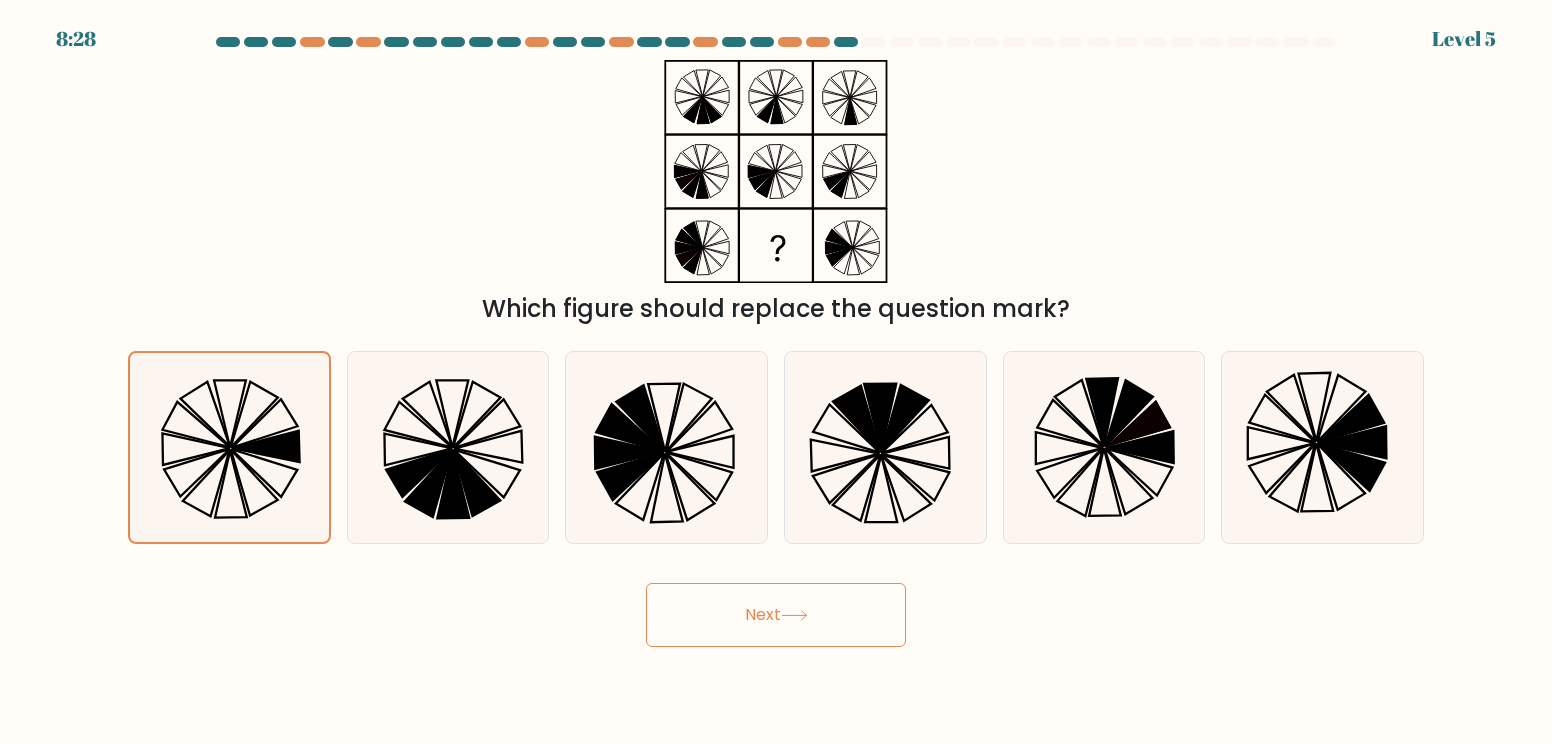 drag, startPoint x: 772, startPoint y: 618, endPoint x: 619, endPoint y: 630, distance: 153.46986 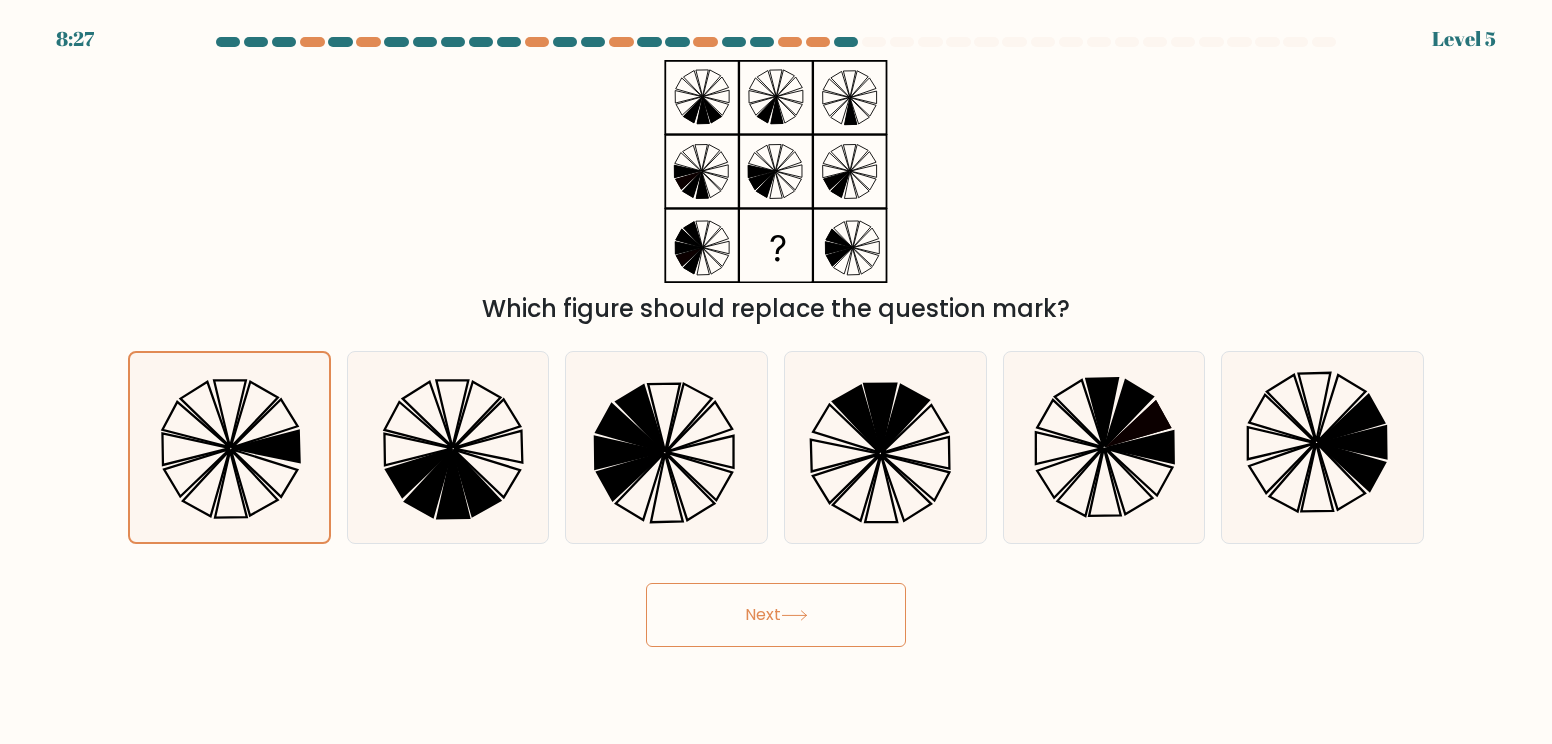 click on "Next" at bounding box center [776, 615] 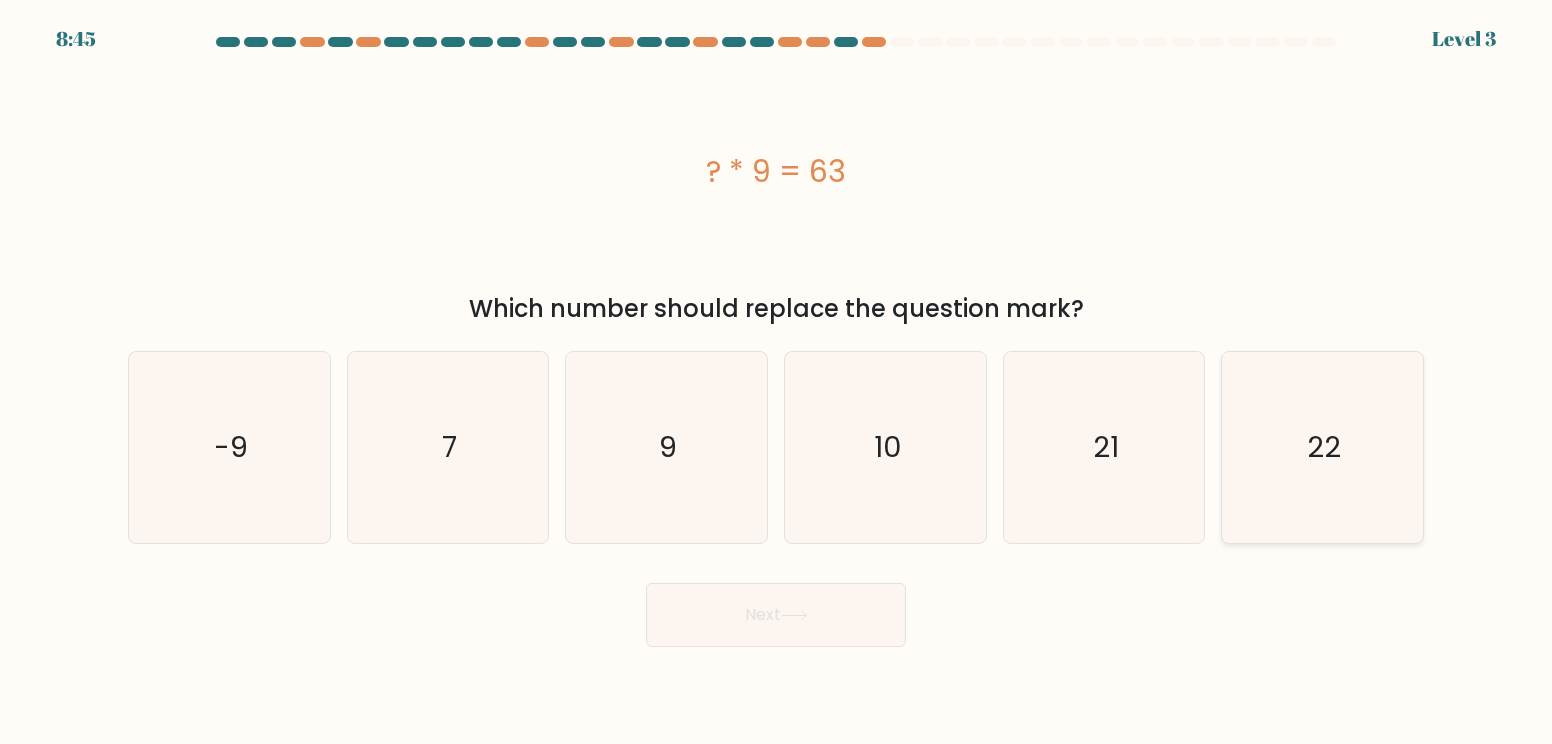 click on "22" 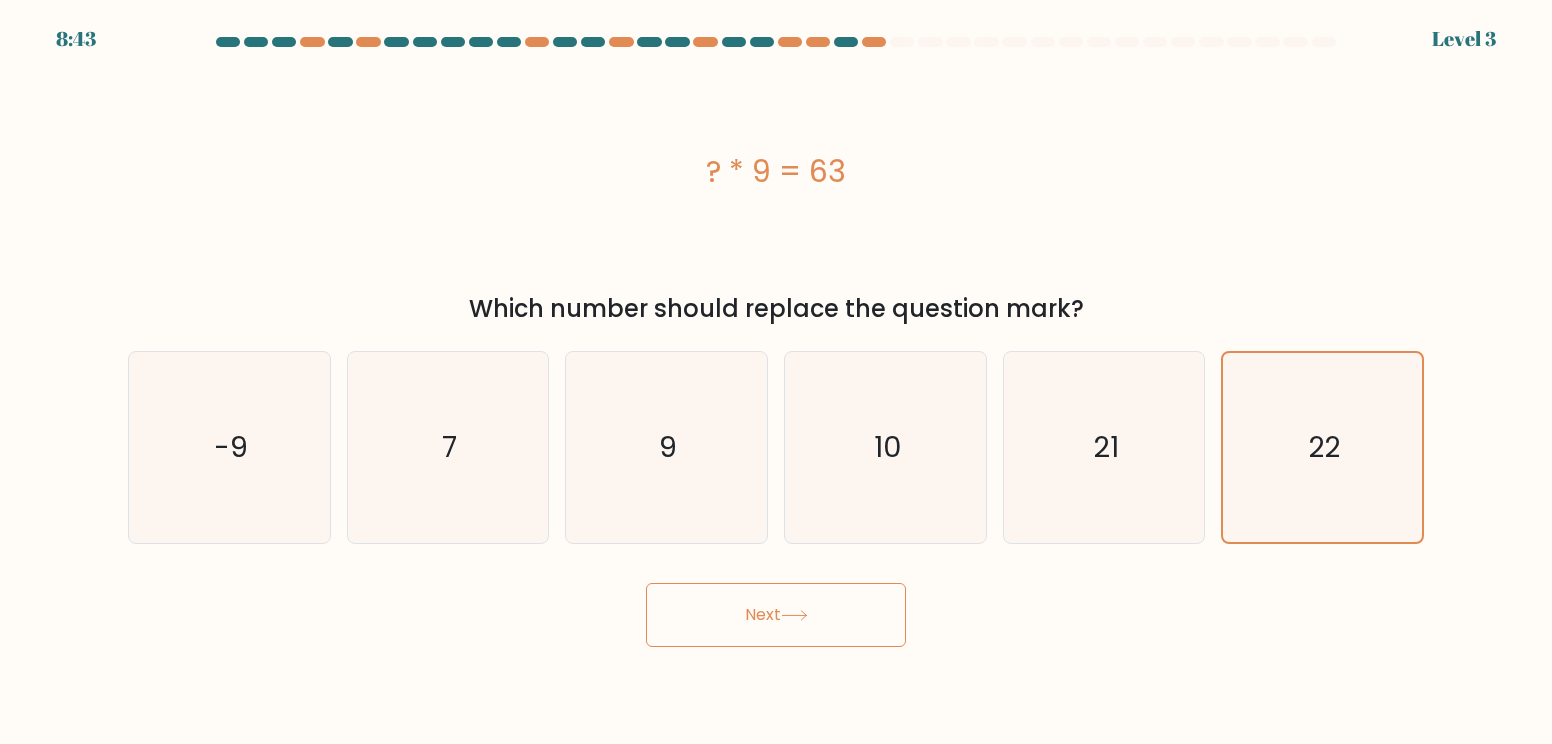 click on "Next" at bounding box center [776, 615] 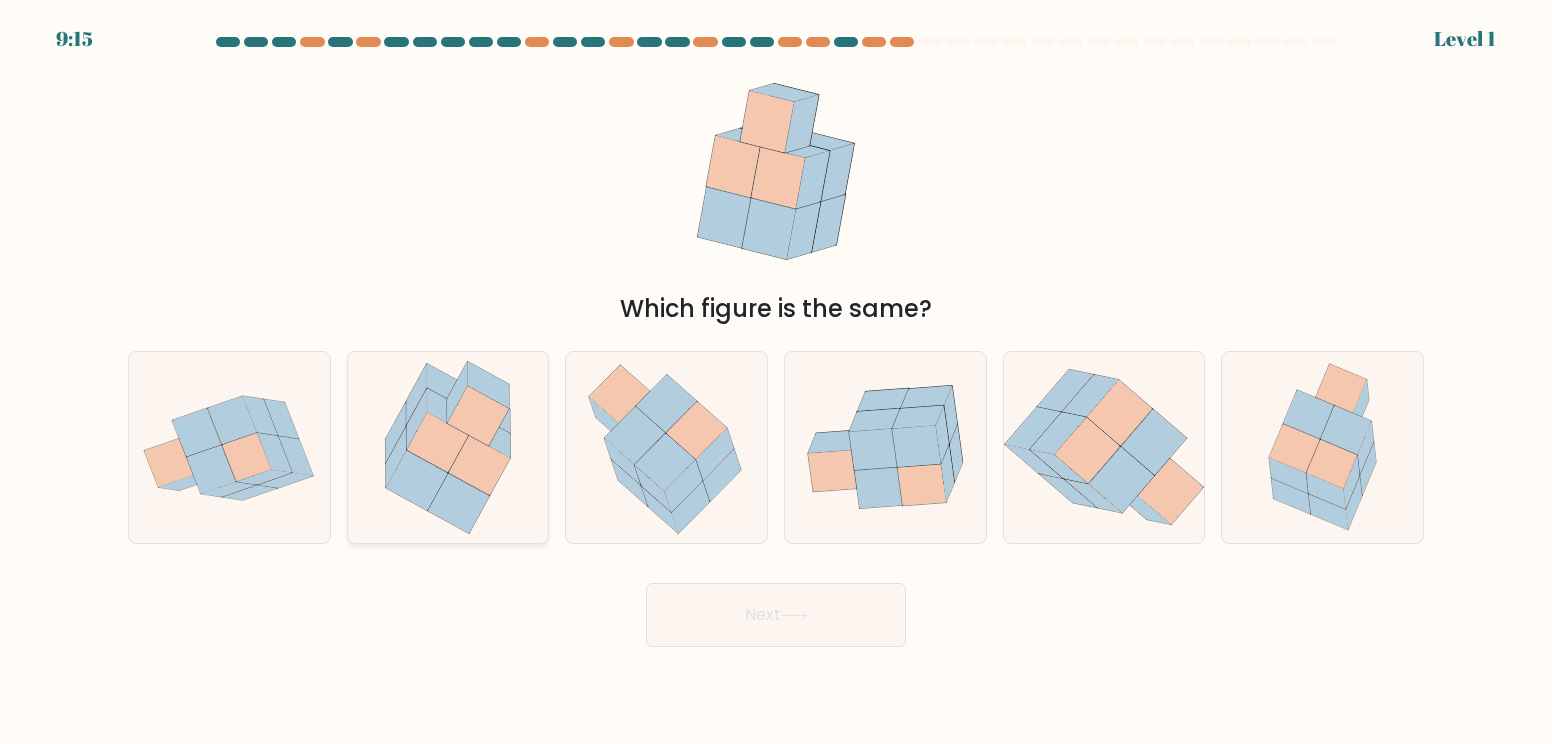 click 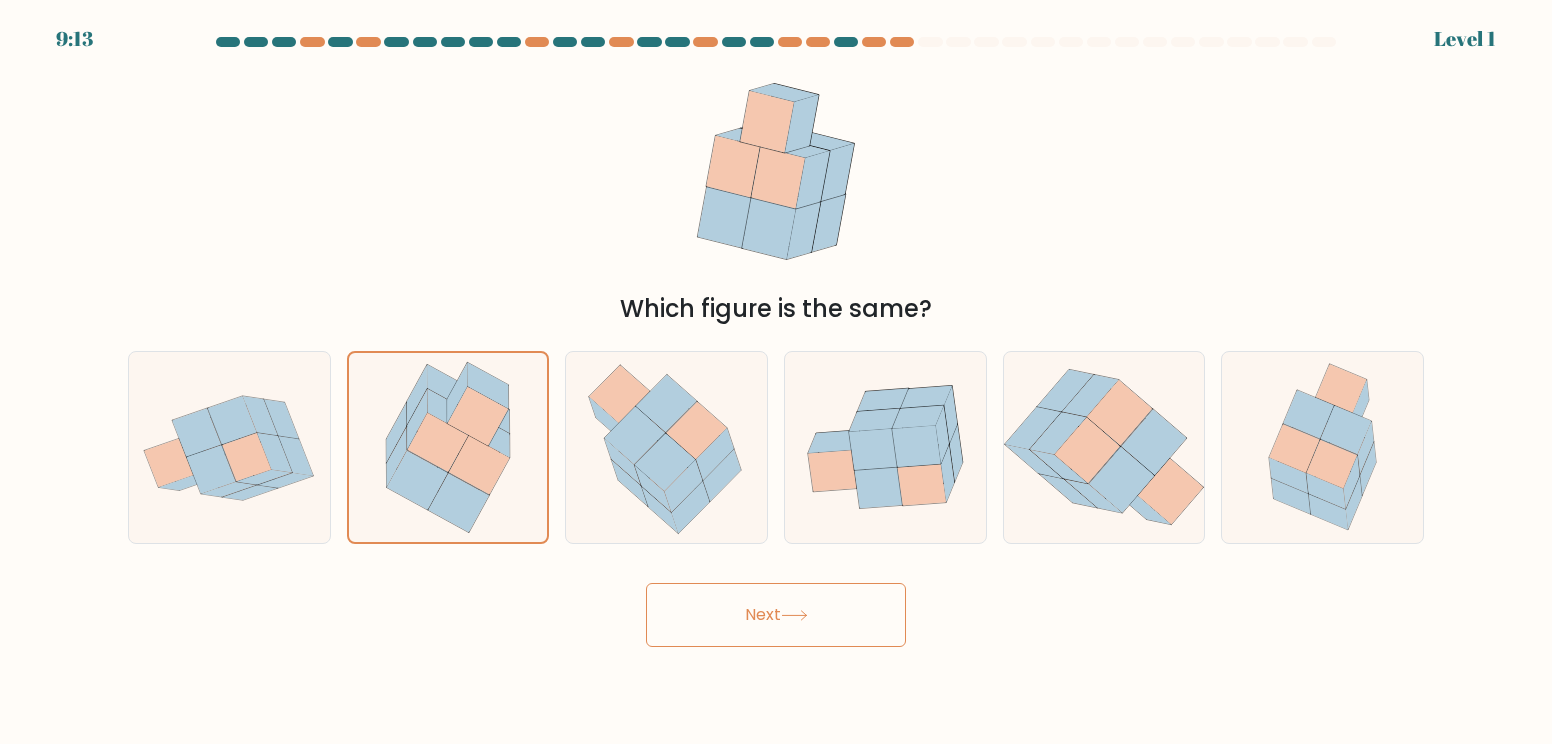 click on "Next" at bounding box center (776, 615) 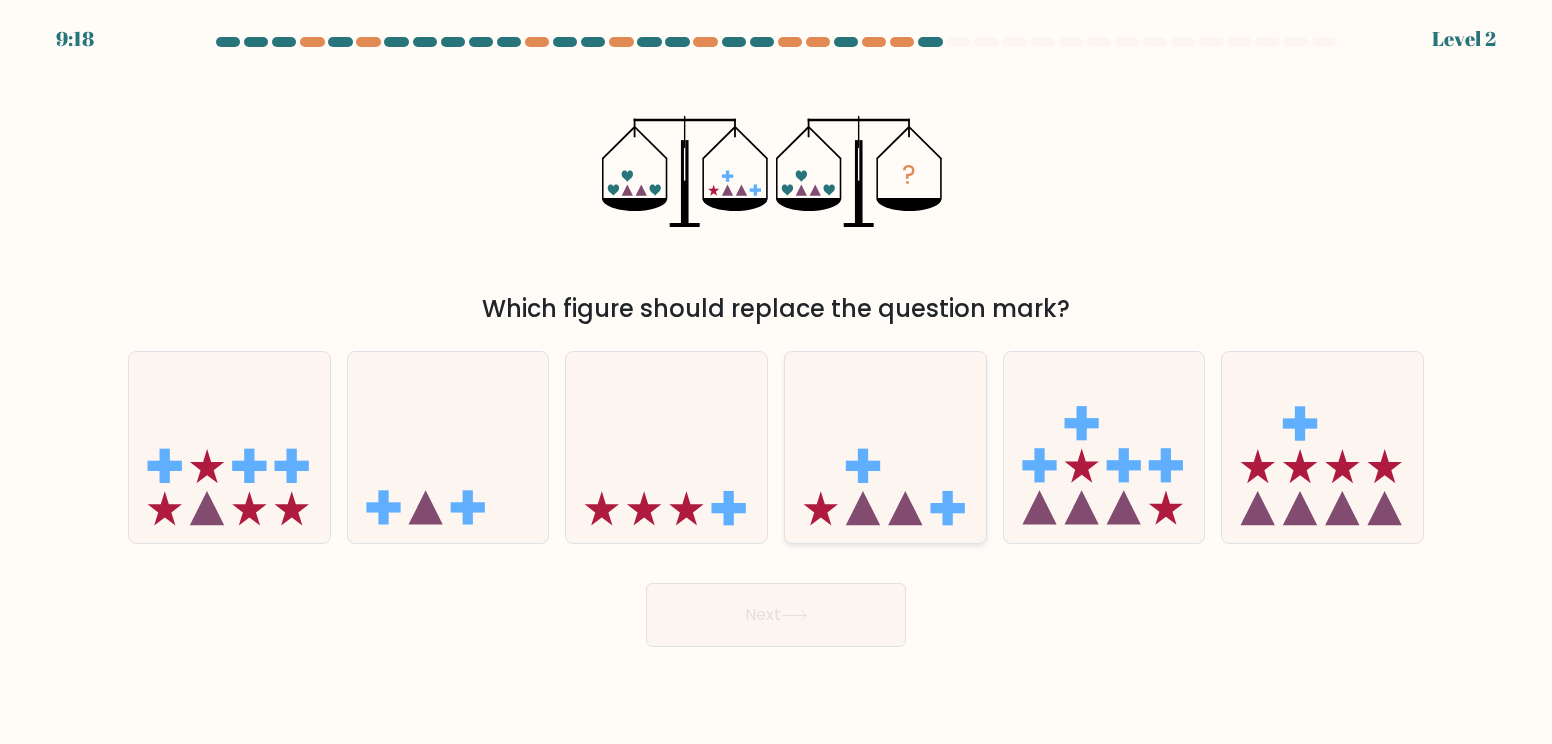 click 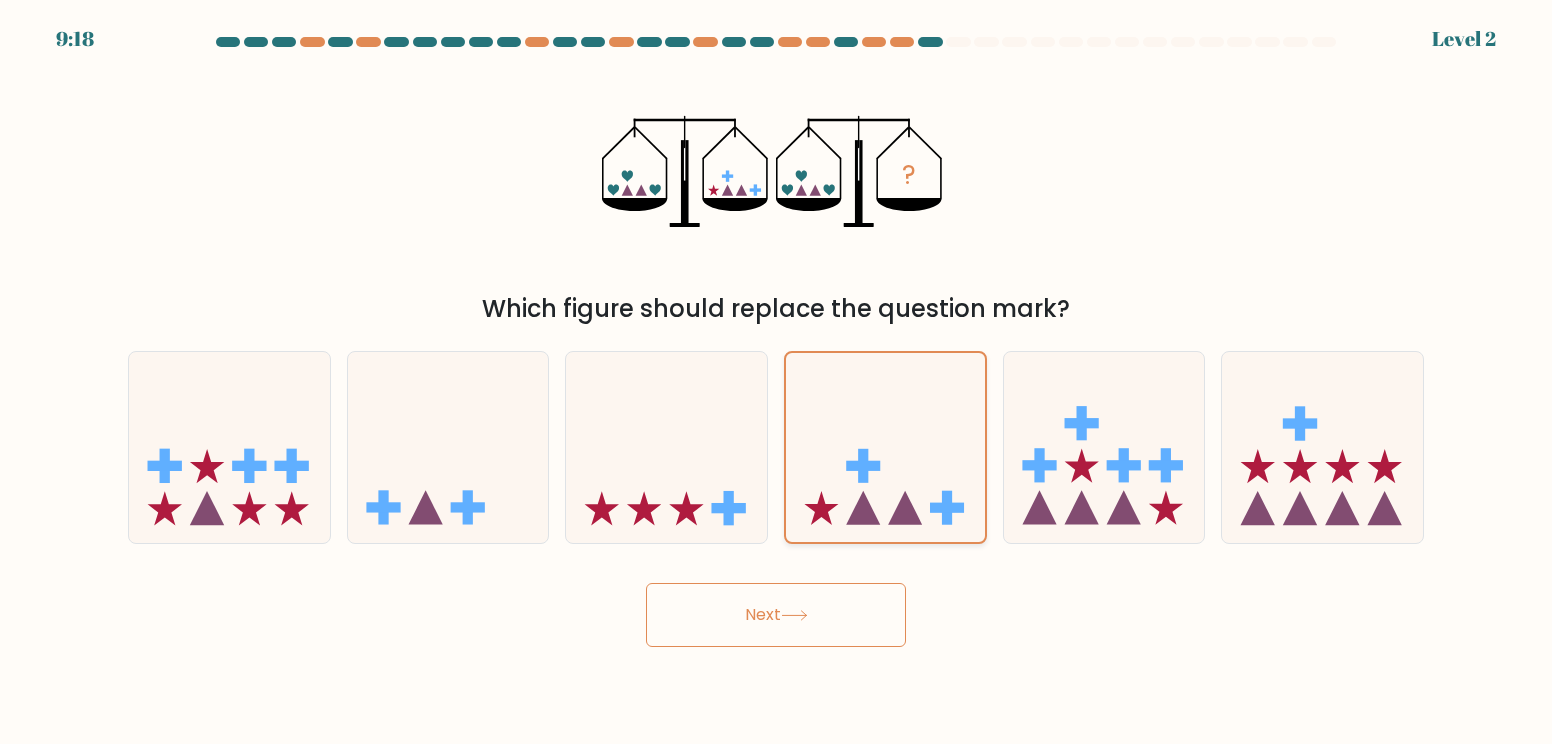 click 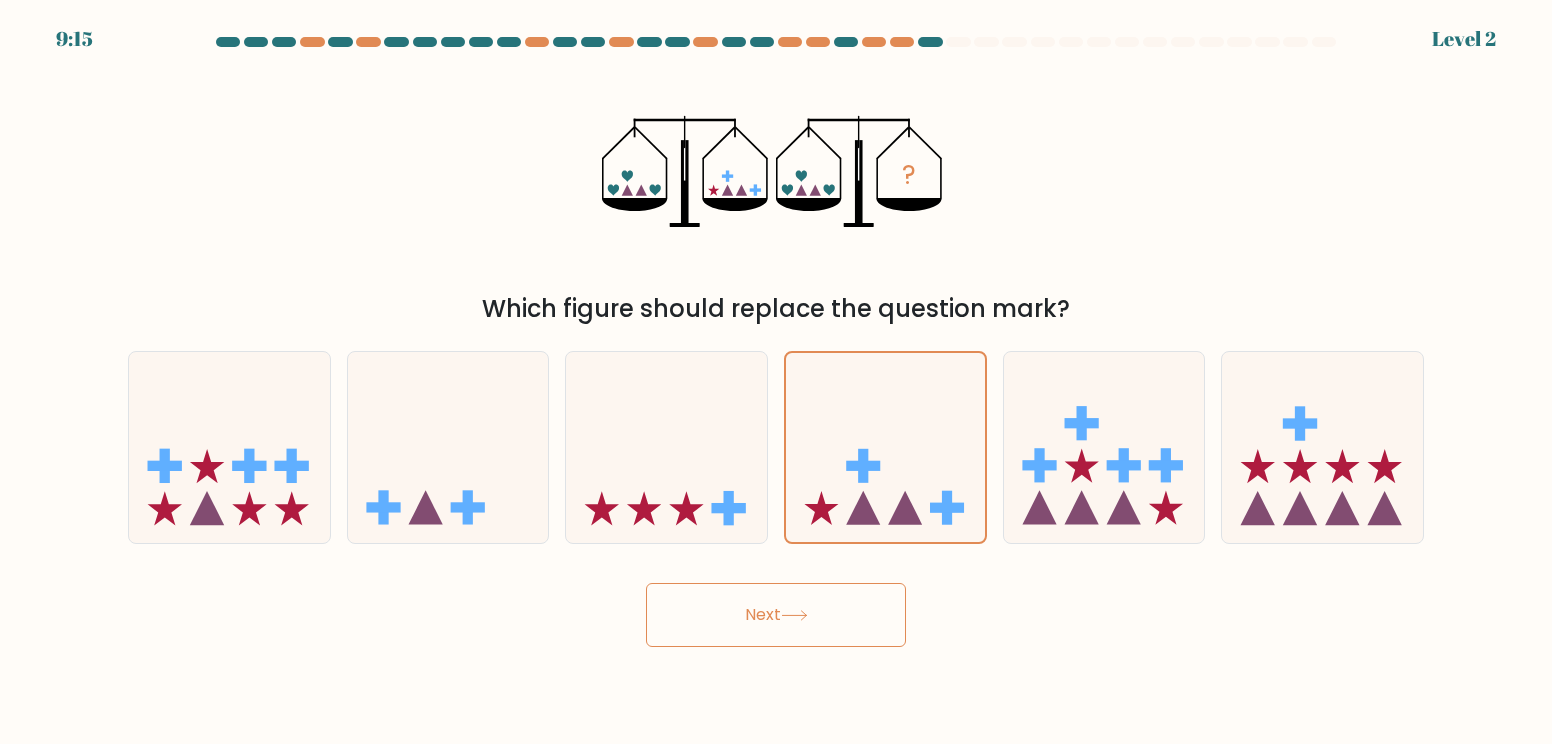 click on "Next" at bounding box center [776, 615] 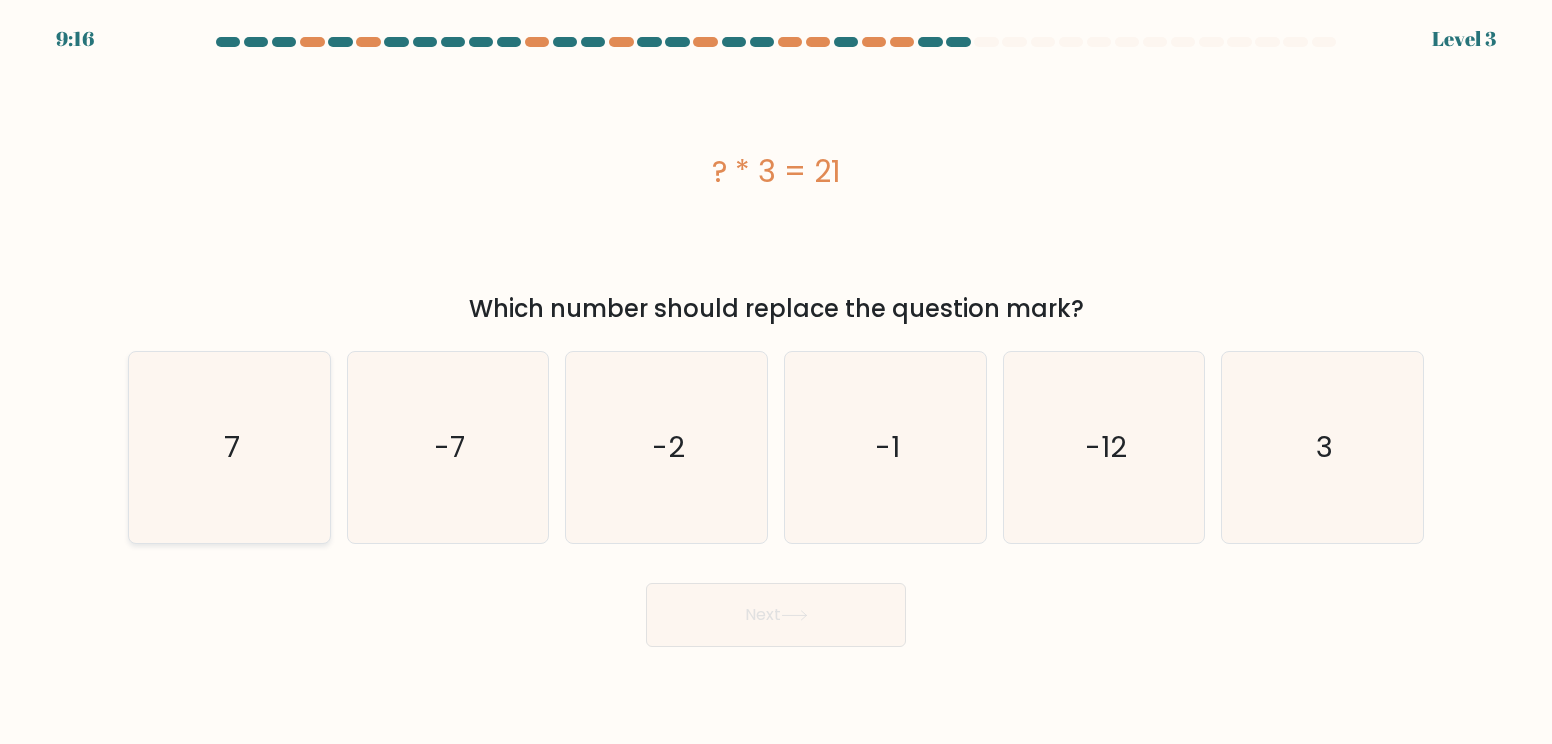 click on "7" 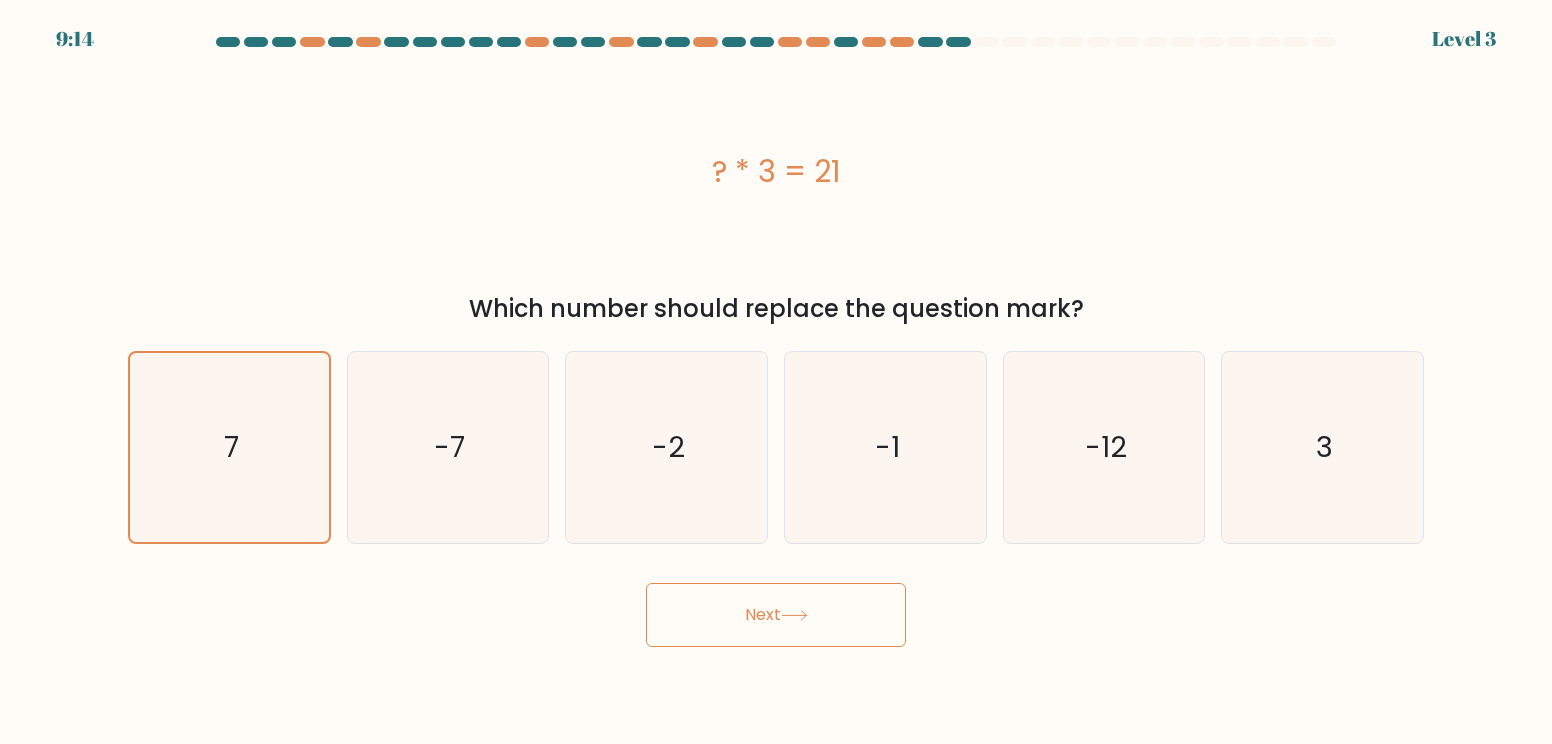 click on "Next" at bounding box center [776, 615] 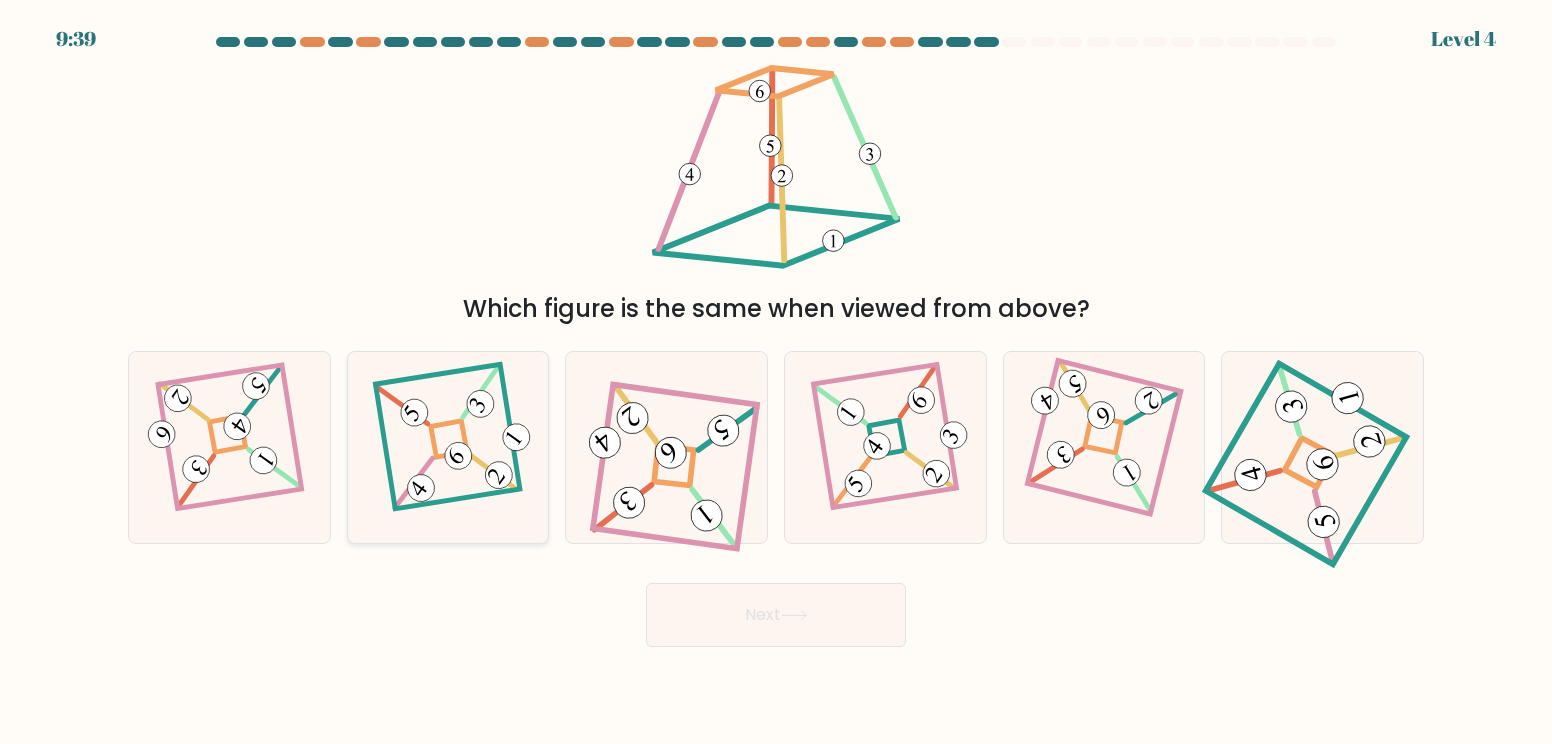 click 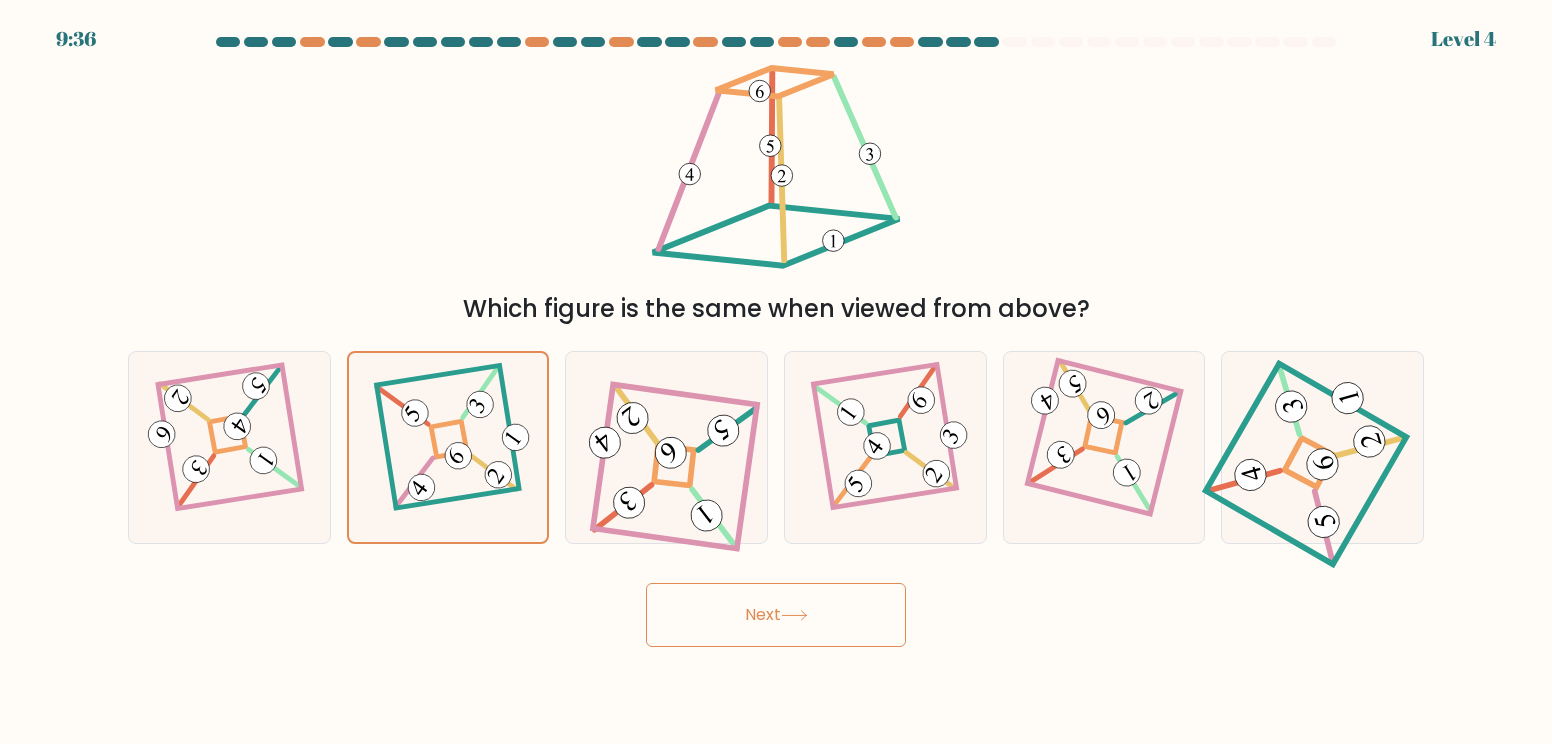 click on "Next" at bounding box center [776, 615] 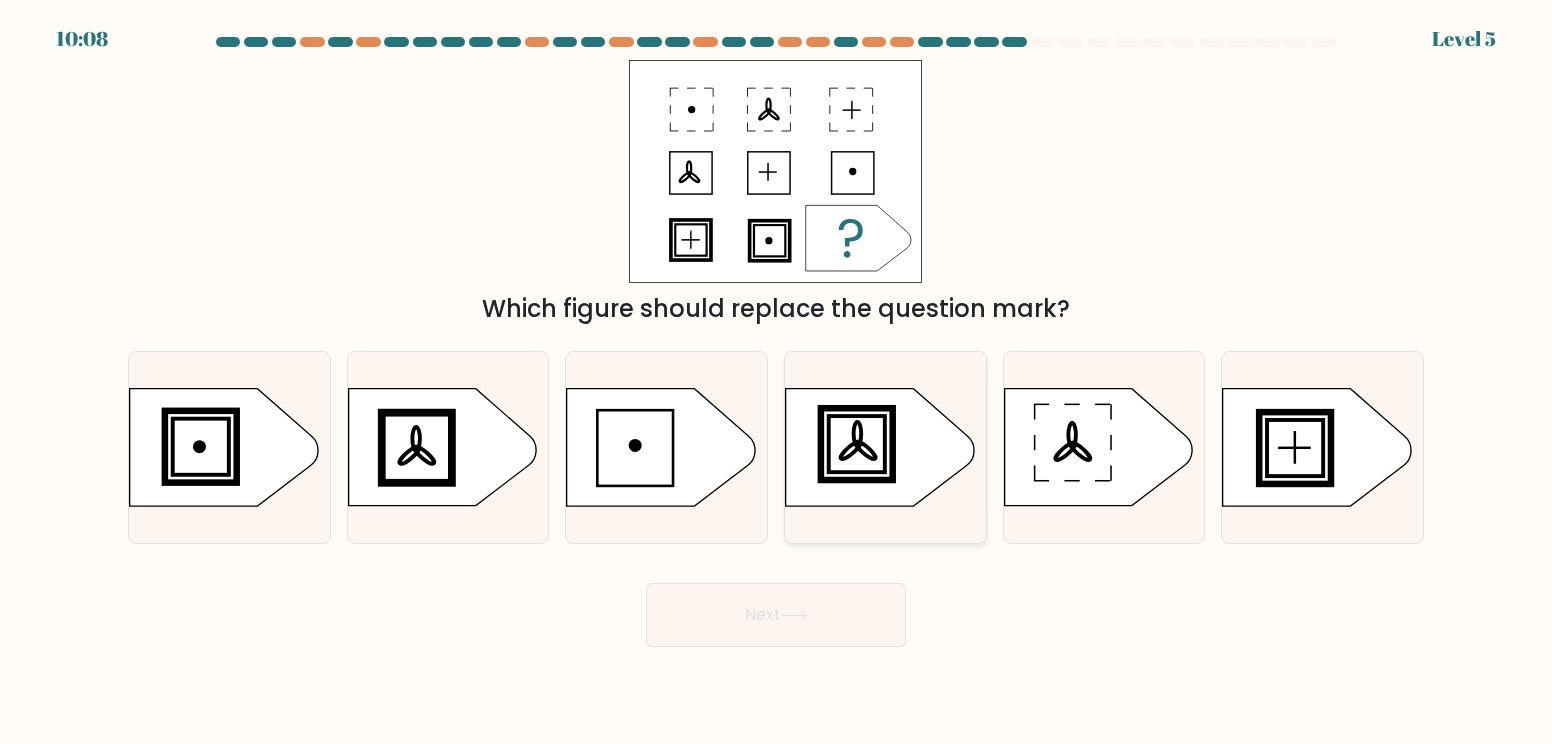 click 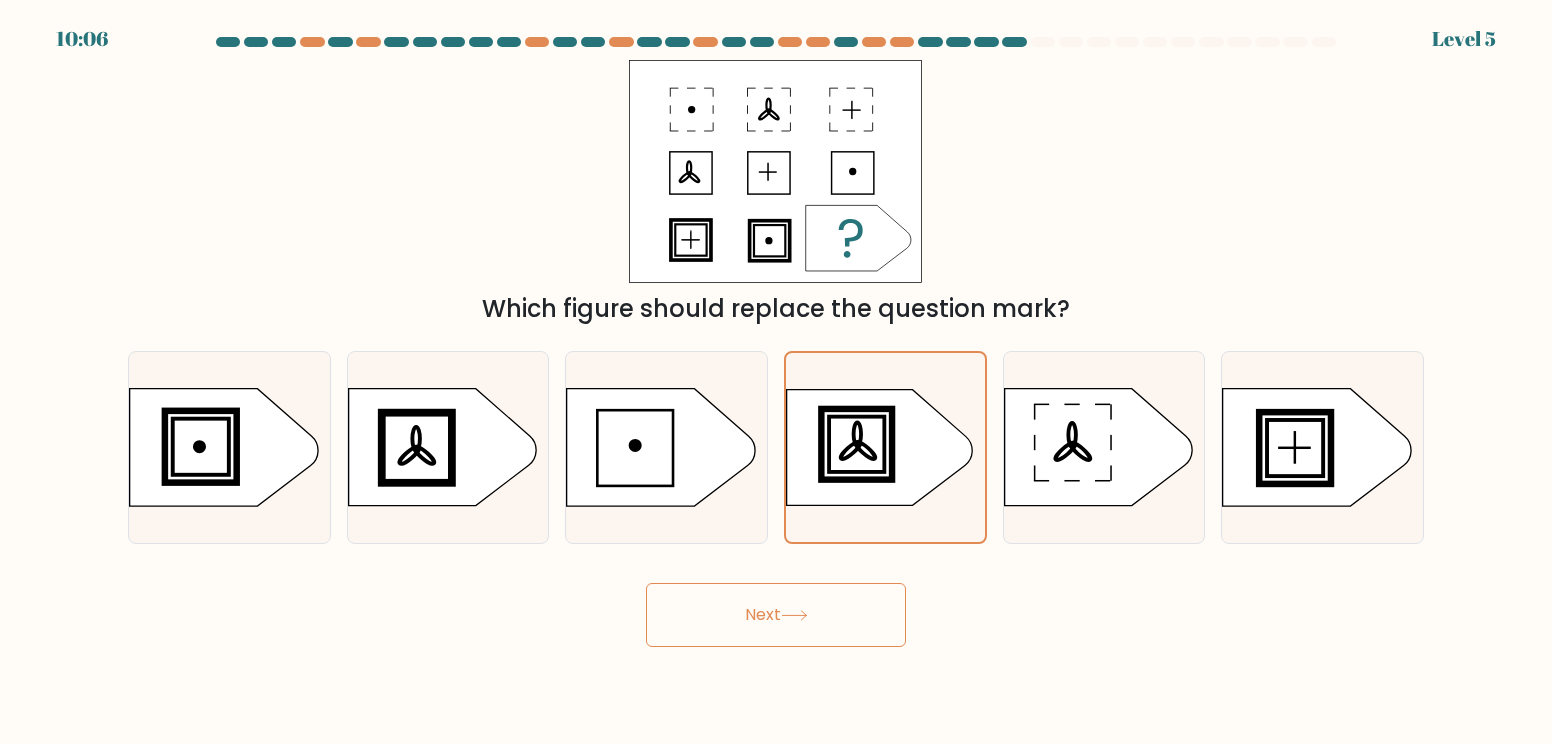 click on "Next" at bounding box center [776, 615] 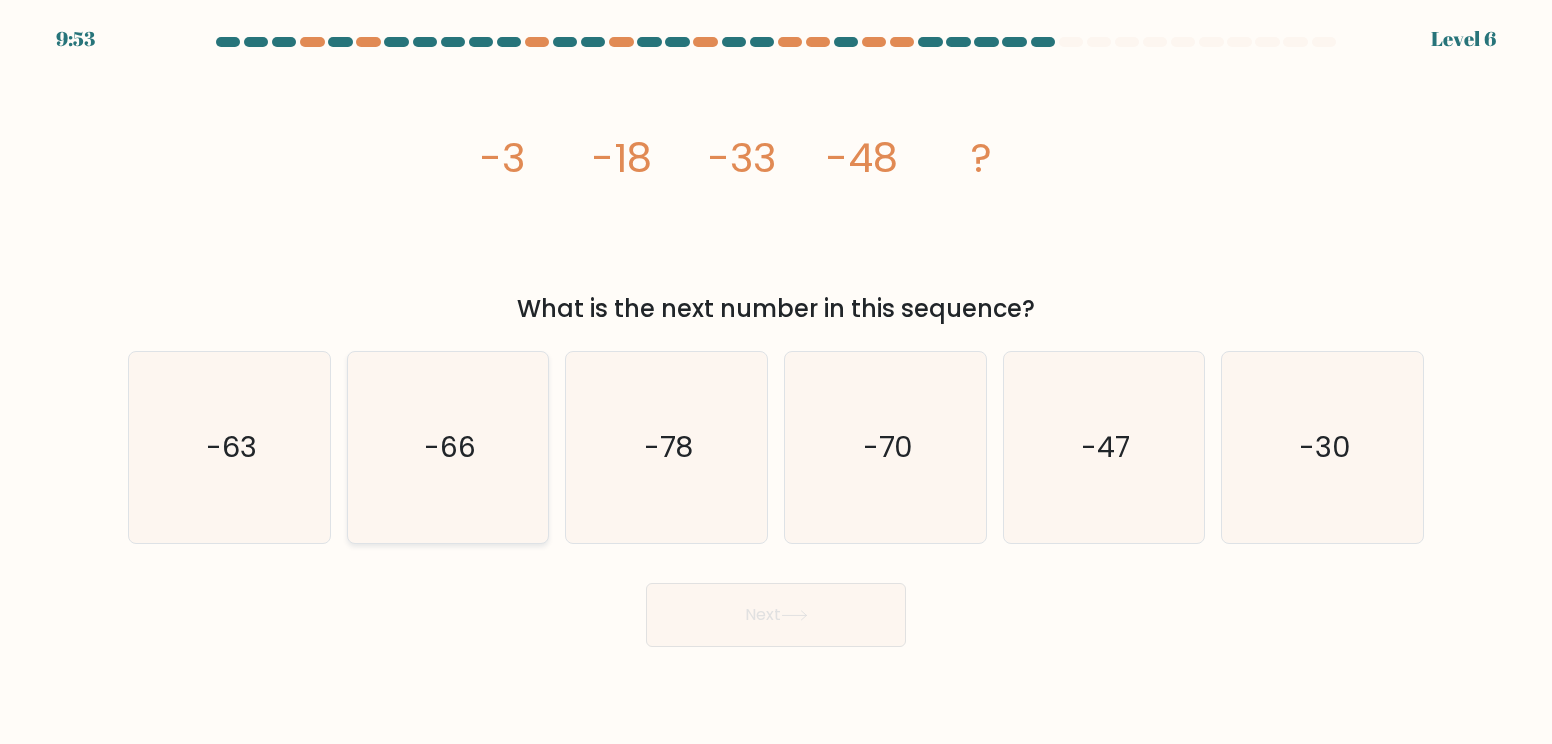 click on "-66" 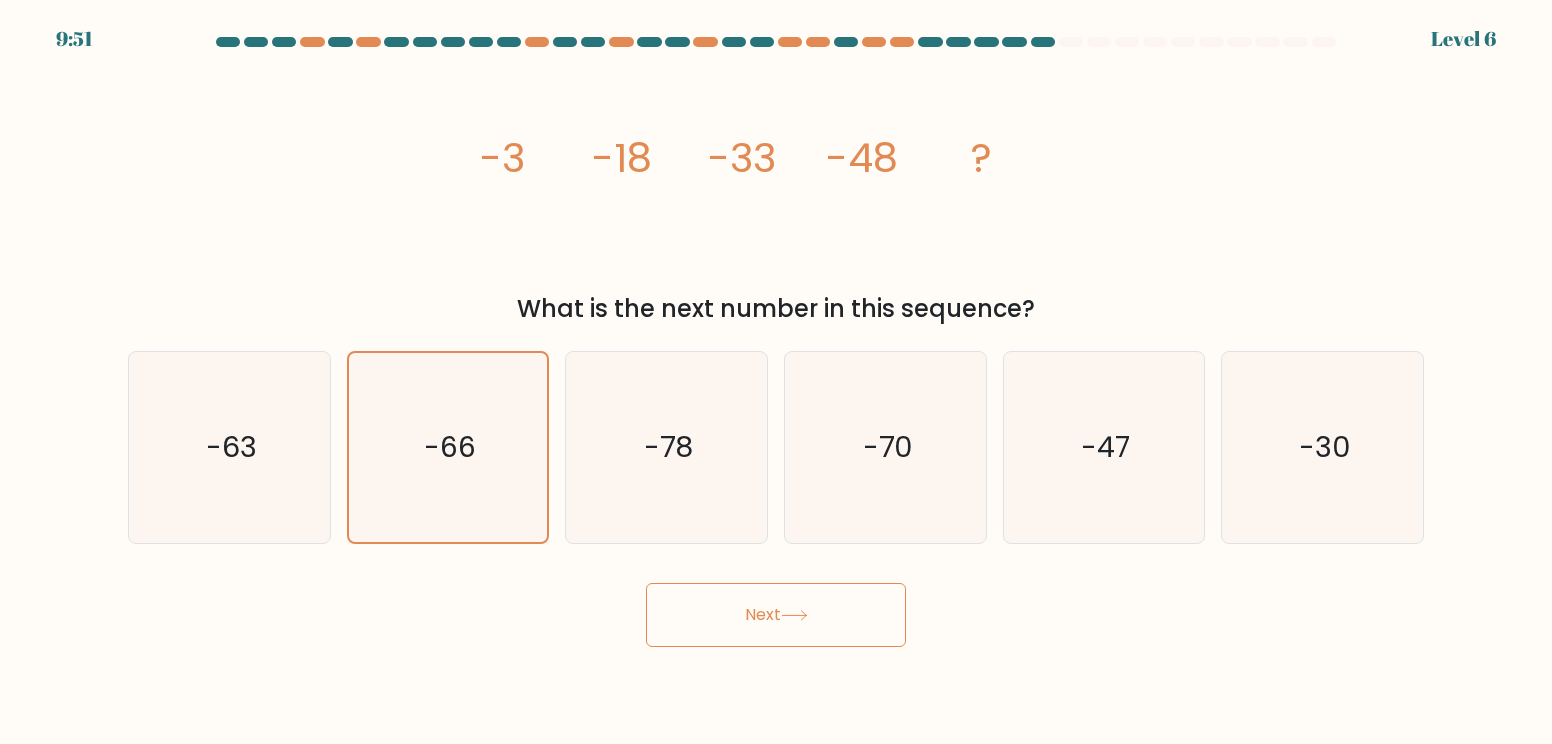 click on "Next" at bounding box center (776, 615) 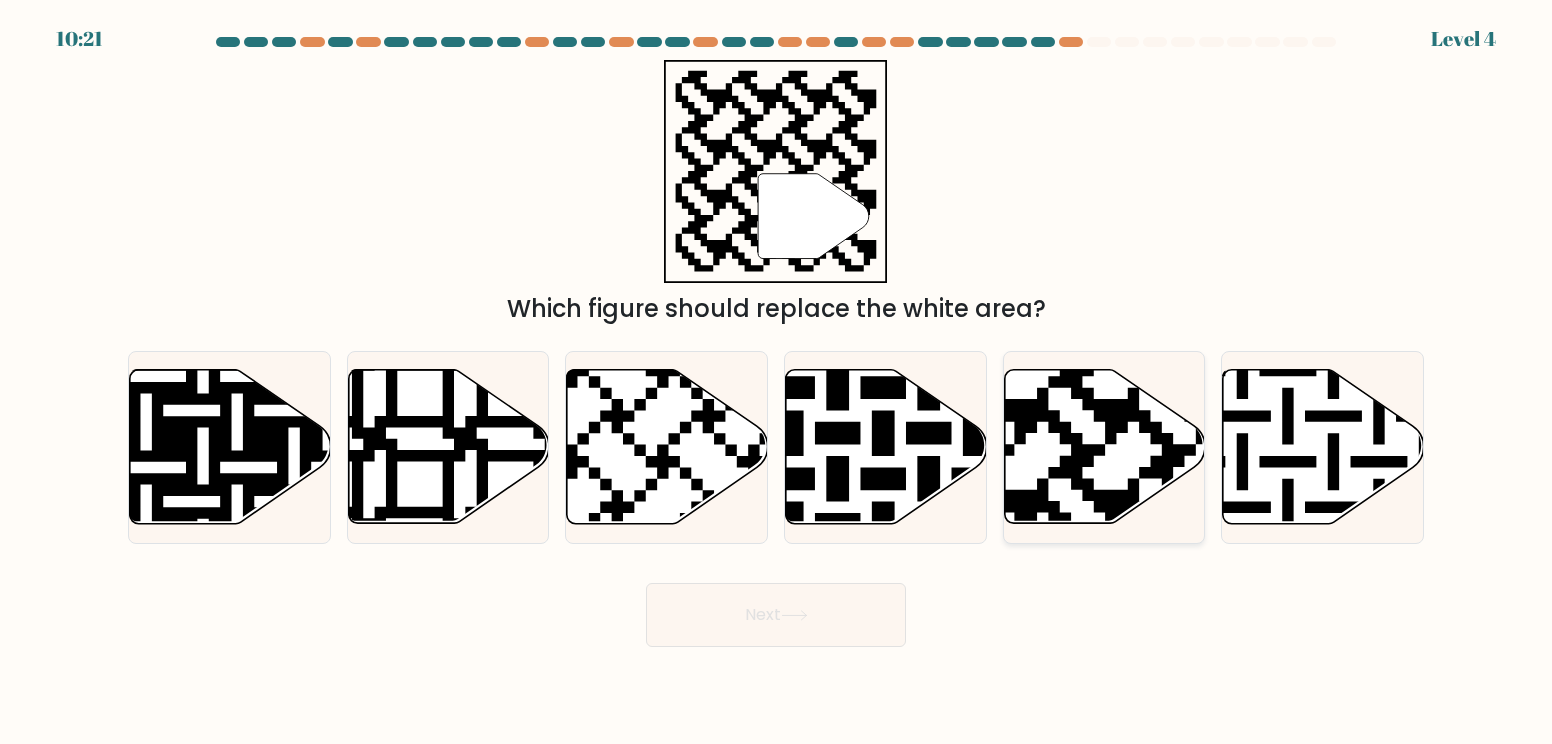 click 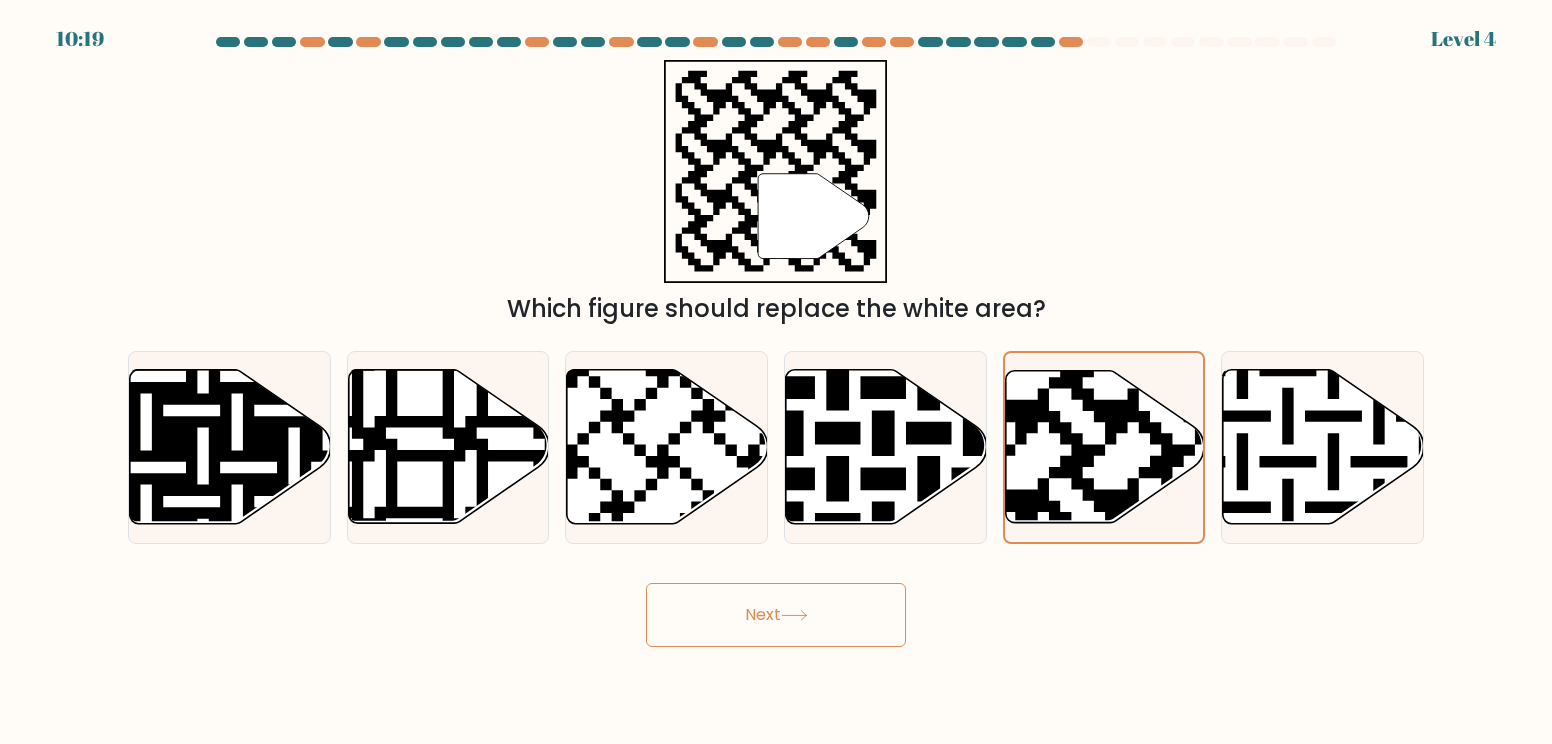 click on "Next" at bounding box center (776, 615) 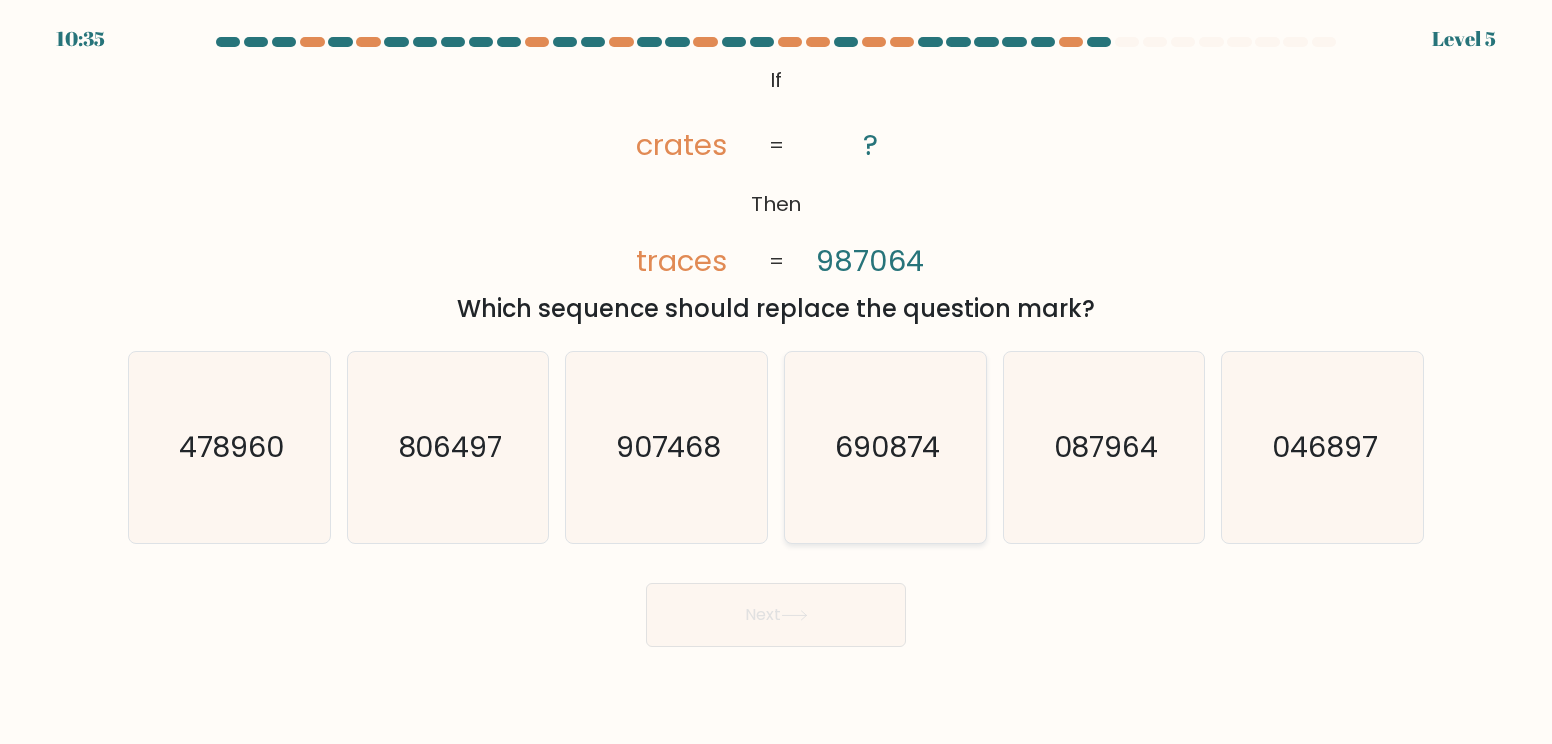 click on "690874" 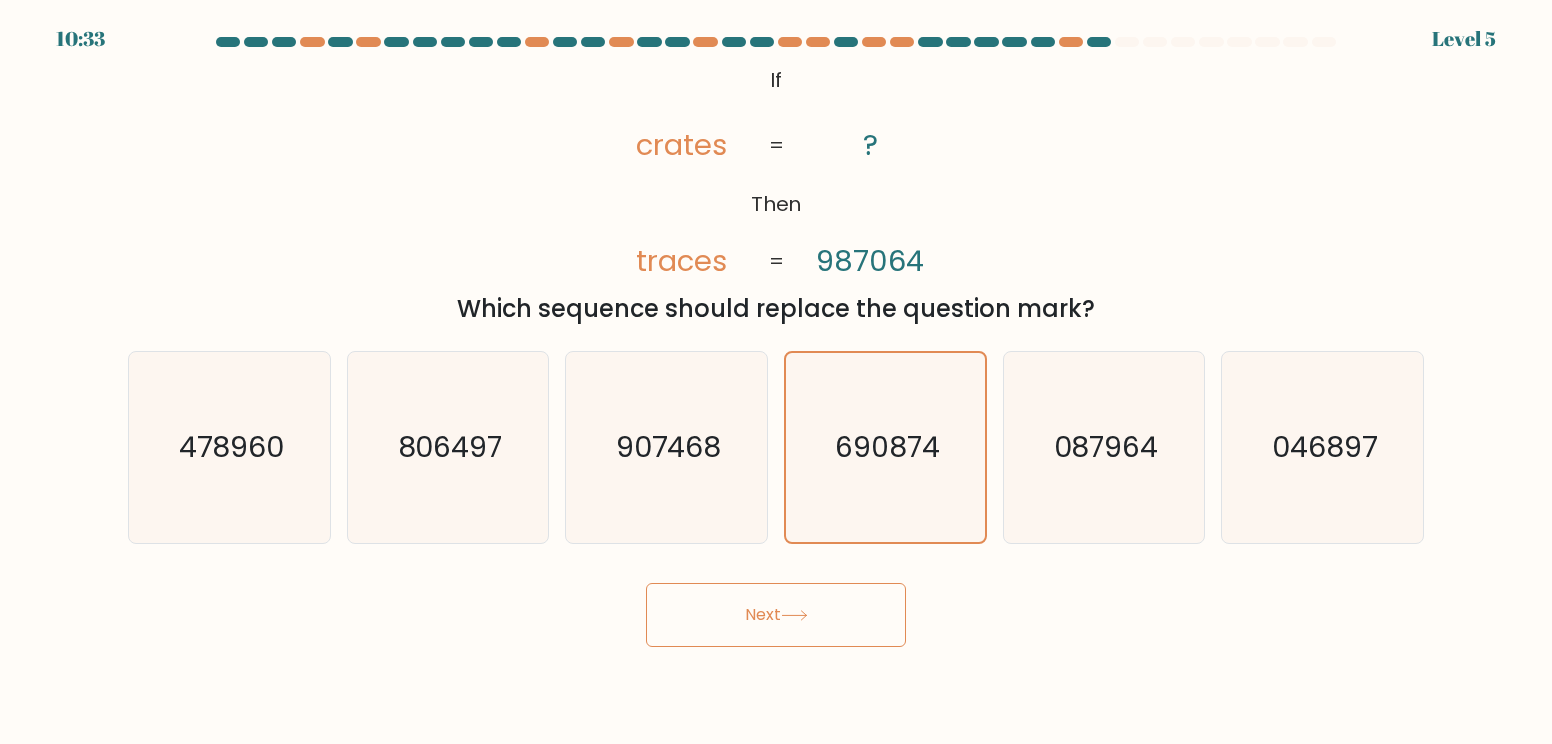 click on "Next" at bounding box center [776, 615] 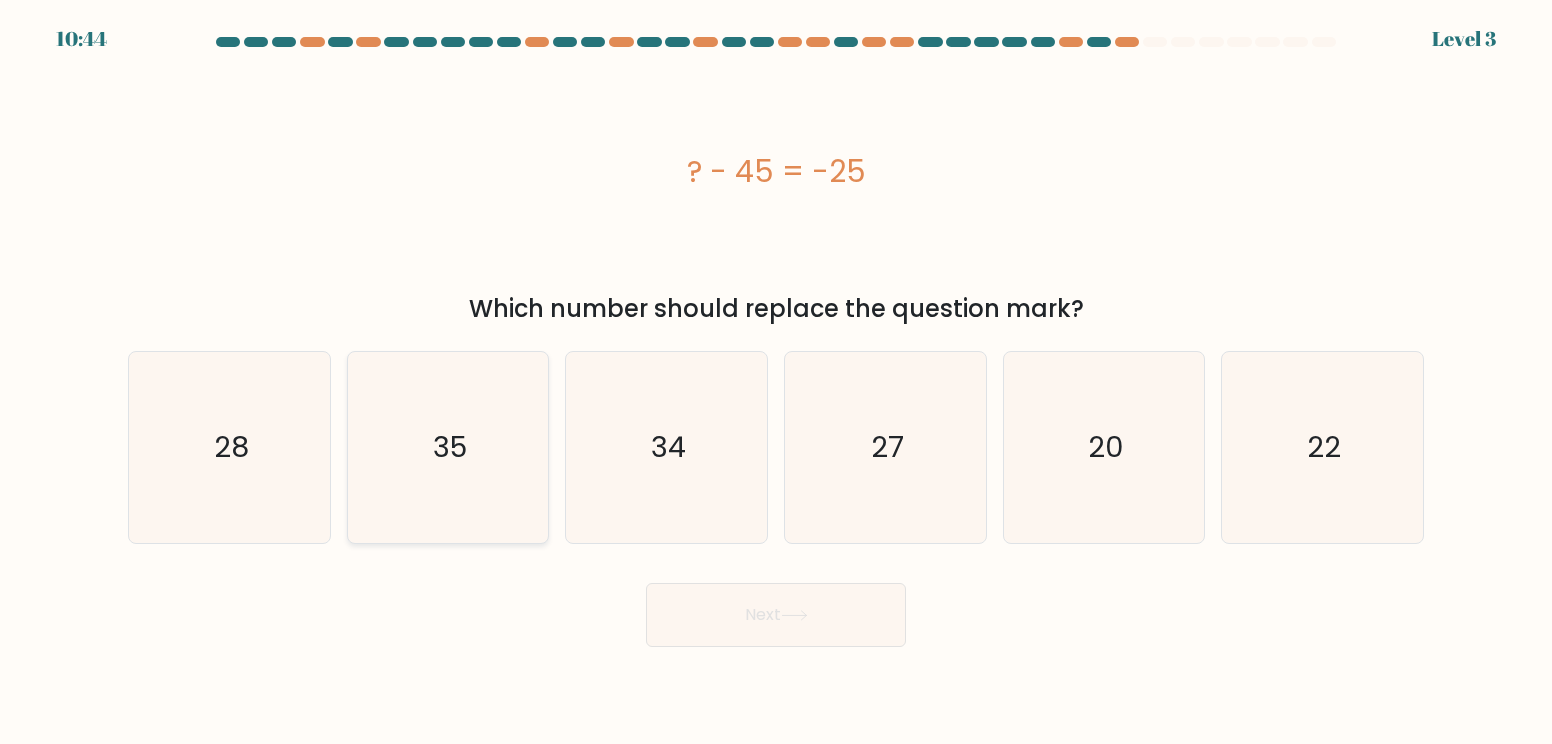 click on "35" 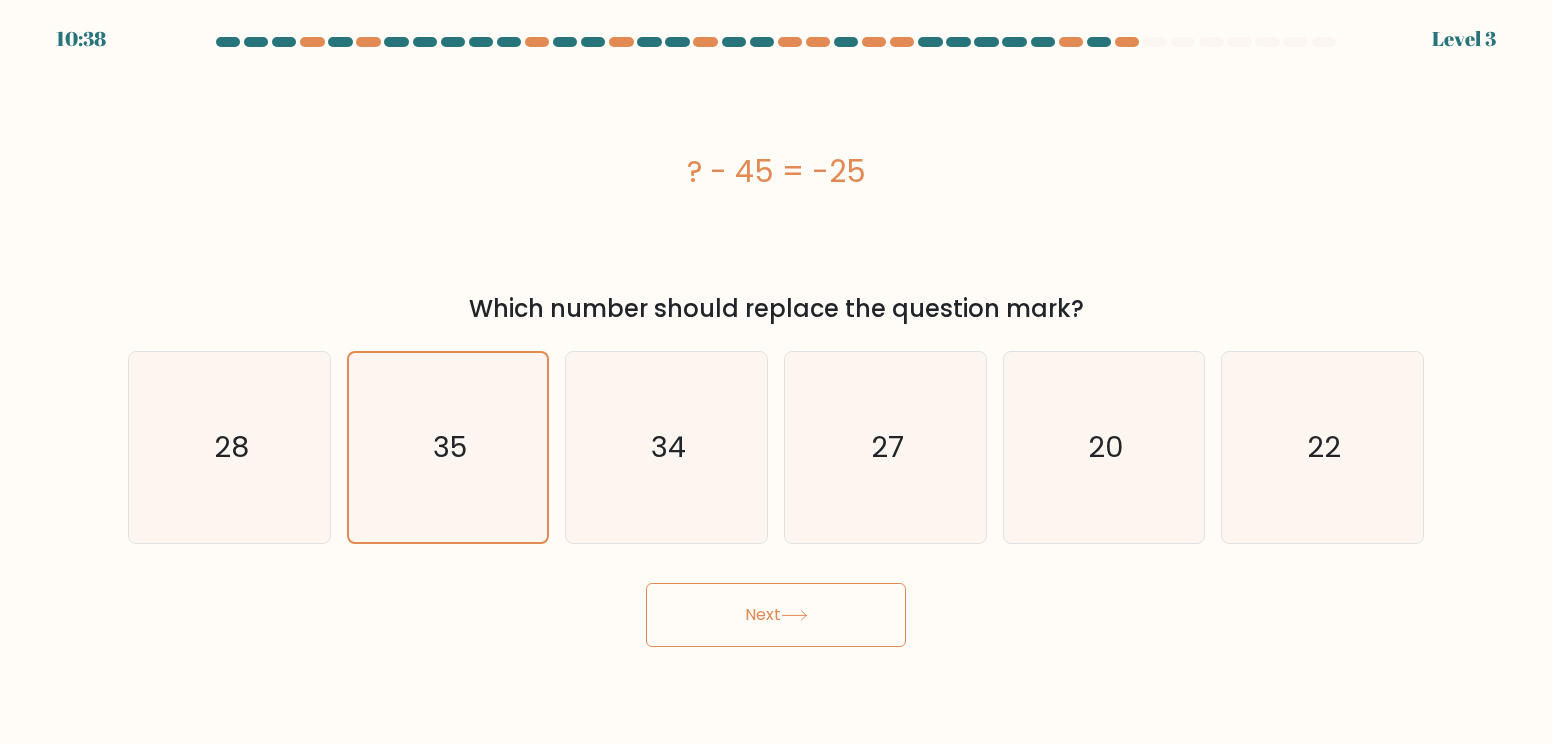 click on "Next" at bounding box center (776, 615) 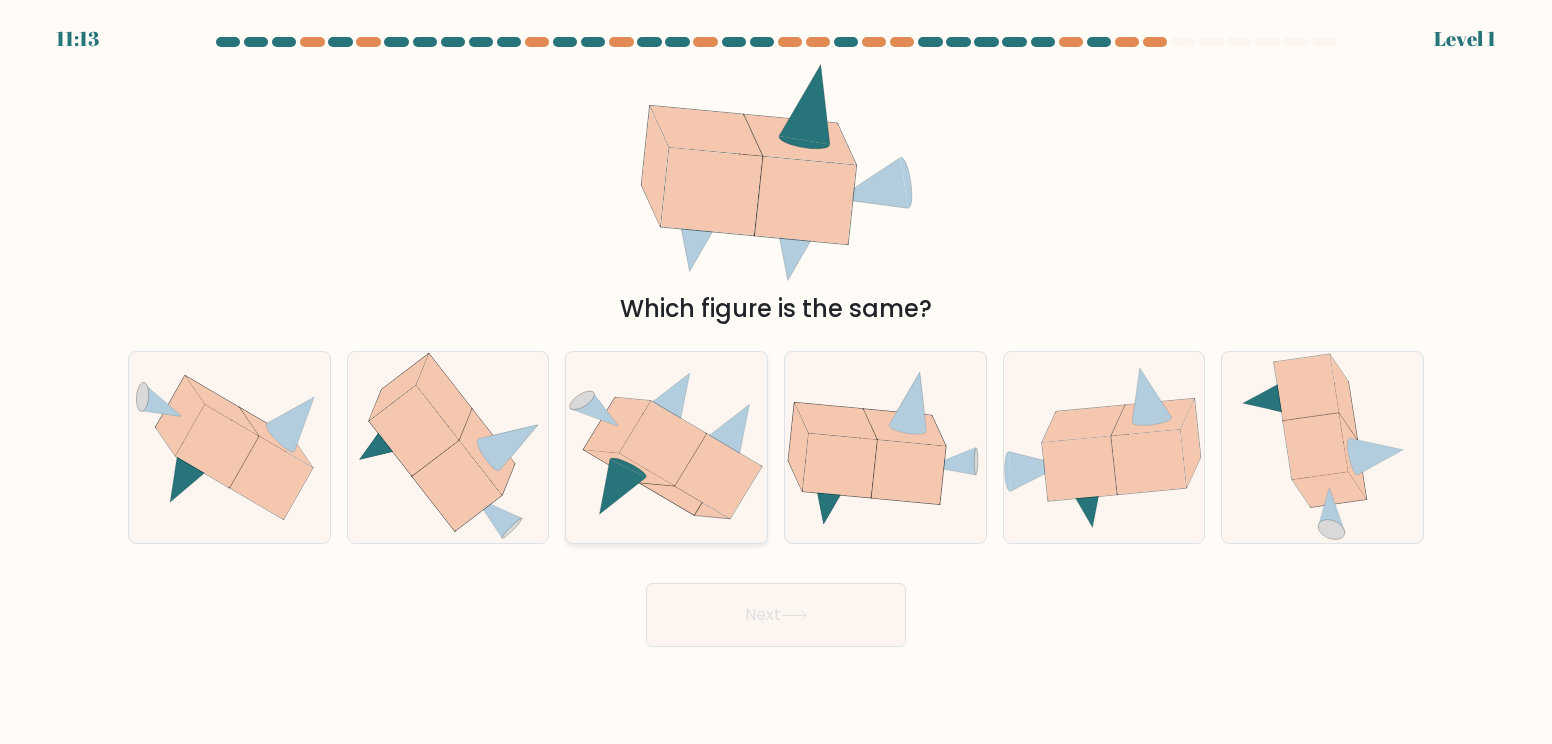 click 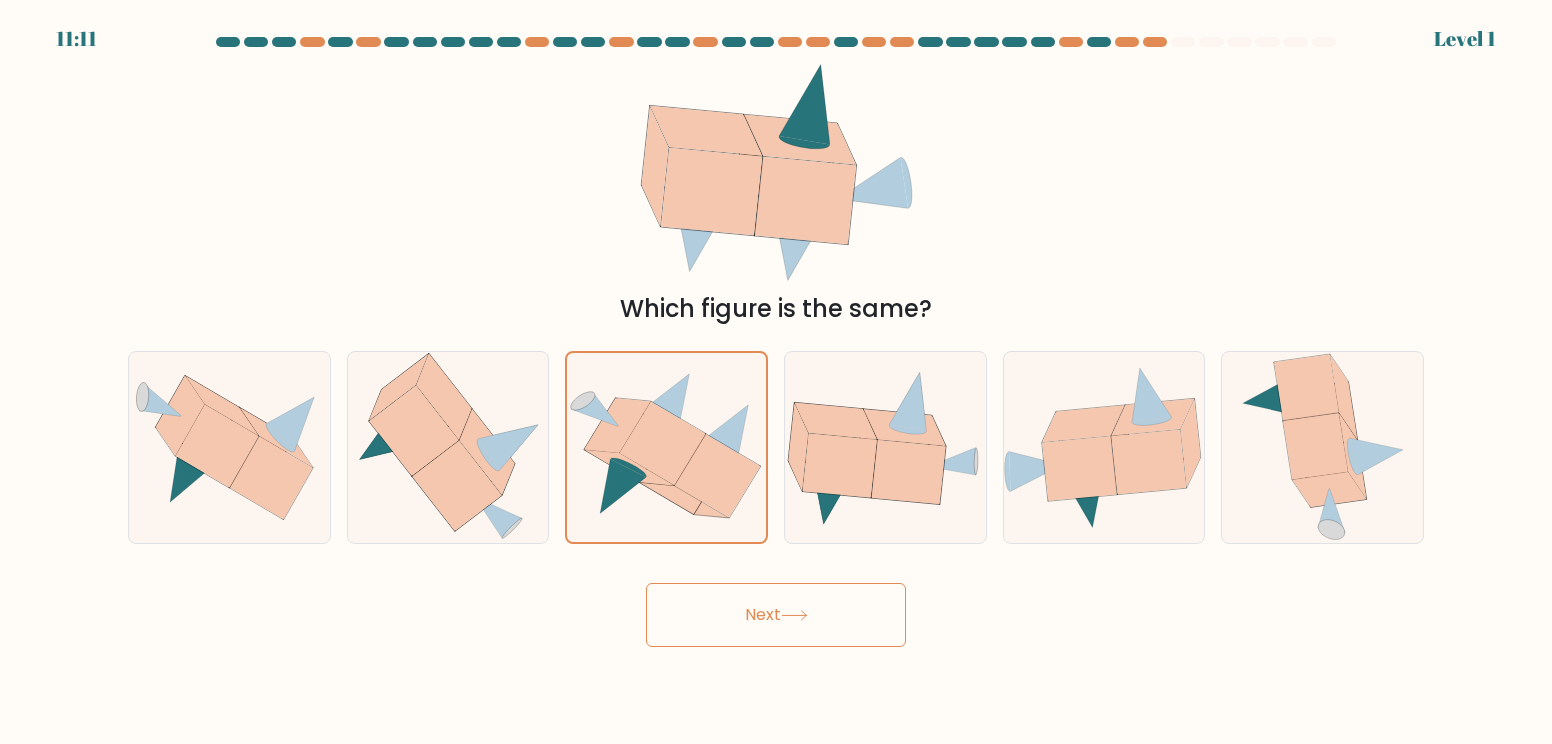 click on "Next" at bounding box center (776, 615) 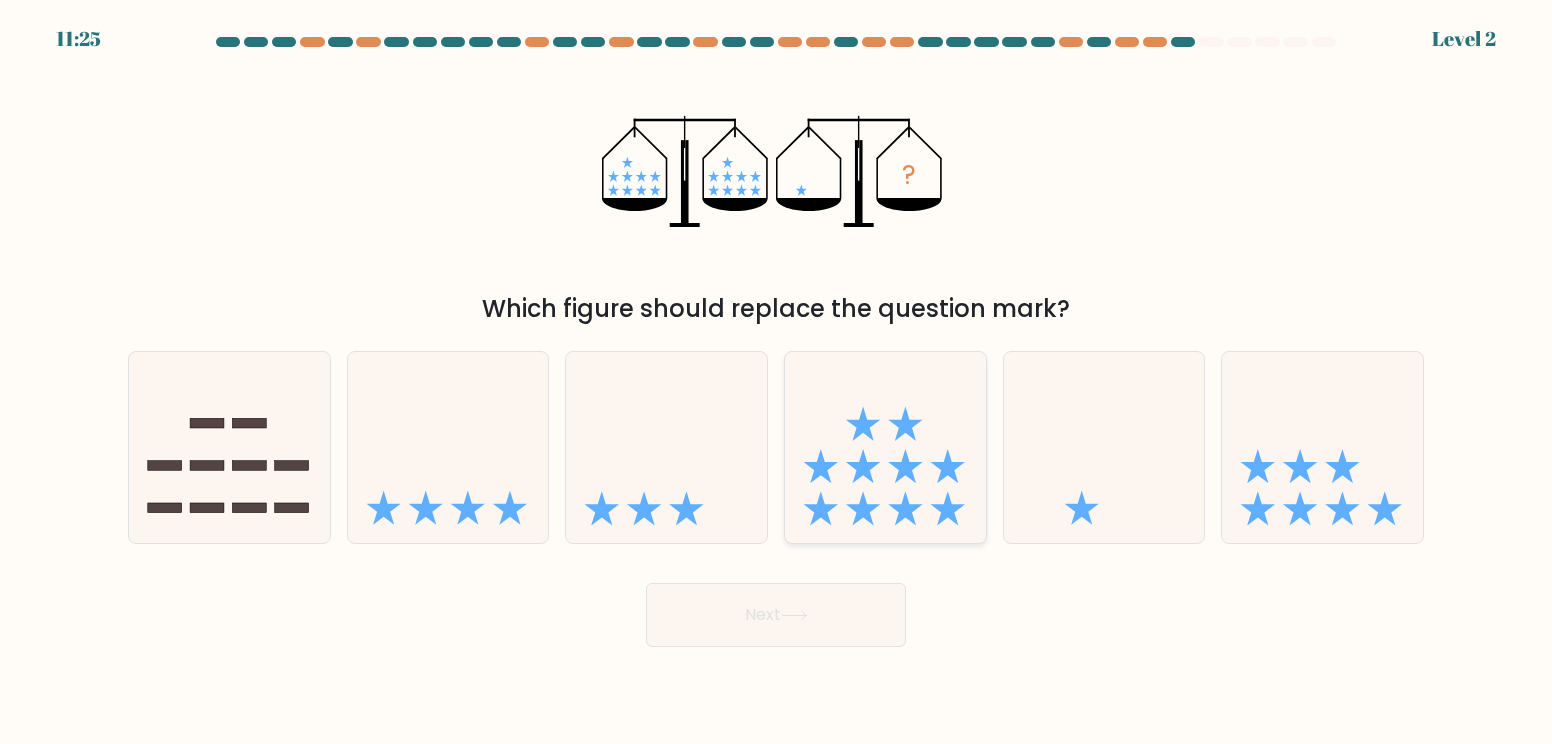 click 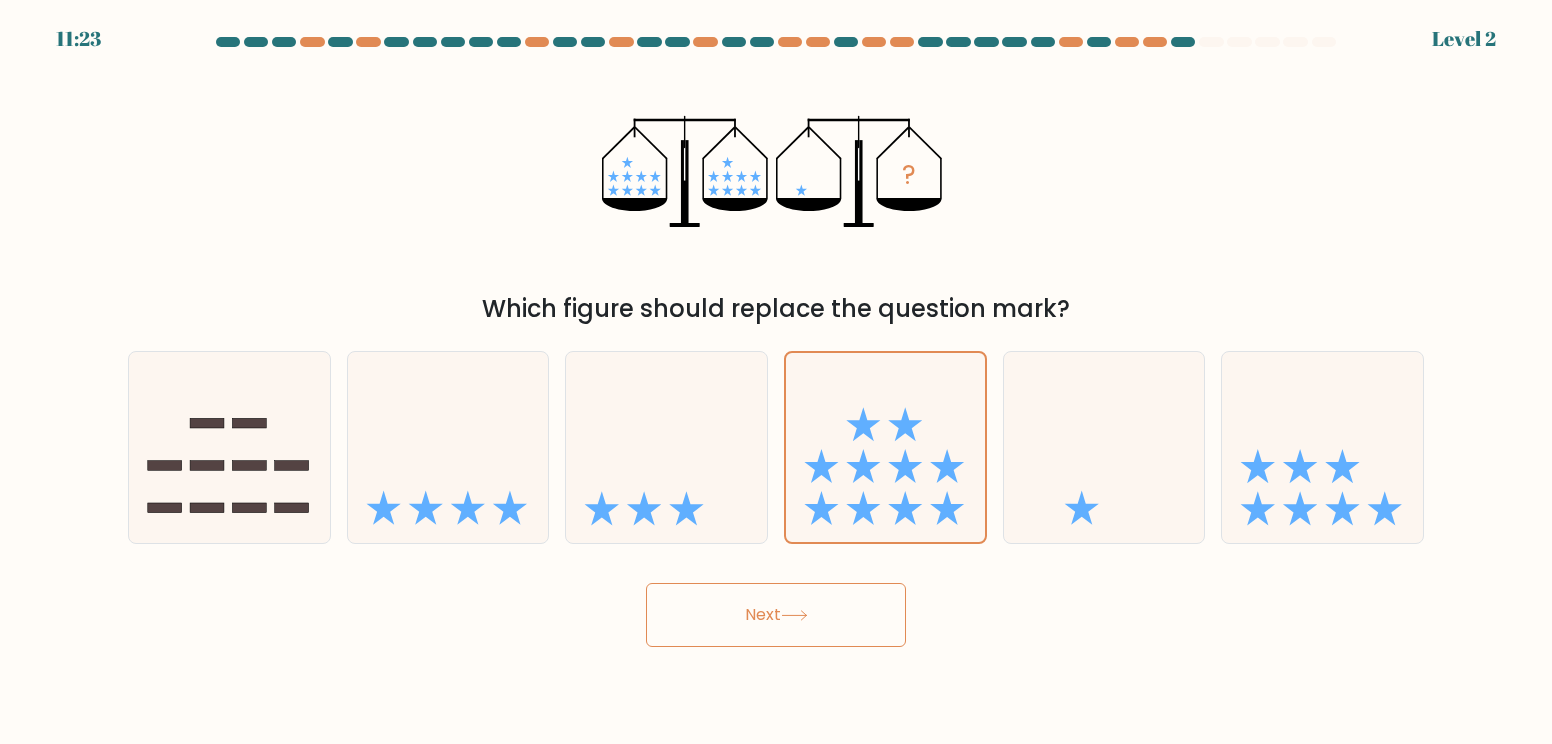 click on "Next" at bounding box center (776, 615) 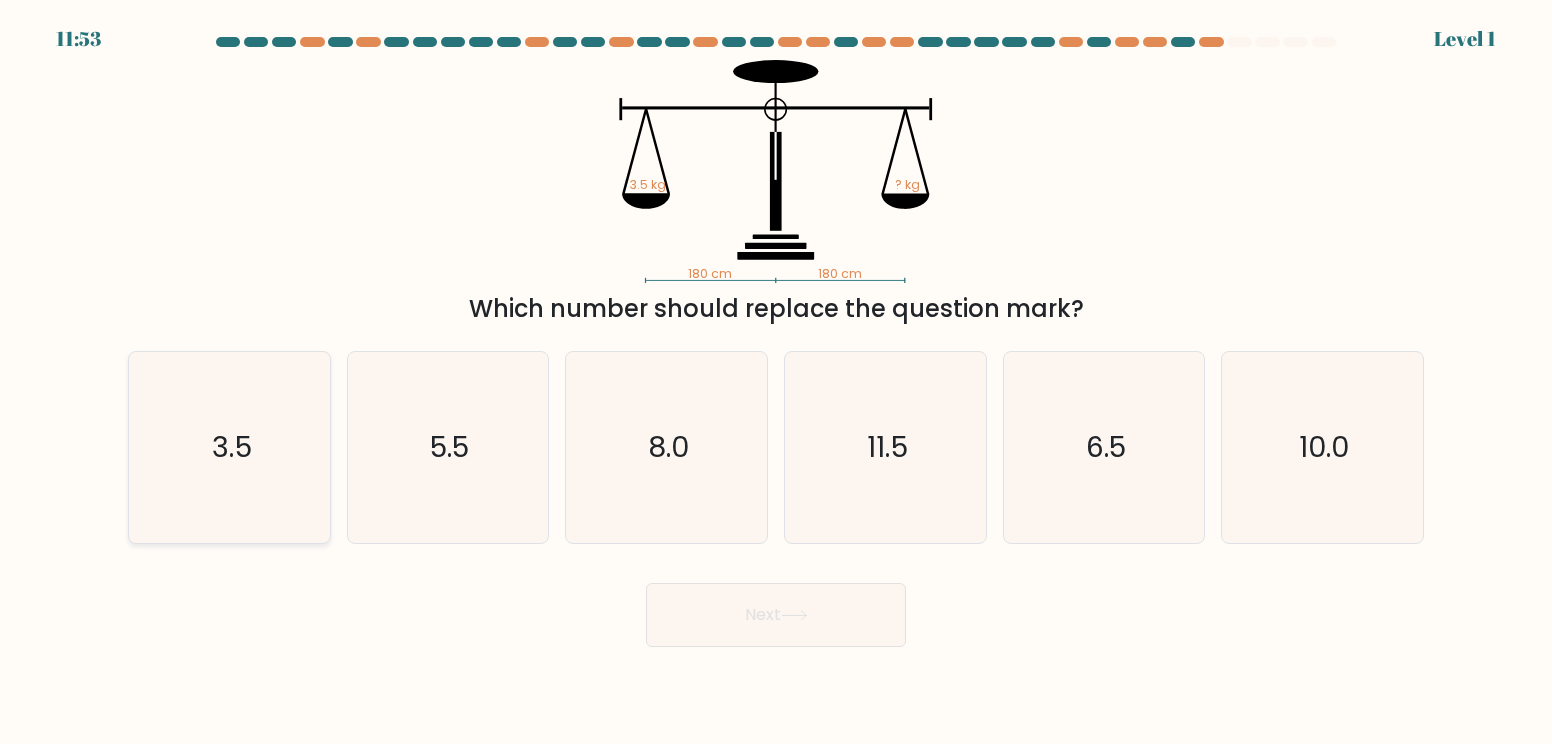 click on "3.5" 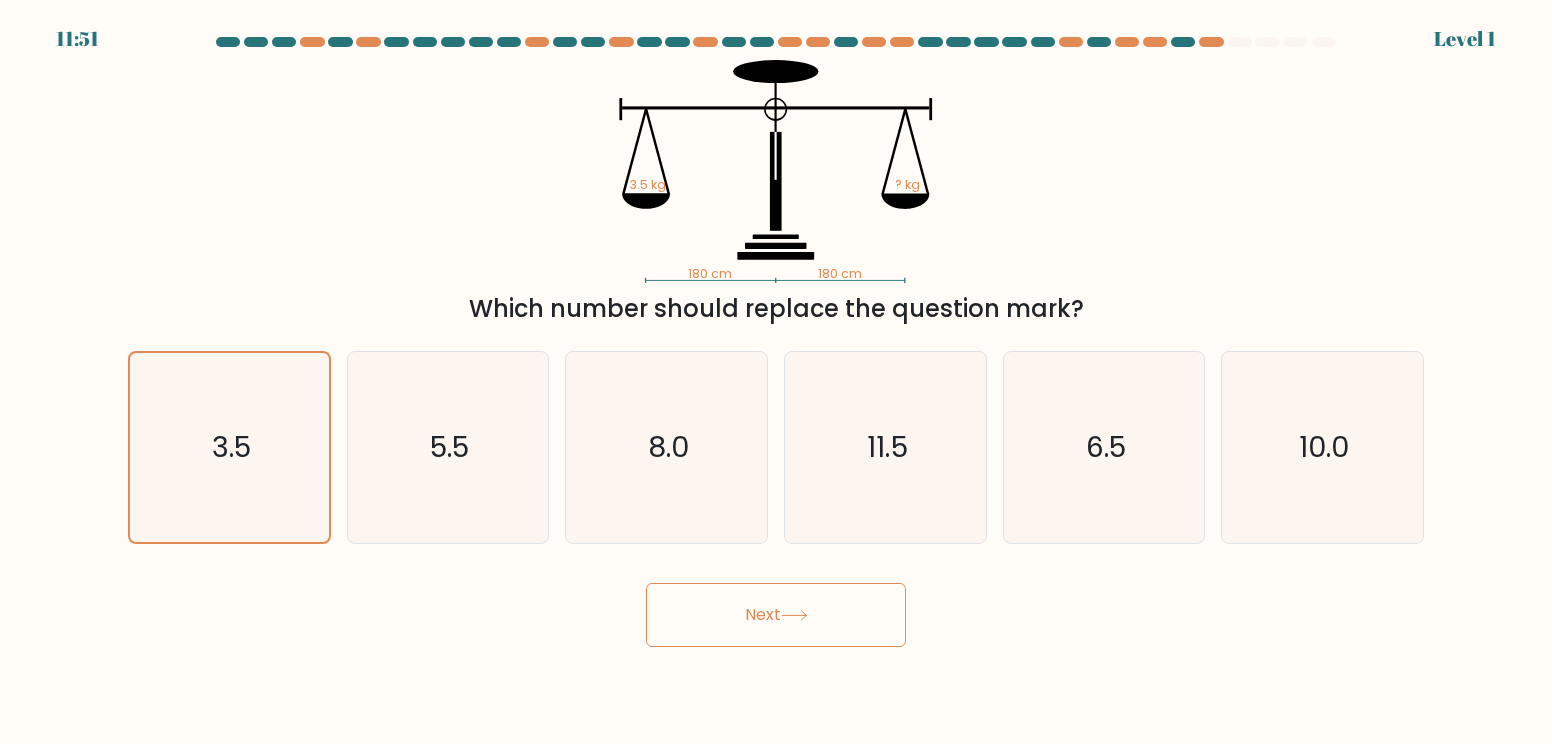 click on "Next" at bounding box center [776, 615] 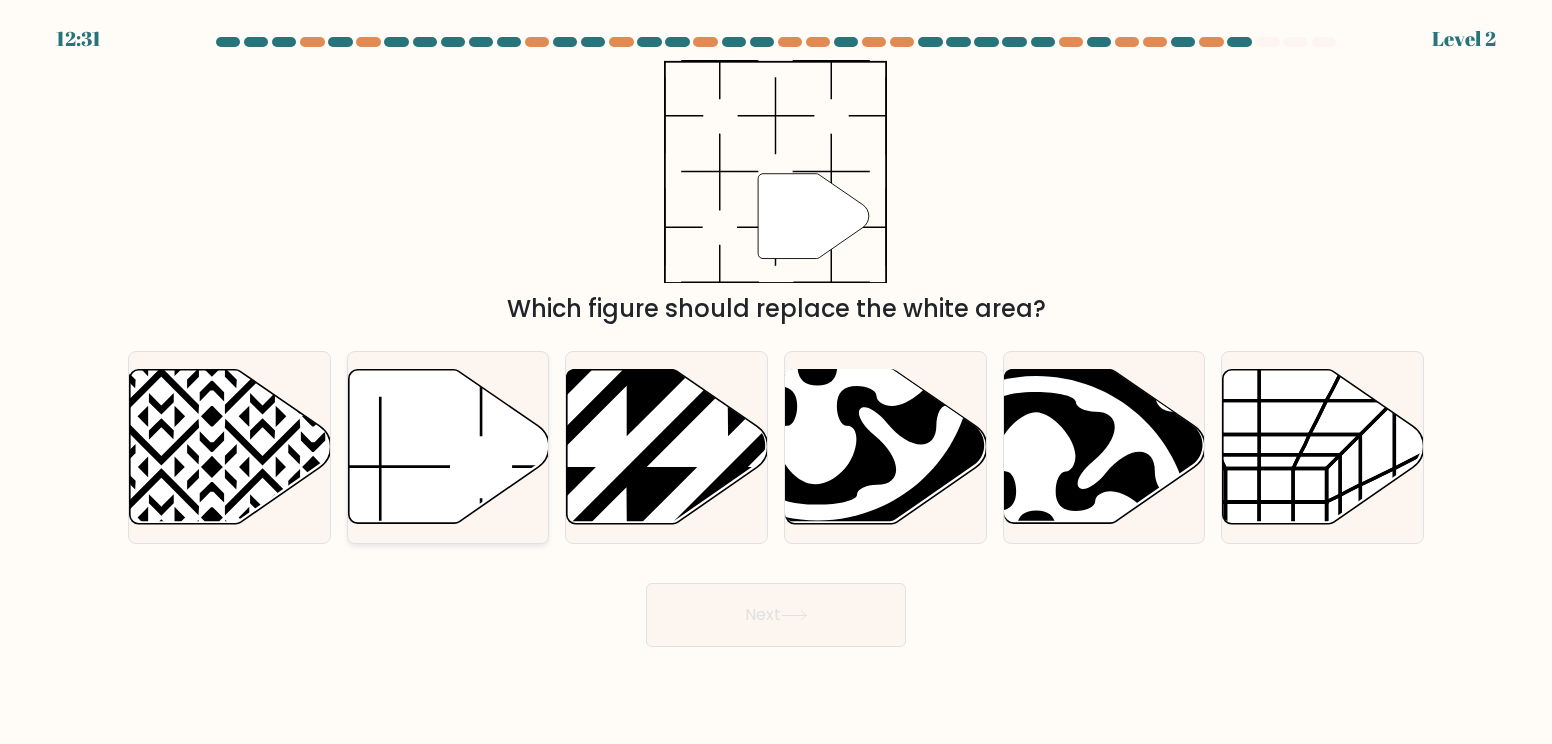 click 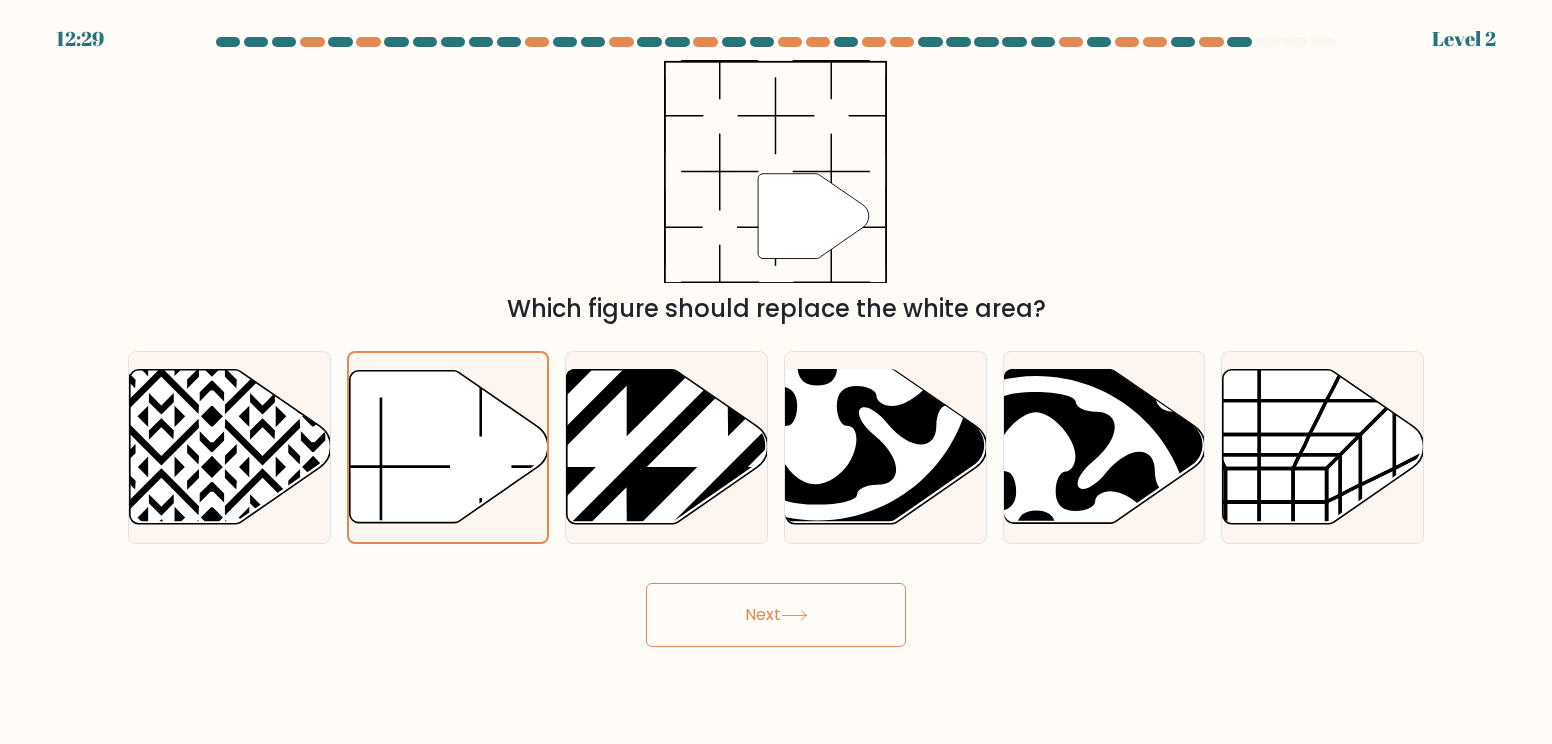 click on "Next" at bounding box center [776, 615] 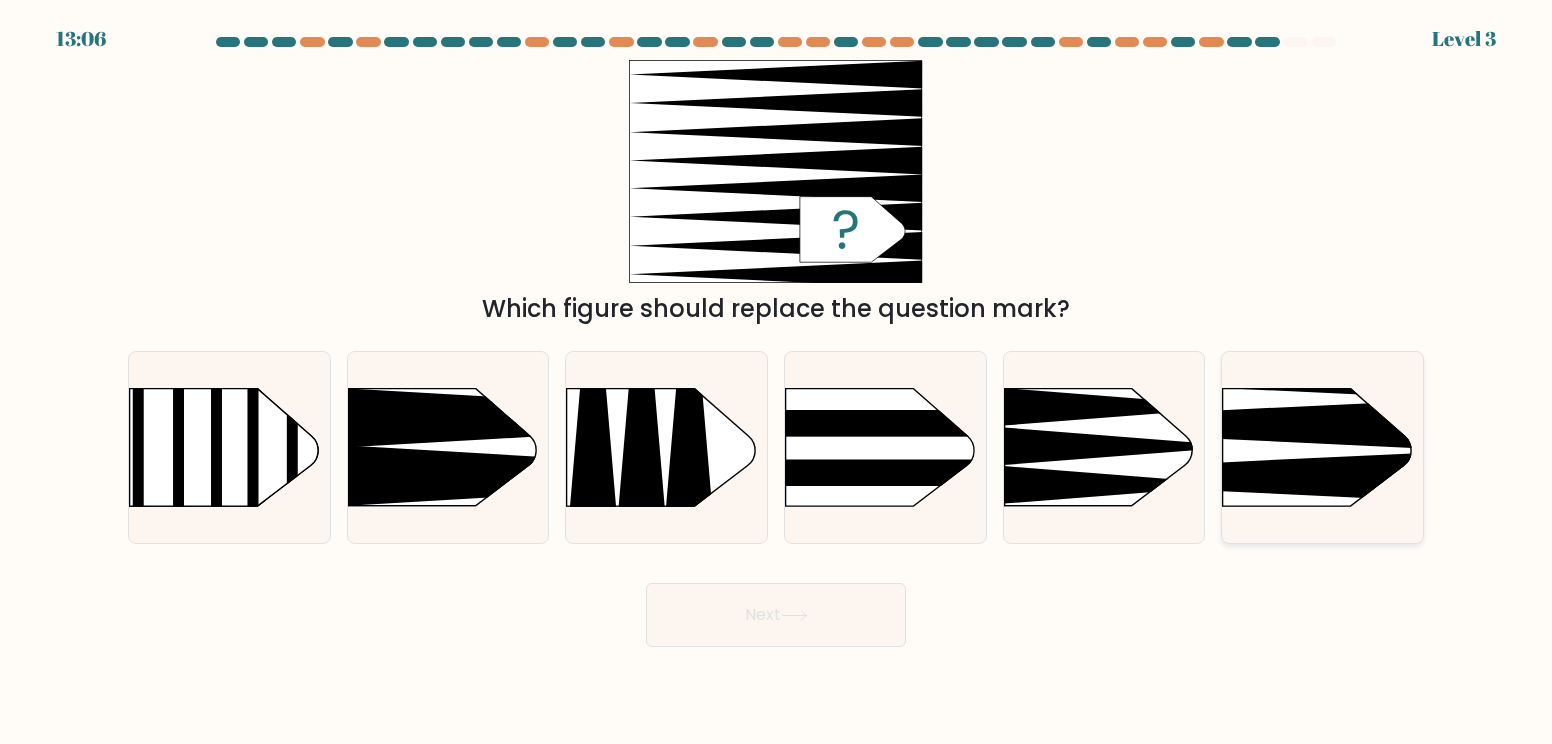 click 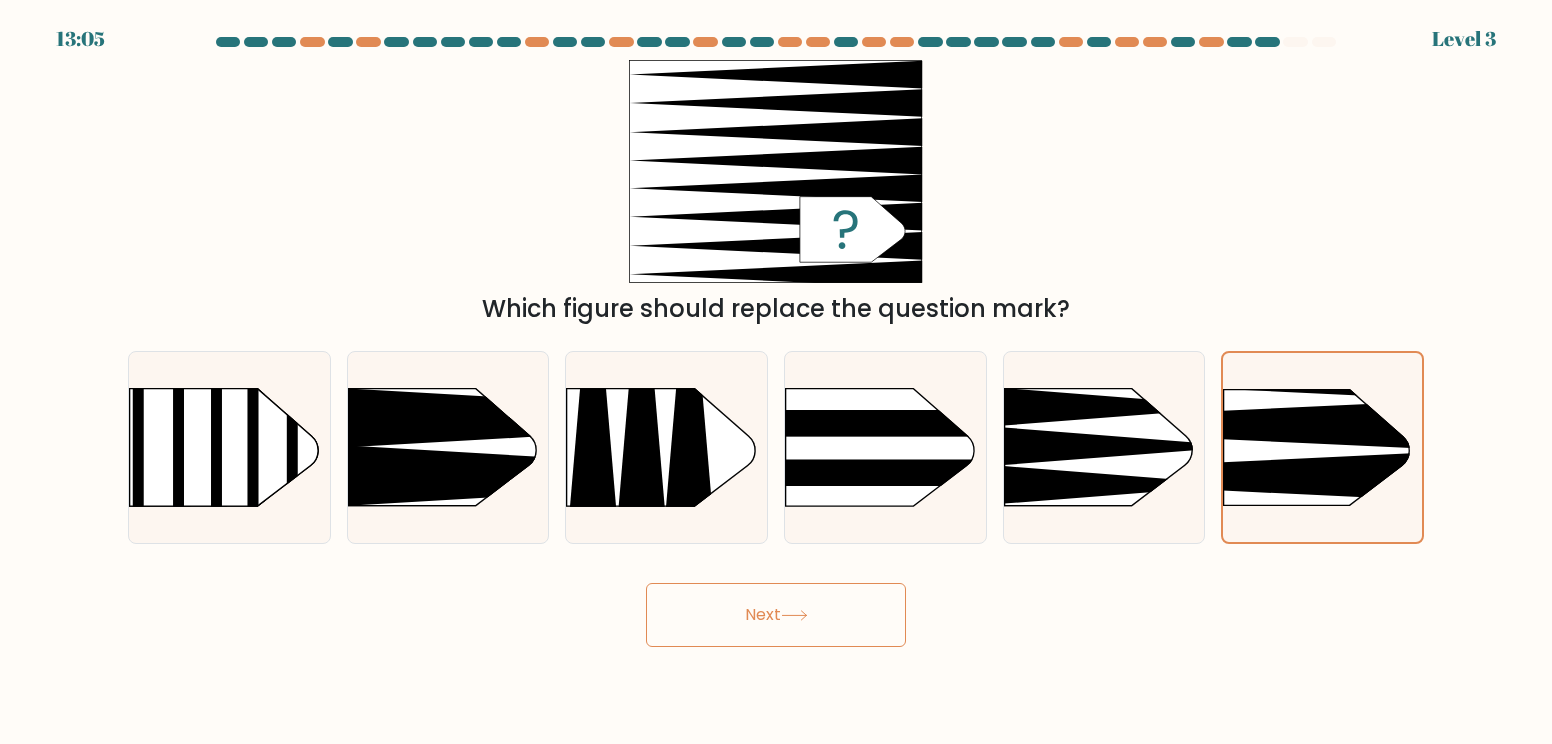 click on "Next" at bounding box center (776, 615) 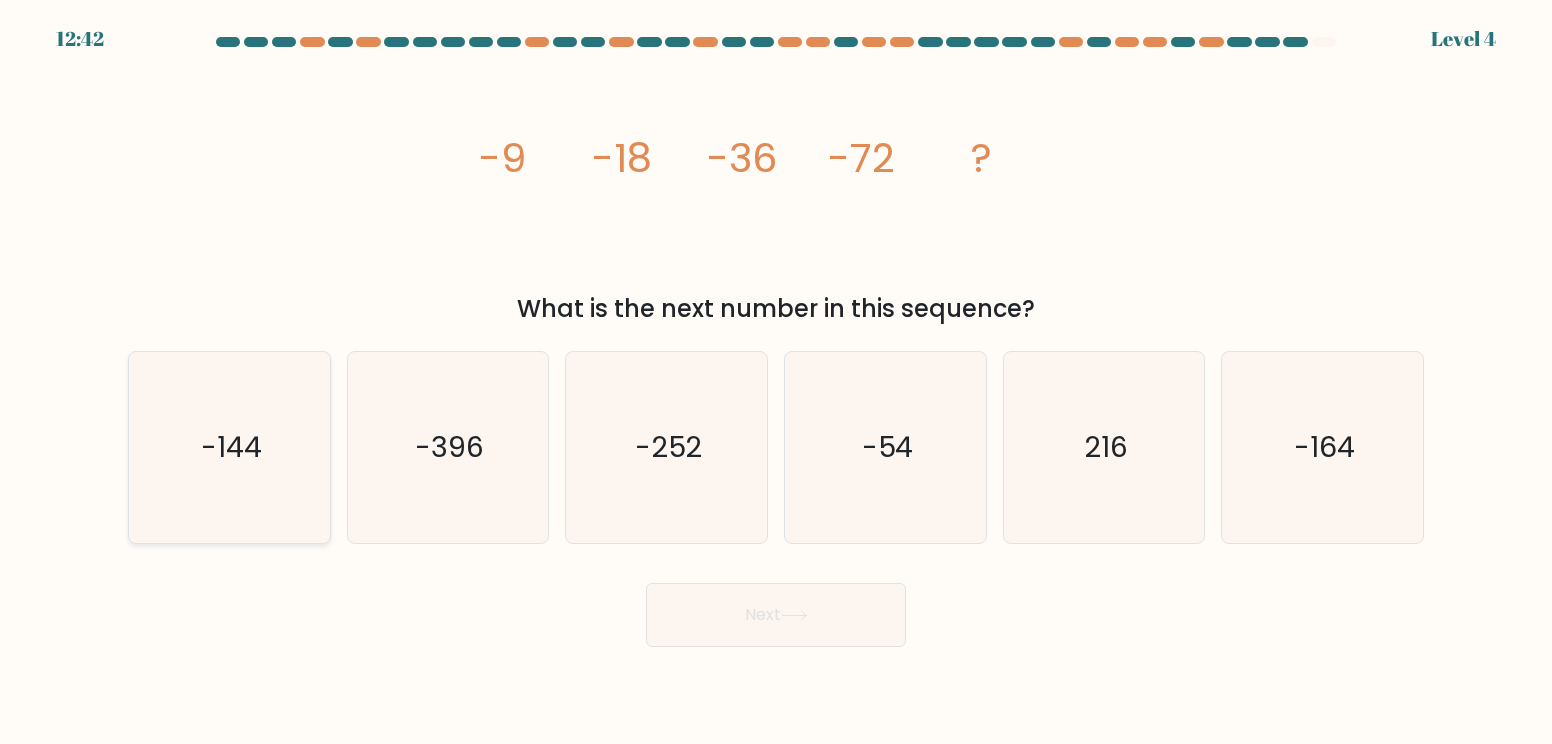 click on "-144" 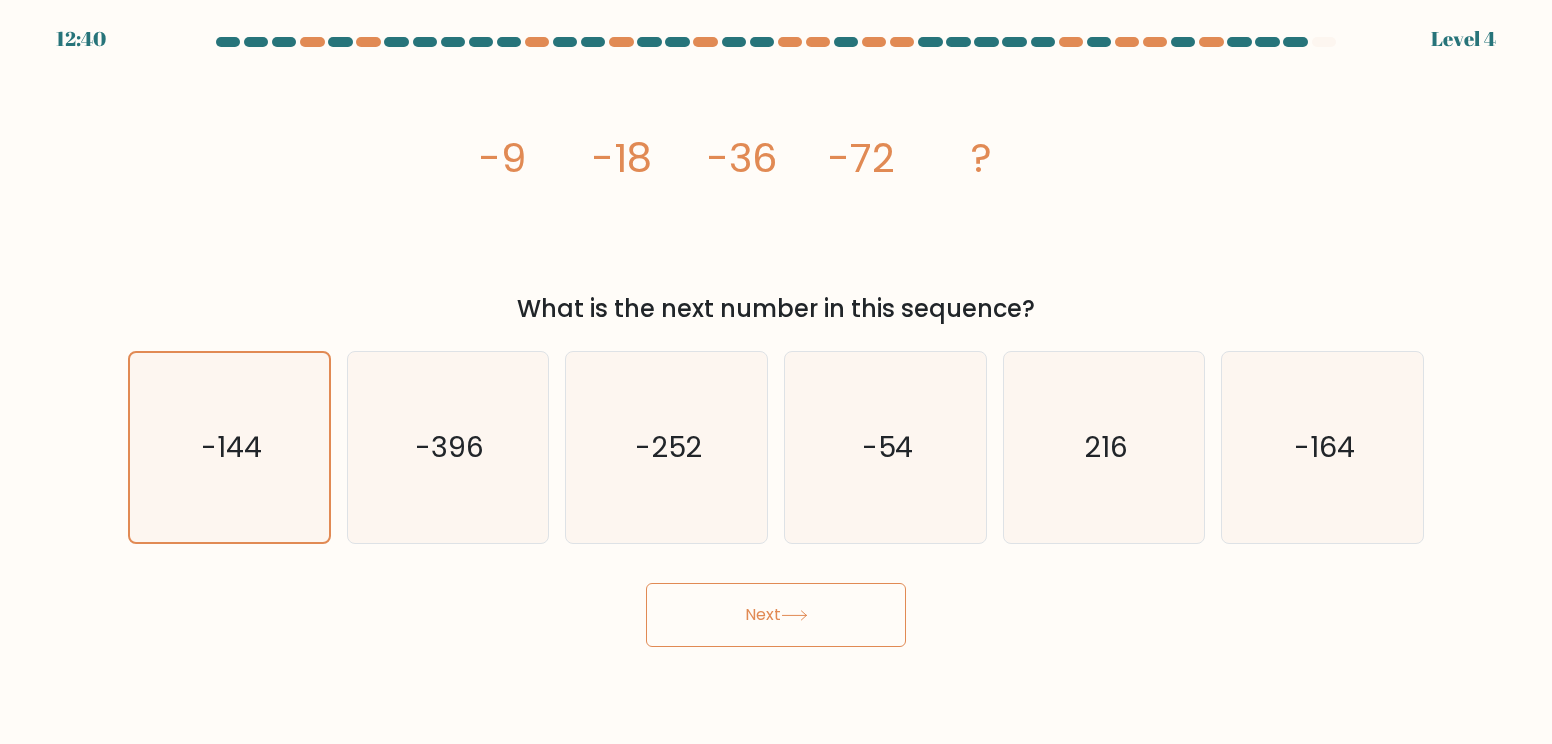 click on "Next" at bounding box center (776, 615) 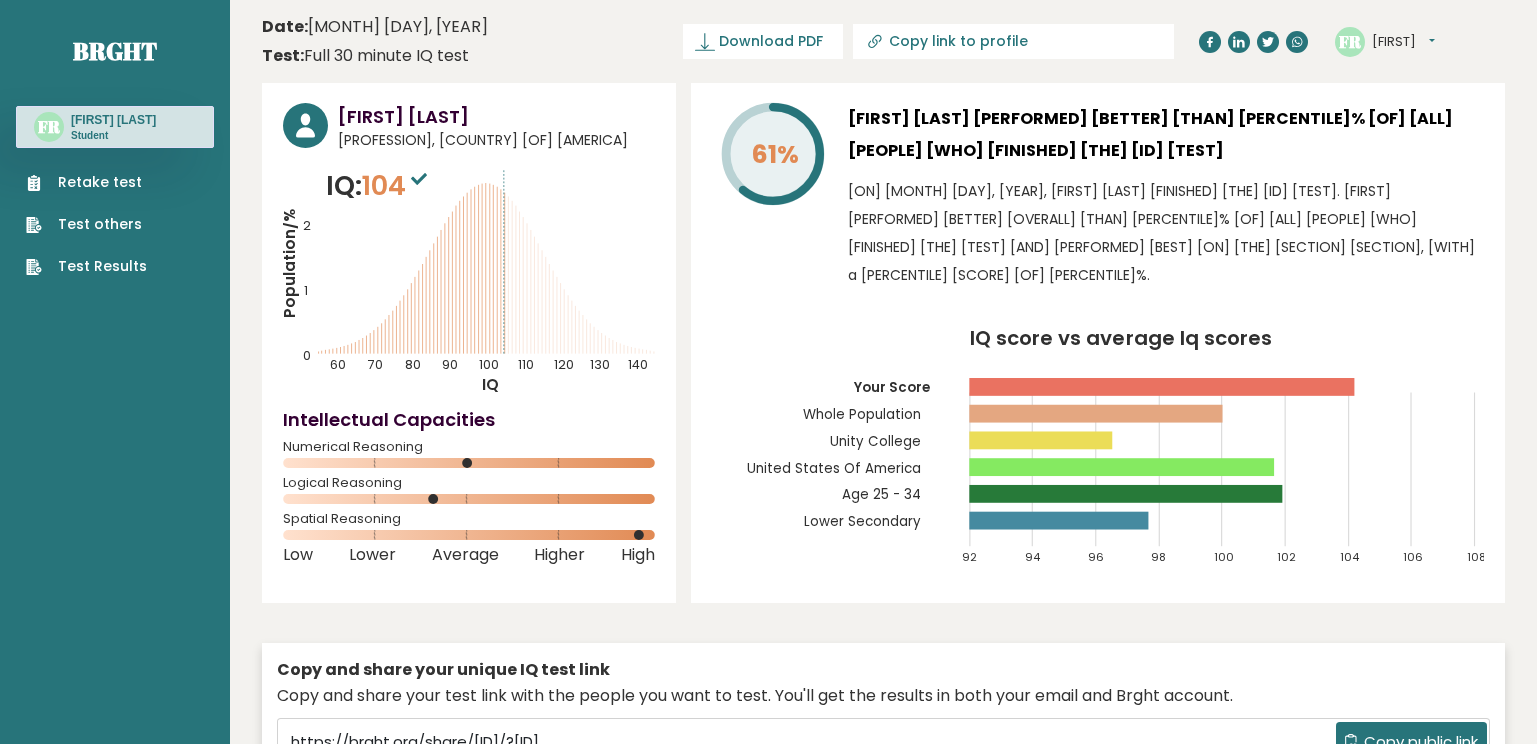 scroll, scrollTop: 0, scrollLeft: 0, axis: both 